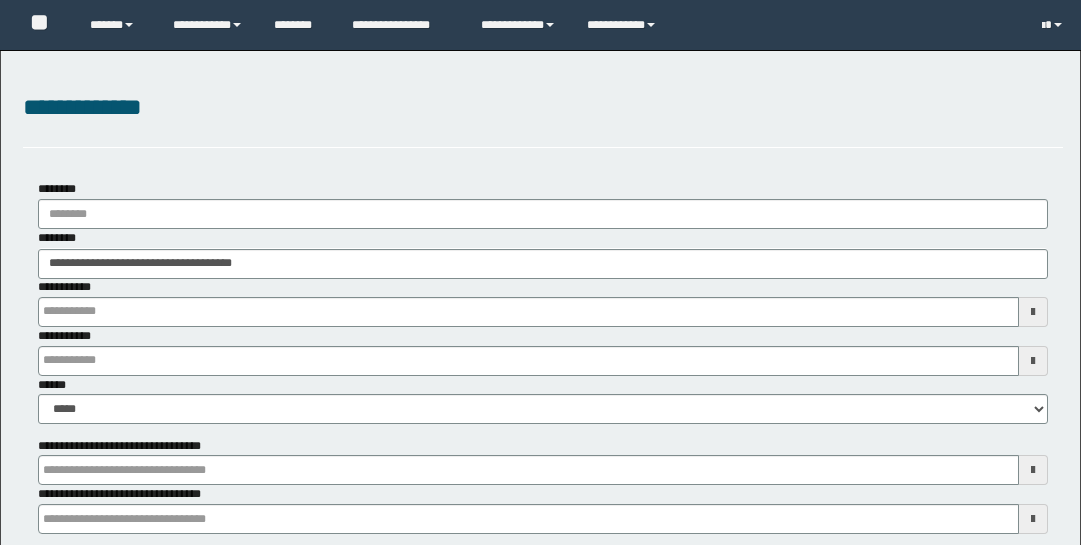 scroll, scrollTop: 275, scrollLeft: 0, axis: vertical 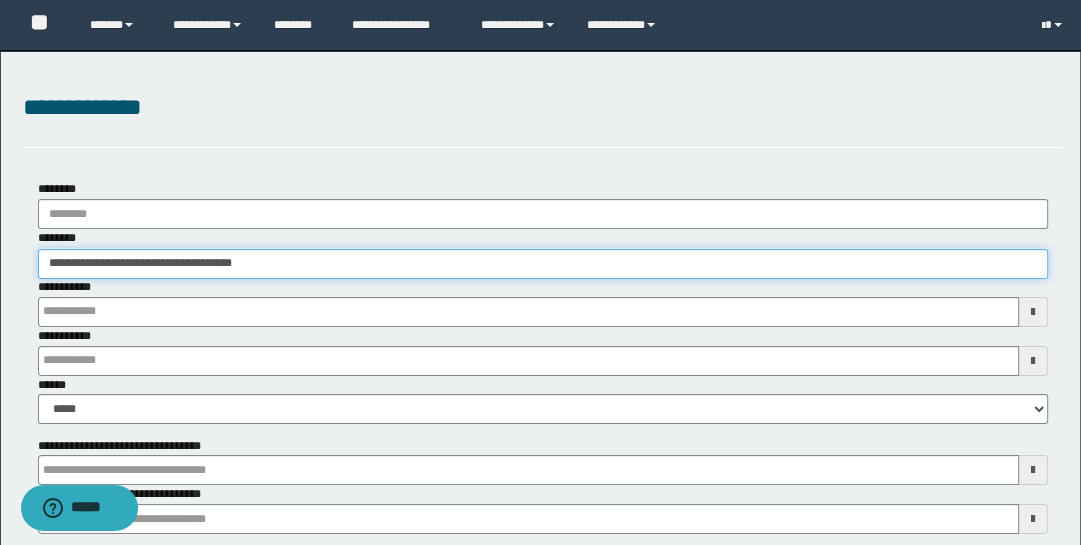 drag, startPoint x: 274, startPoint y: 271, endPoint x: -31, endPoint y: 229, distance: 307.87823 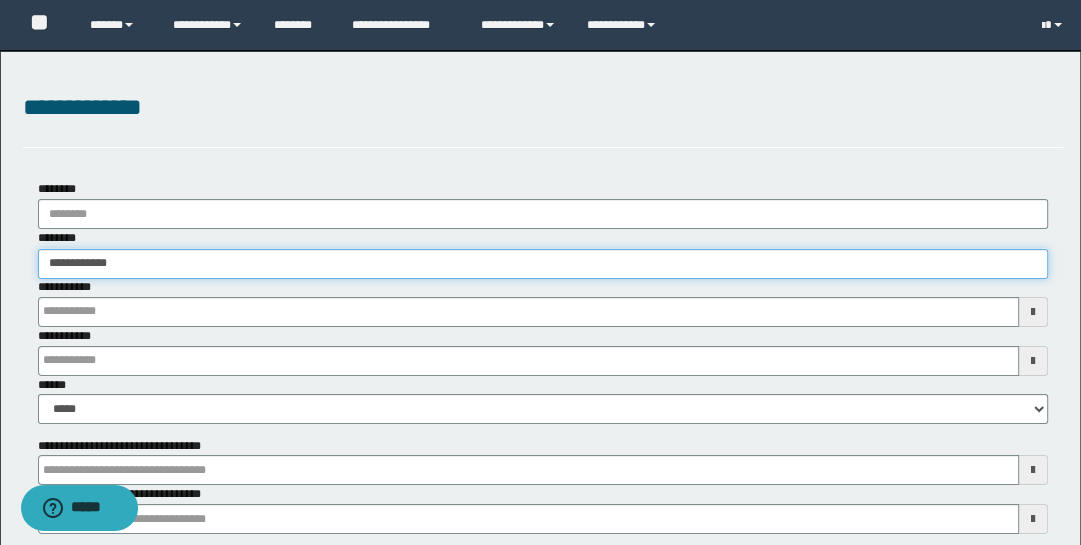 type on "**********" 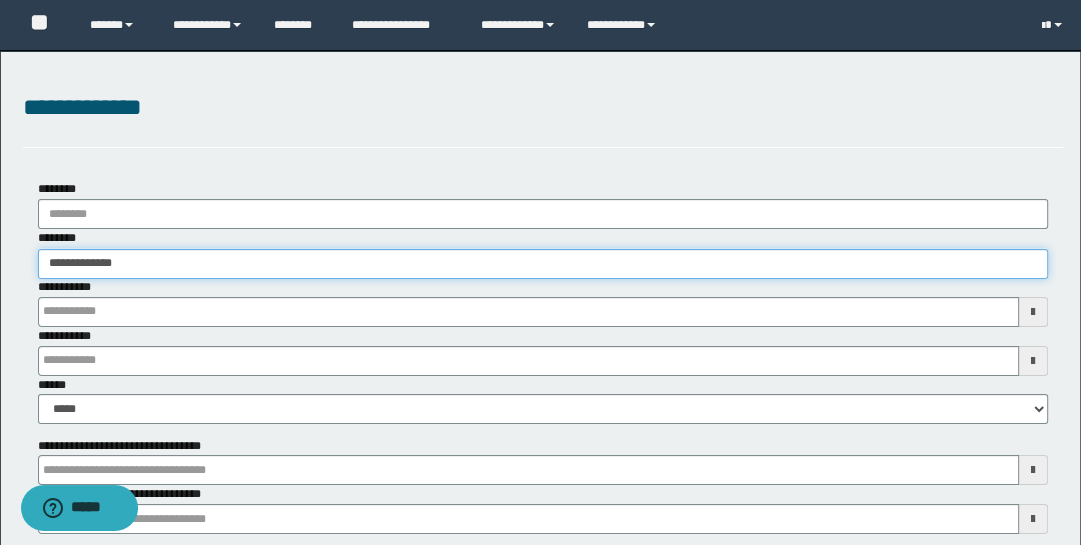 type on "**********" 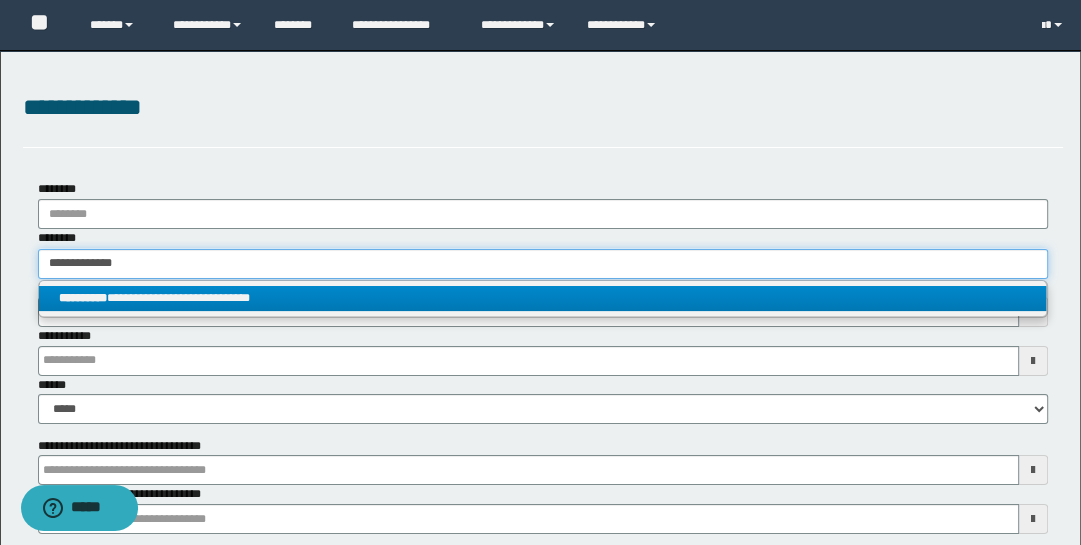 type on "**********" 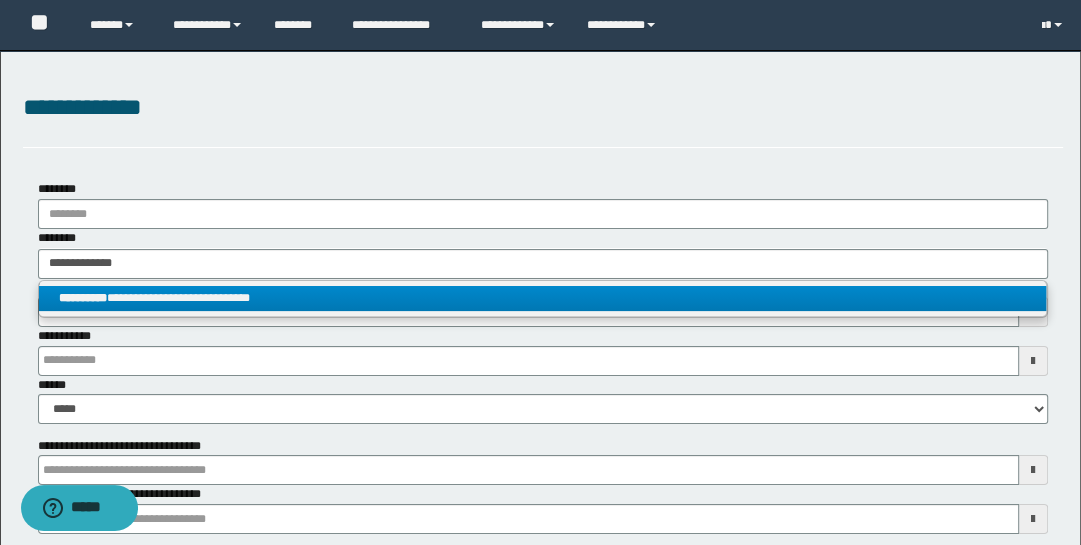 click on "**********" at bounding box center (543, 298) 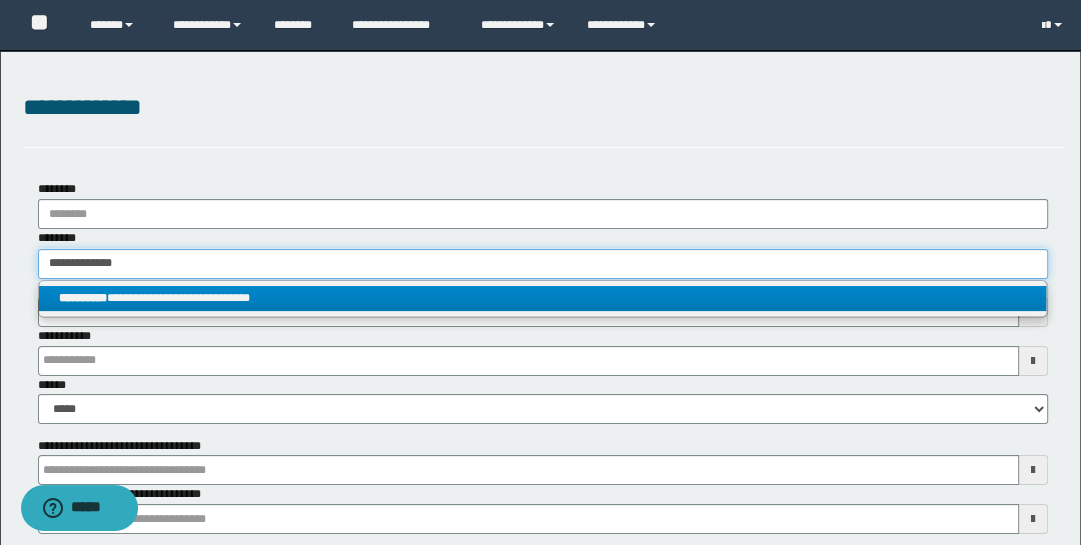 type 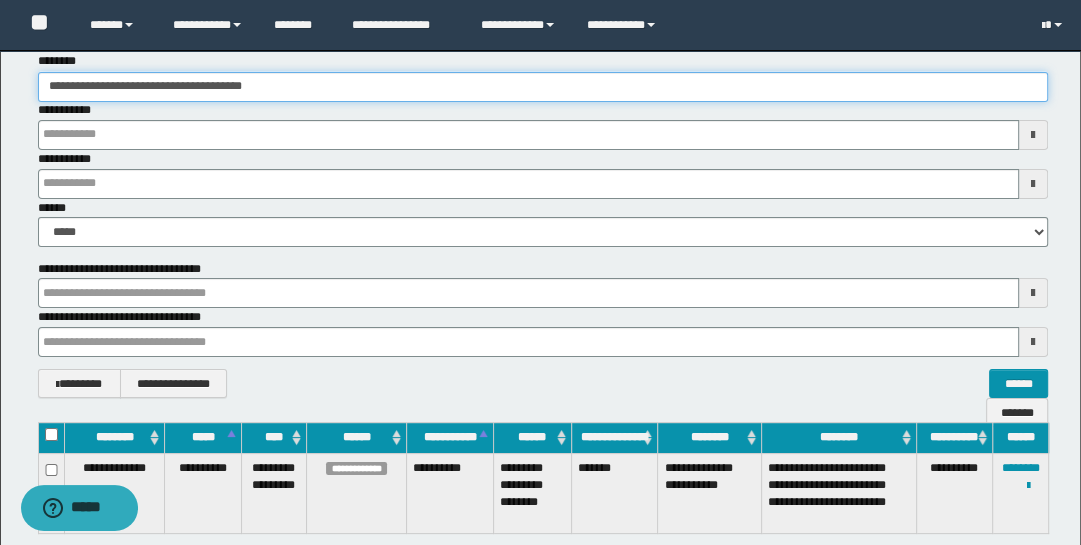 scroll, scrollTop: 322, scrollLeft: 0, axis: vertical 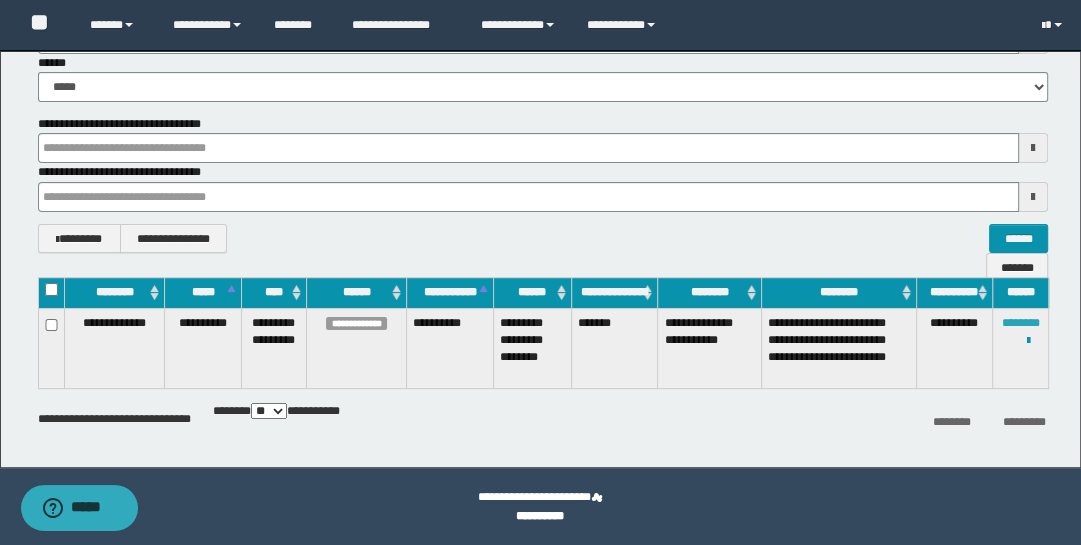 click on "********" at bounding box center [1021, 323] 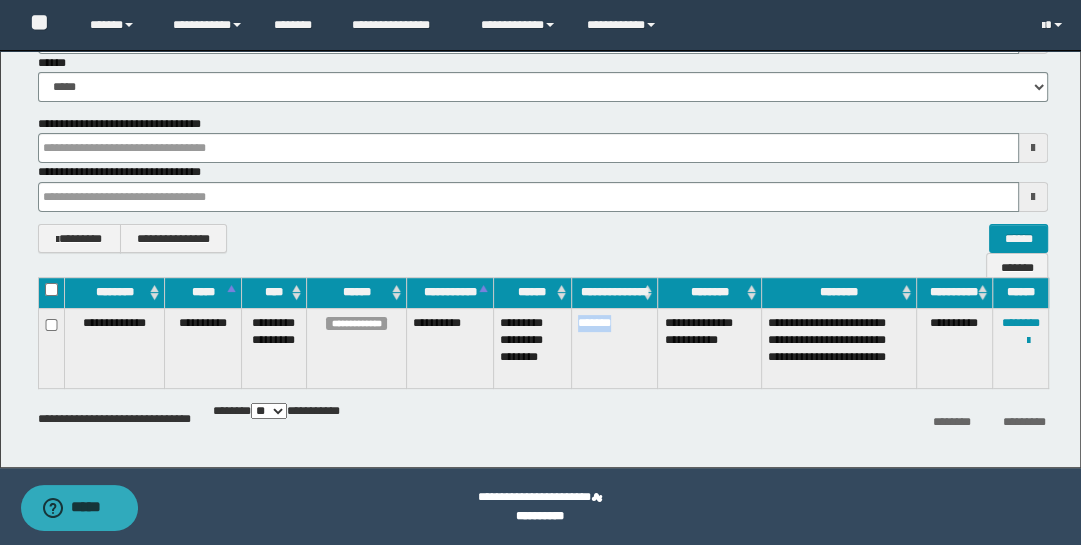 drag, startPoint x: 575, startPoint y: 312, endPoint x: 635, endPoint y: 339, distance: 65.795135 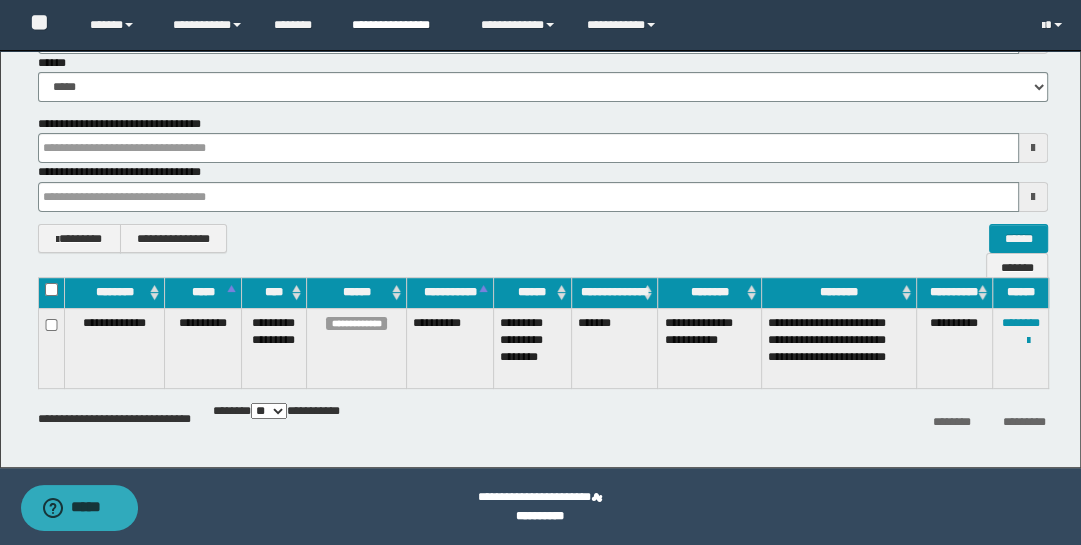 click on "**********" at bounding box center (401, 25) 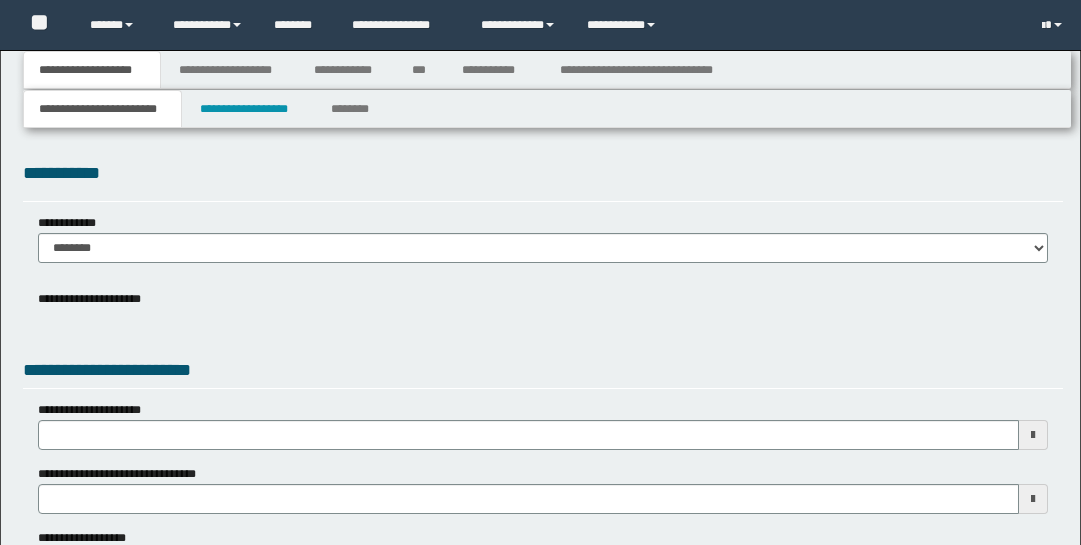 scroll, scrollTop: 0, scrollLeft: 0, axis: both 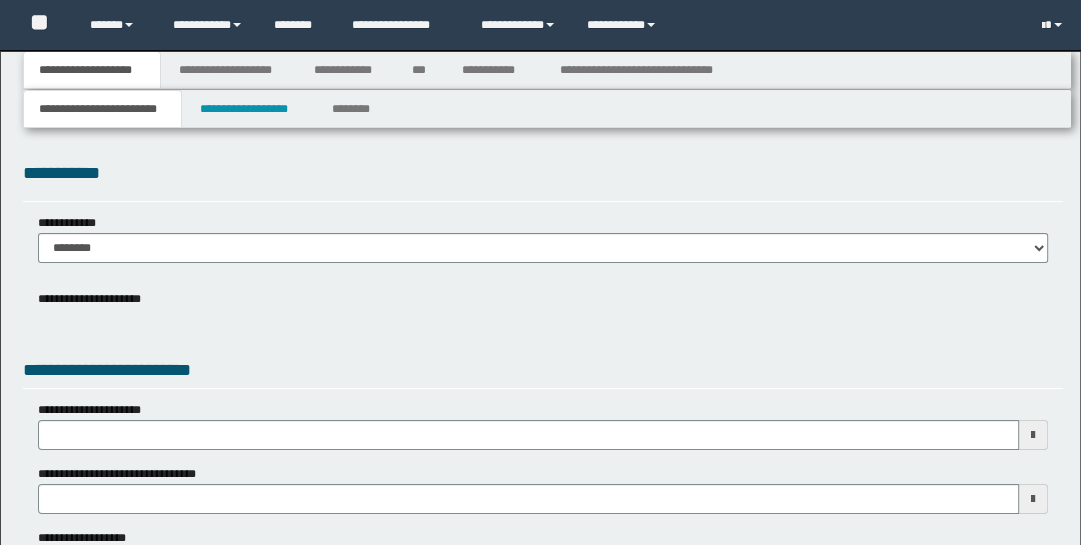 type on "**********" 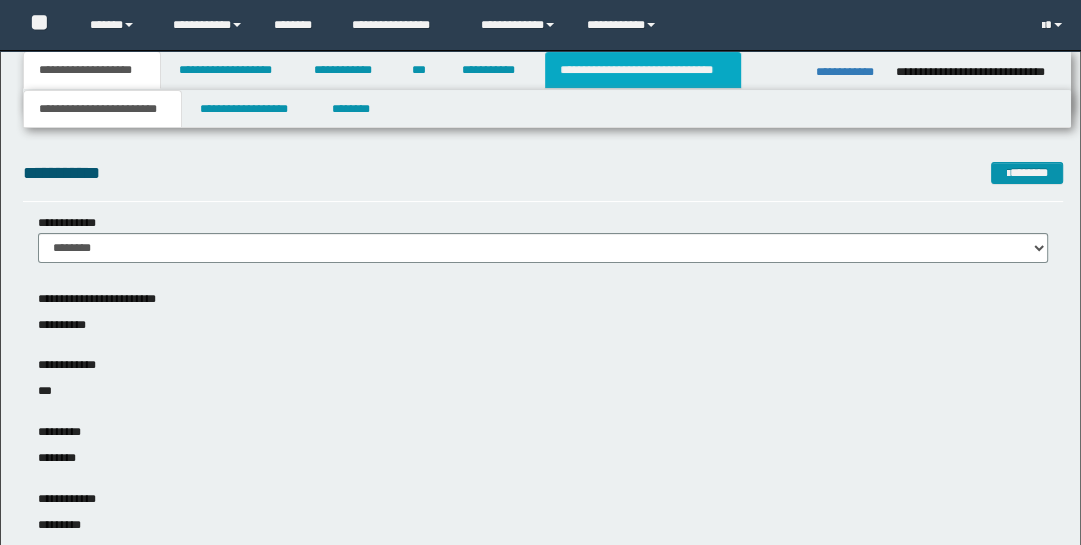 scroll, scrollTop: 0, scrollLeft: 0, axis: both 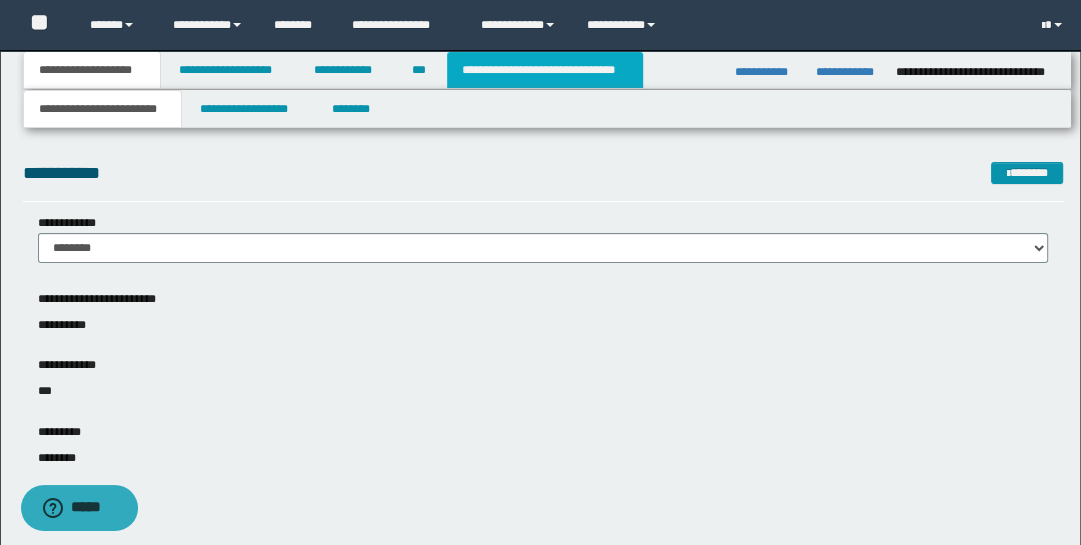 click on "**********" at bounding box center (545, 70) 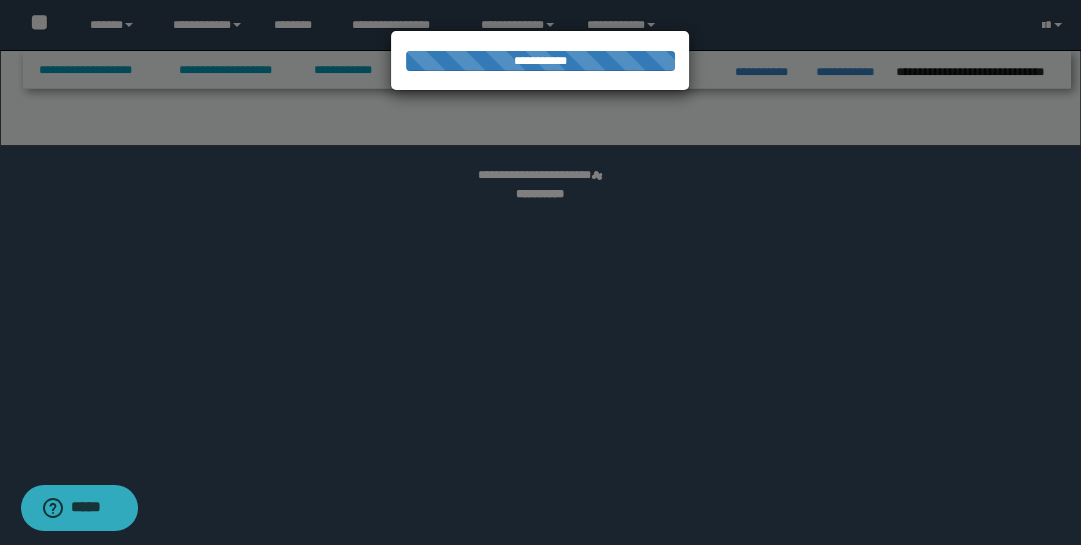 select on "*" 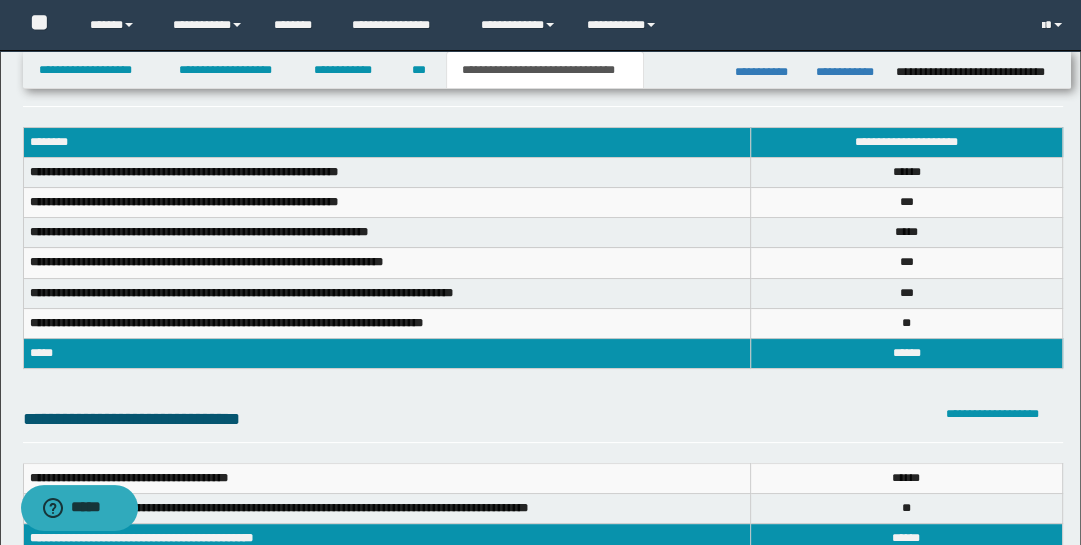 scroll, scrollTop: 301, scrollLeft: 0, axis: vertical 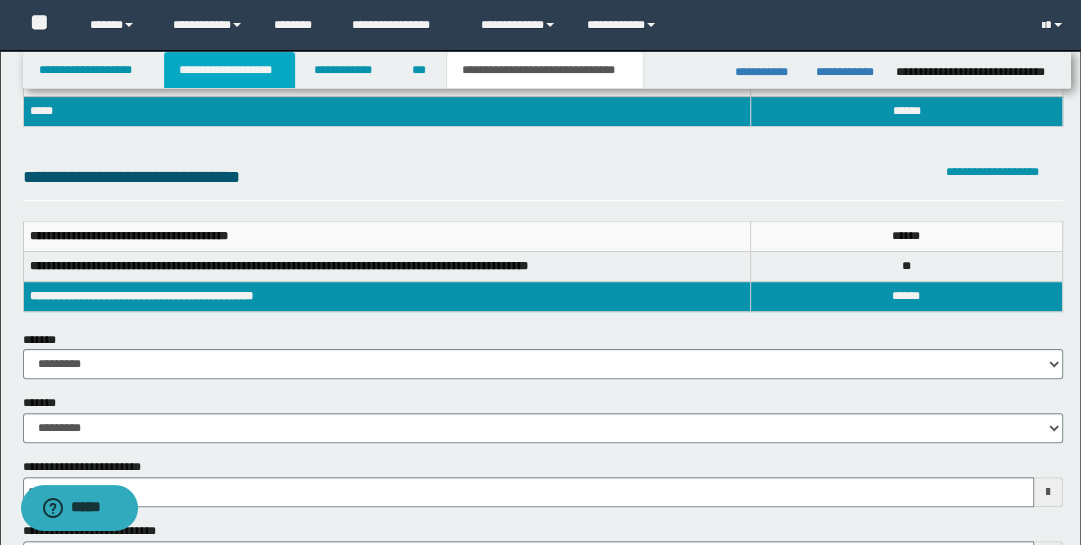 click on "**********" at bounding box center [229, 70] 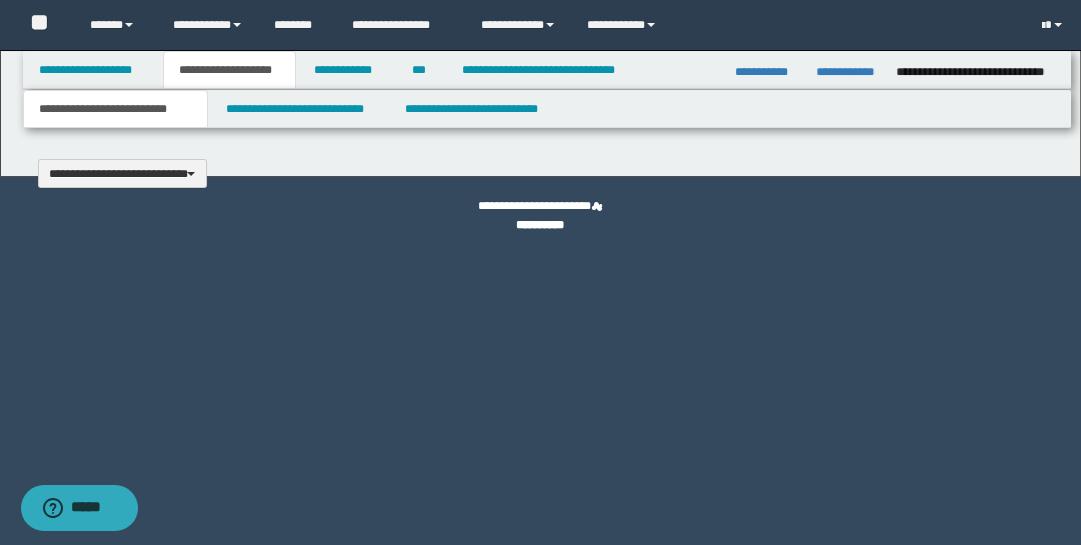 scroll, scrollTop: 0, scrollLeft: 0, axis: both 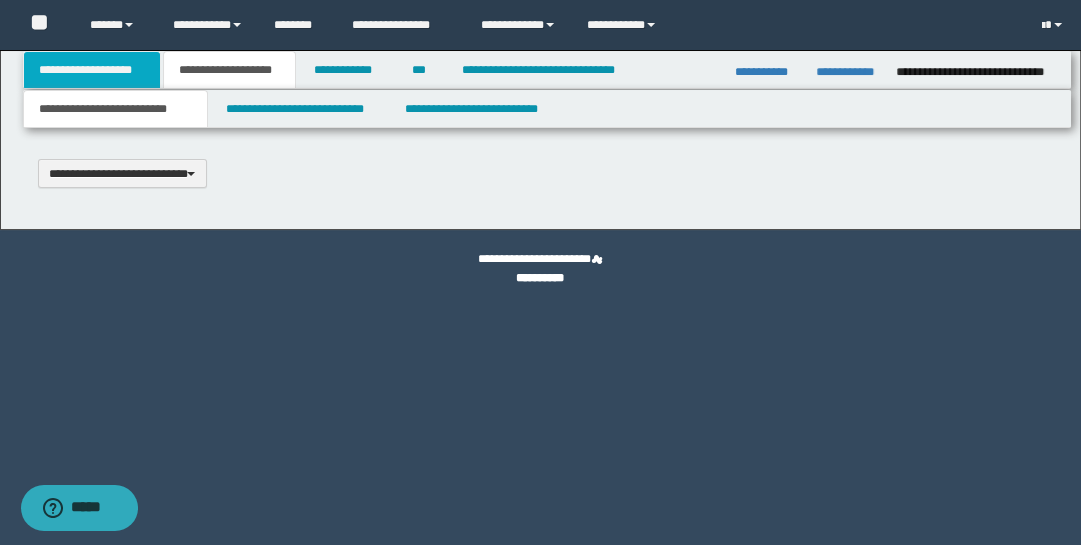 click on "**********" at bounding box center (92, 70) 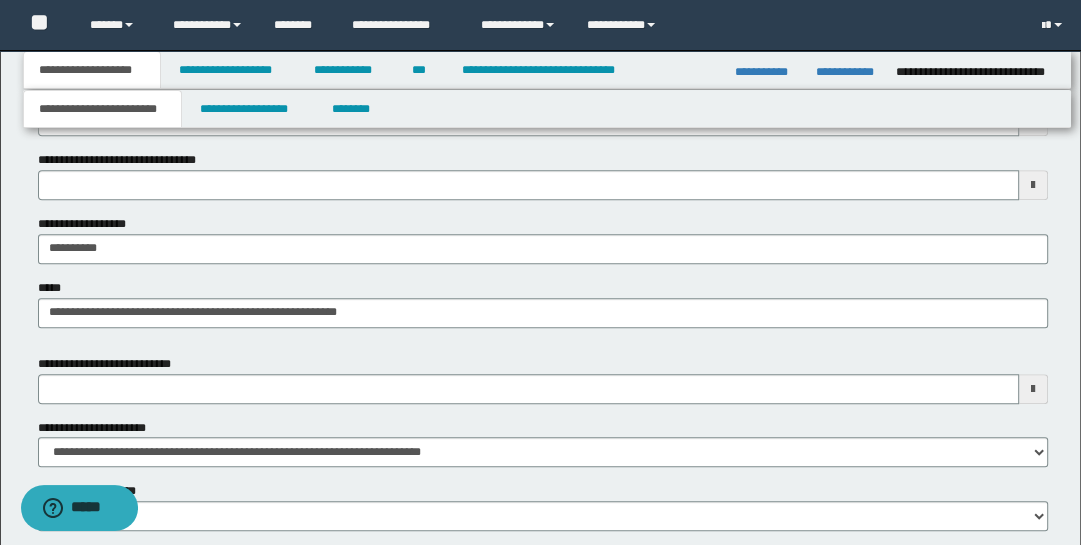 scroll, scrollTop: 972, scrollLeft: 0, axis: vertical 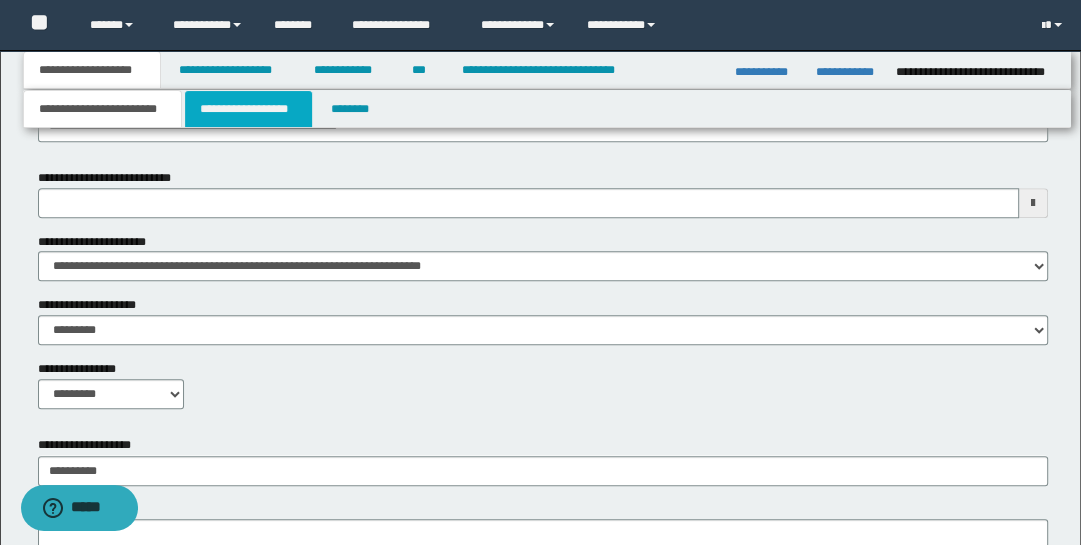 click on "**********" at bounding box center [249, 109] 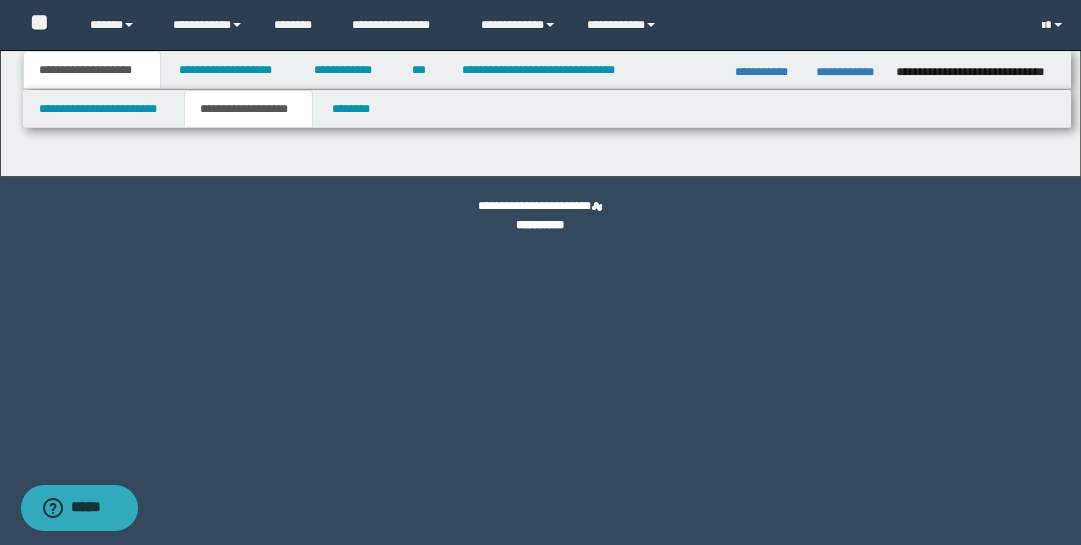type on "*******" 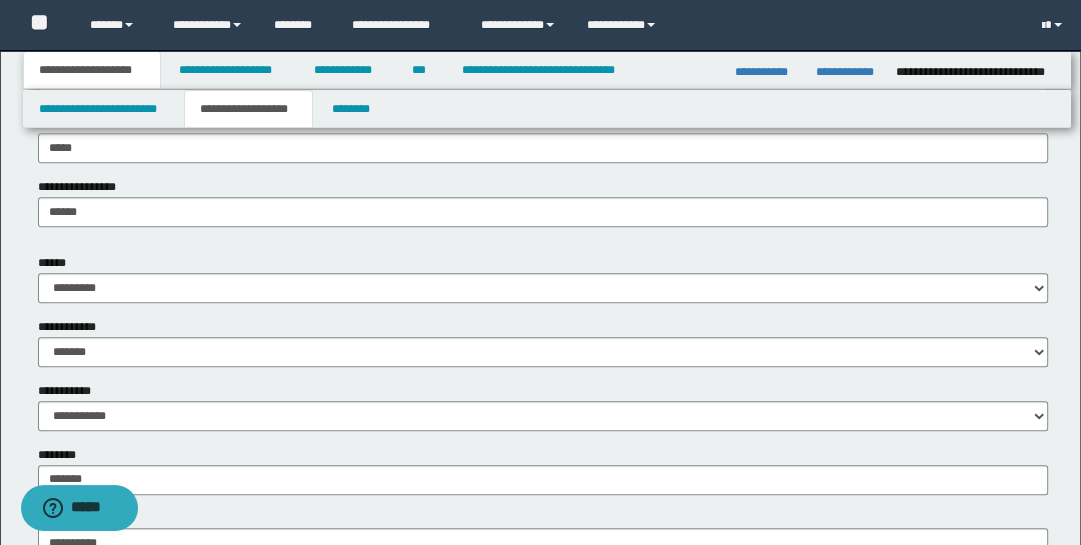 scroll, scrollTop: 647, scrollLeft: 0, axis: vertical 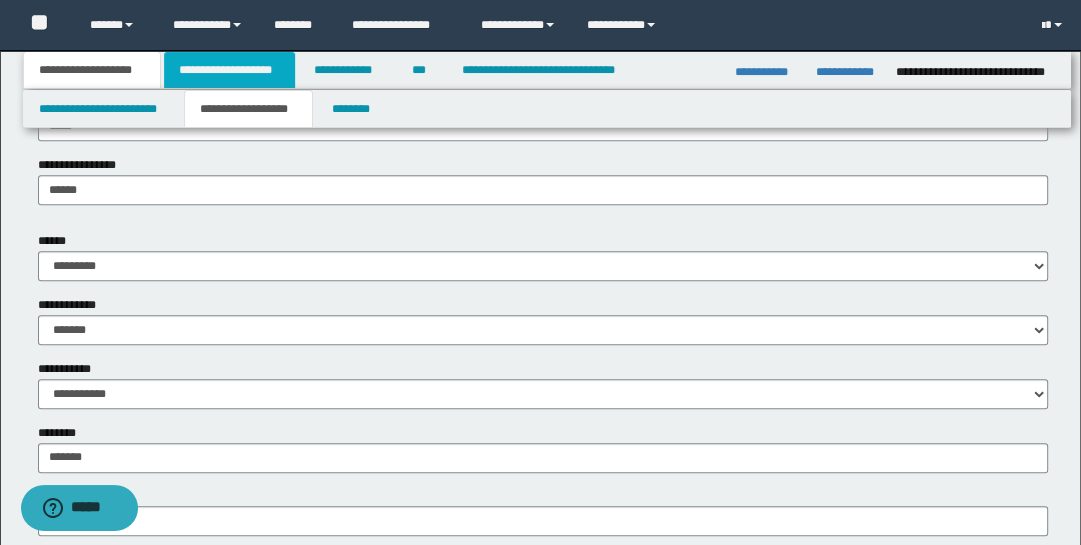click on "**********" at bounding box center (229, 70) 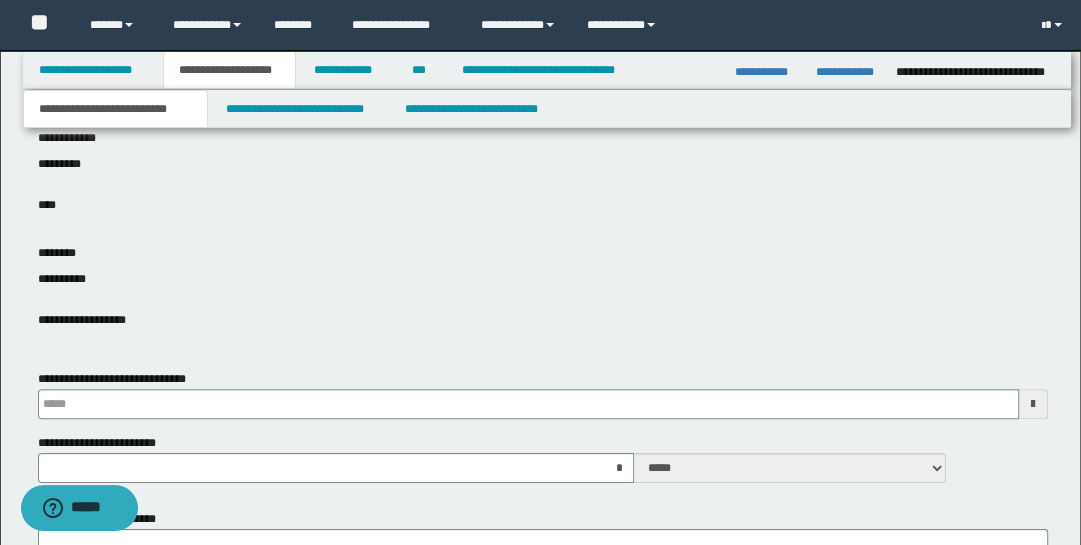 type 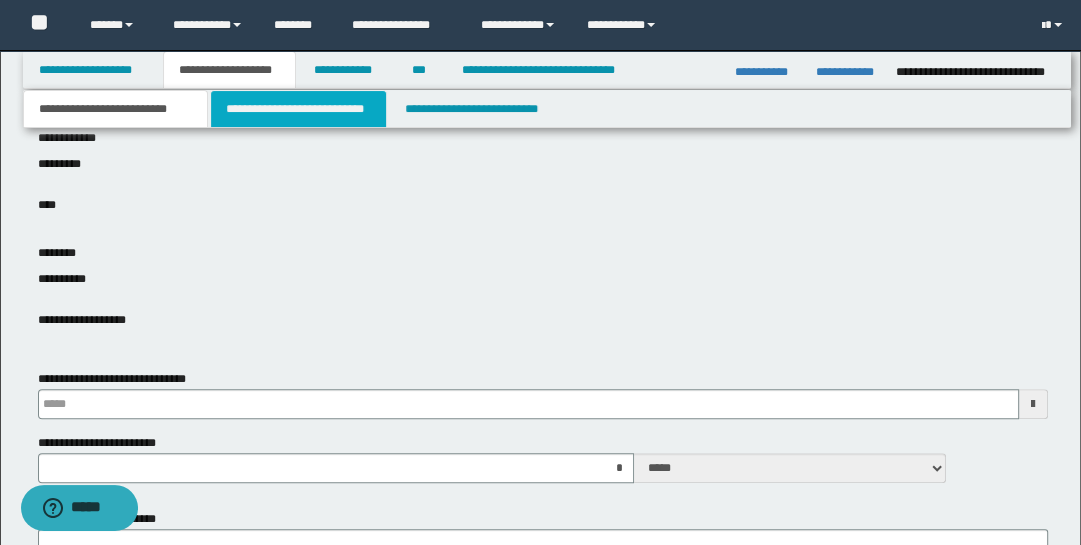 click on "**********" at bounding box center [299, 109] 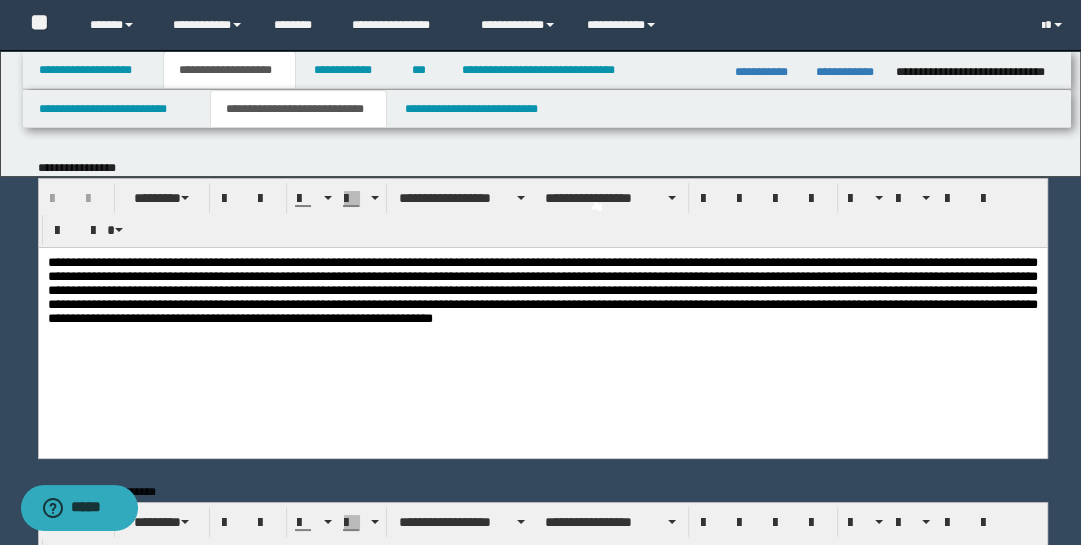 scroll, scrollTop: 0, scrollLeft: 0, axis: both 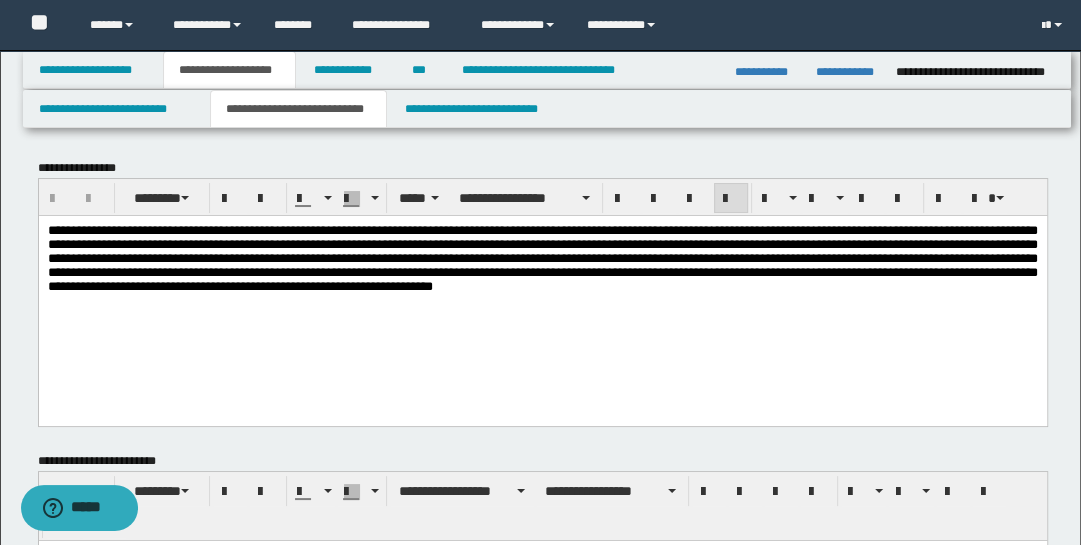drag, startPoint x: 428, startPoint y: 346, endPoint x: 428, endPoint y: 379, distance: 33 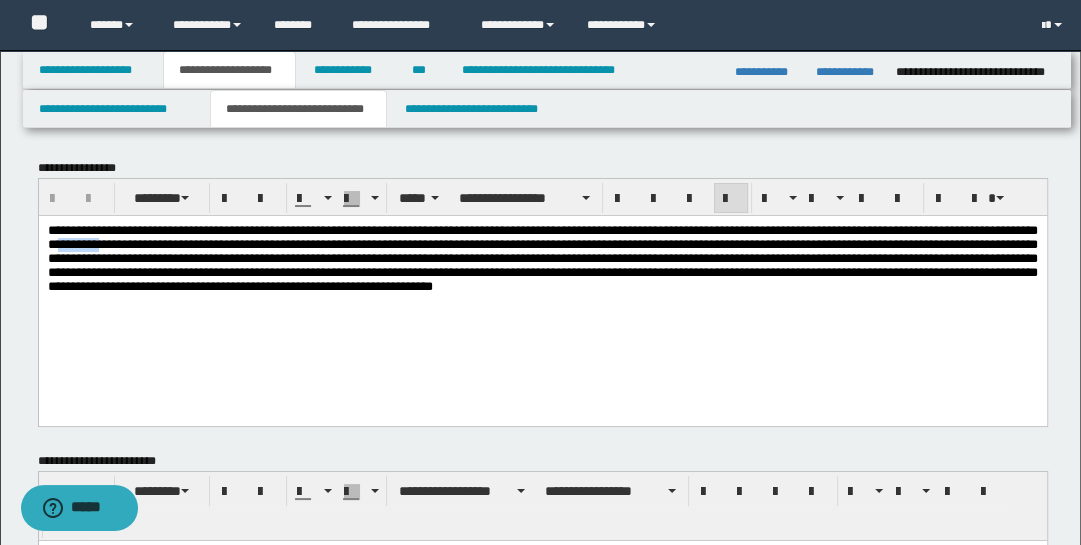 type 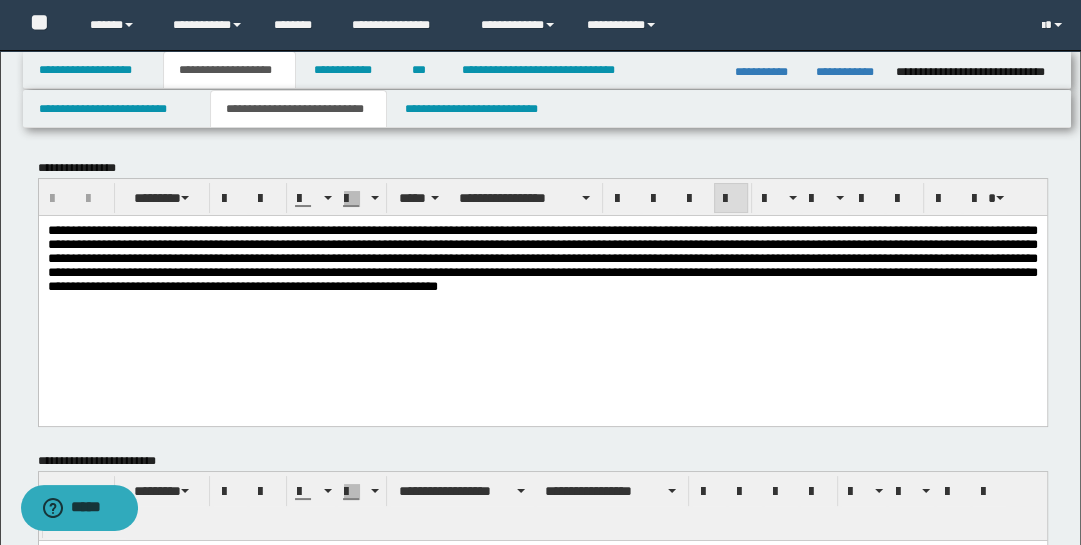 click on "**********" at bounding box center (542, 257) 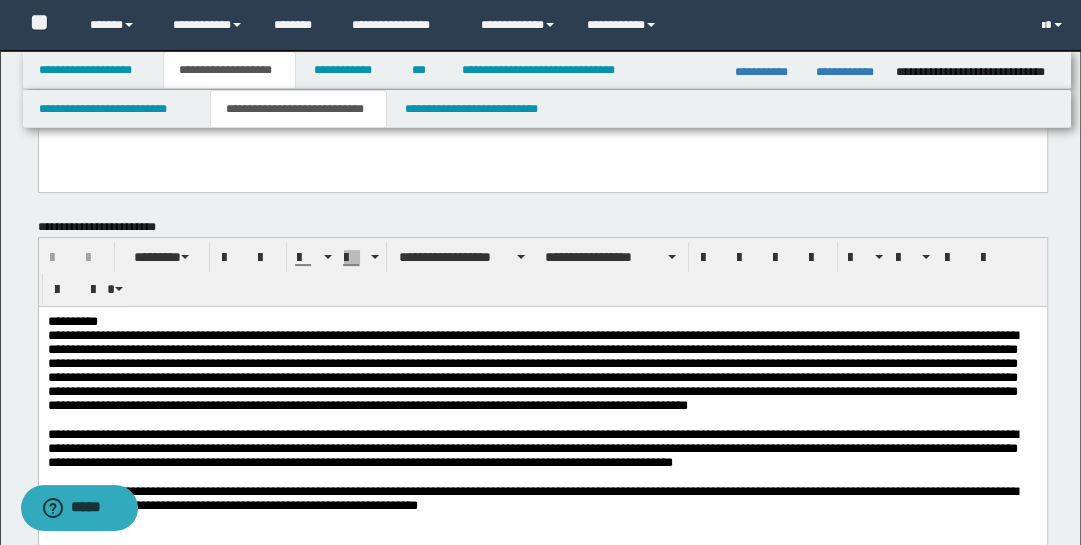 scroll, scrollTop: 243, scrollLeft: 0, axis: vertical 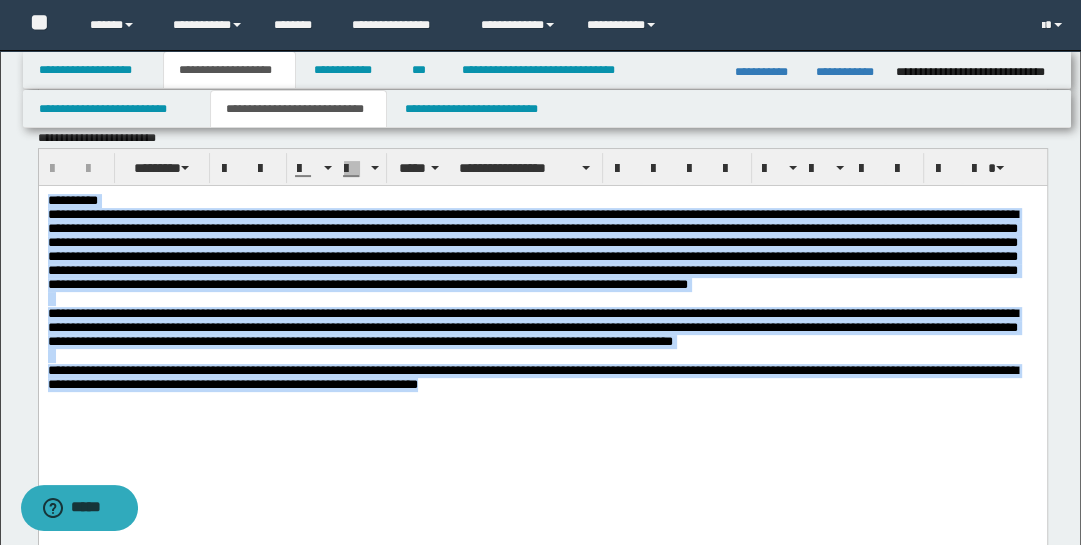 drag, startPoint x: 49, startPoint y: 196, endPoint x: 736, endPoint y: 464, distance: 737.4232 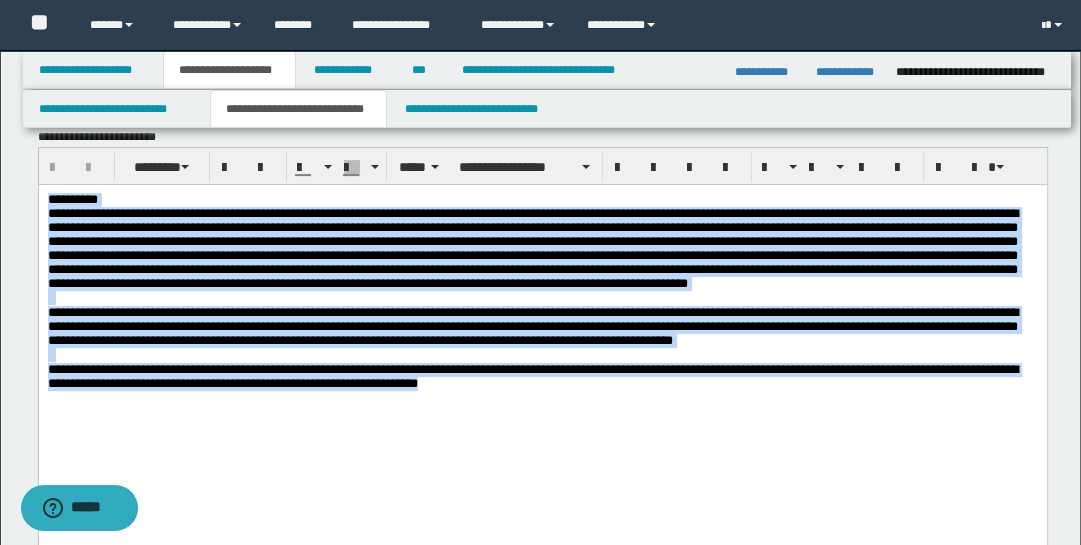 click on "**********" at bounding box center (542, 316) 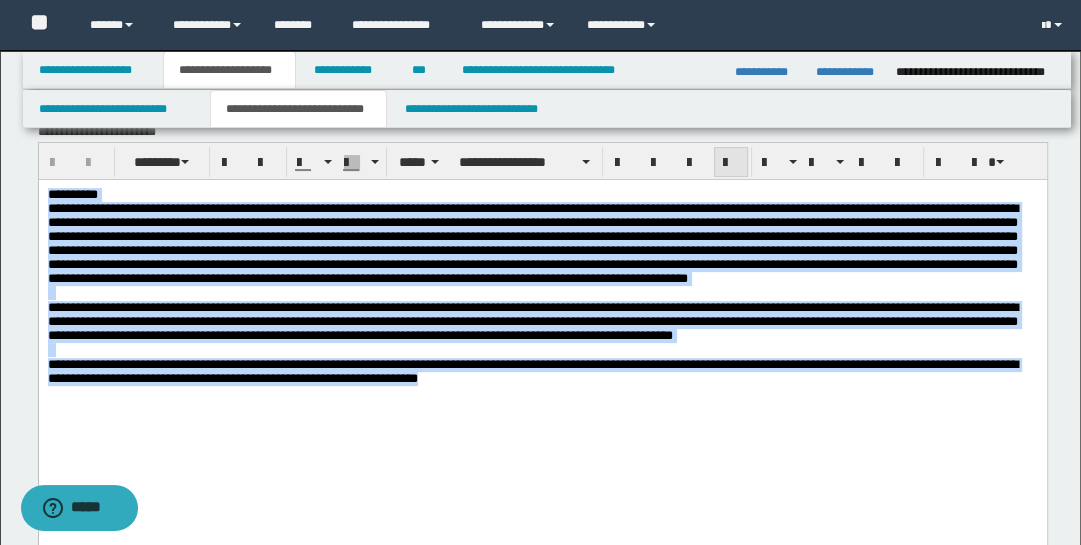 click at bounding box center [731, 163] 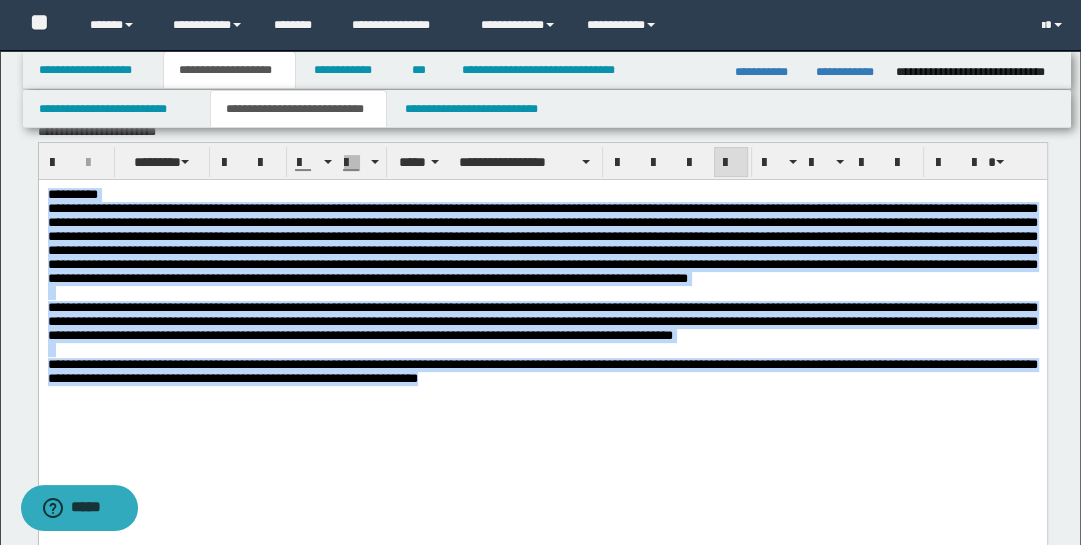 click on "**********" at bounding box center [542, 311] 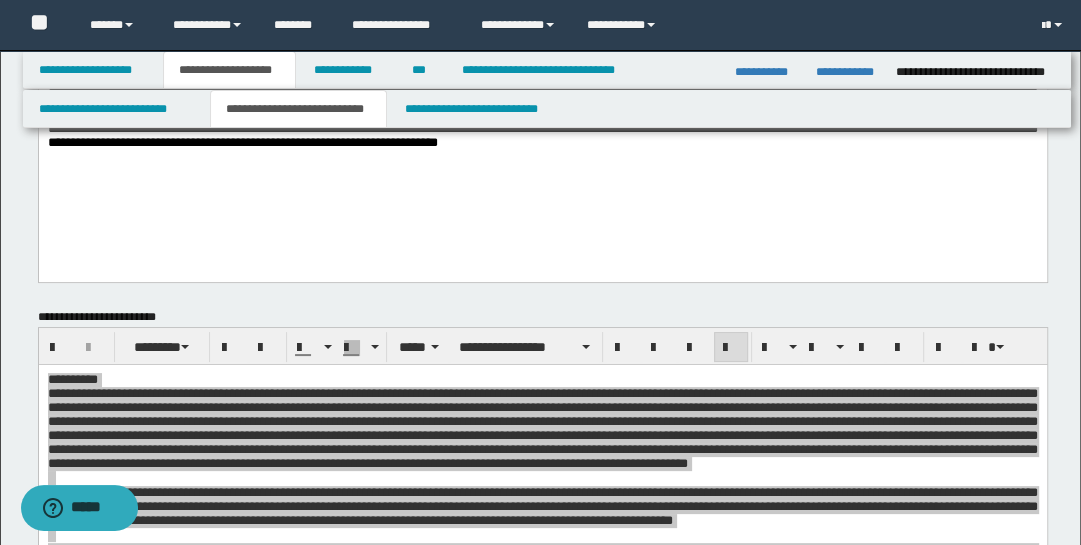 click on "**********" at bounding box center (542, 139) 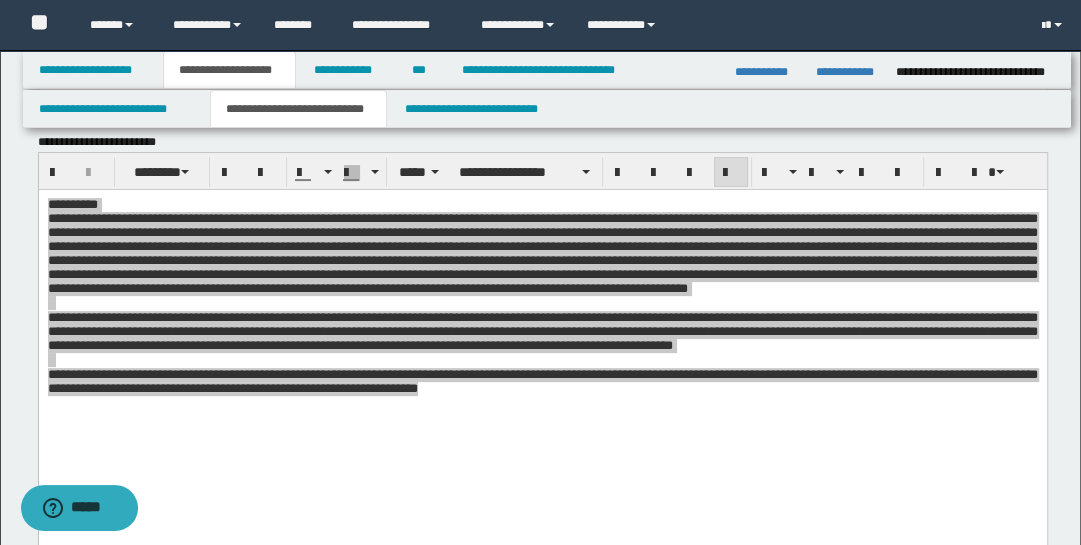 scroll, scrollTop: 337, scrollLeft: 0, axis: vertical 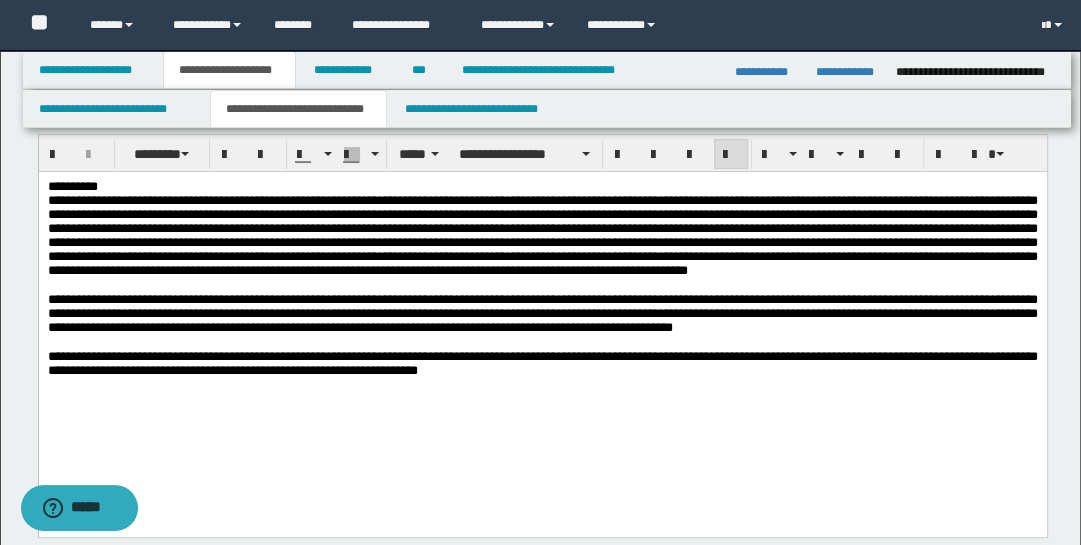 click on "**********" at bounding box center [542, 303] 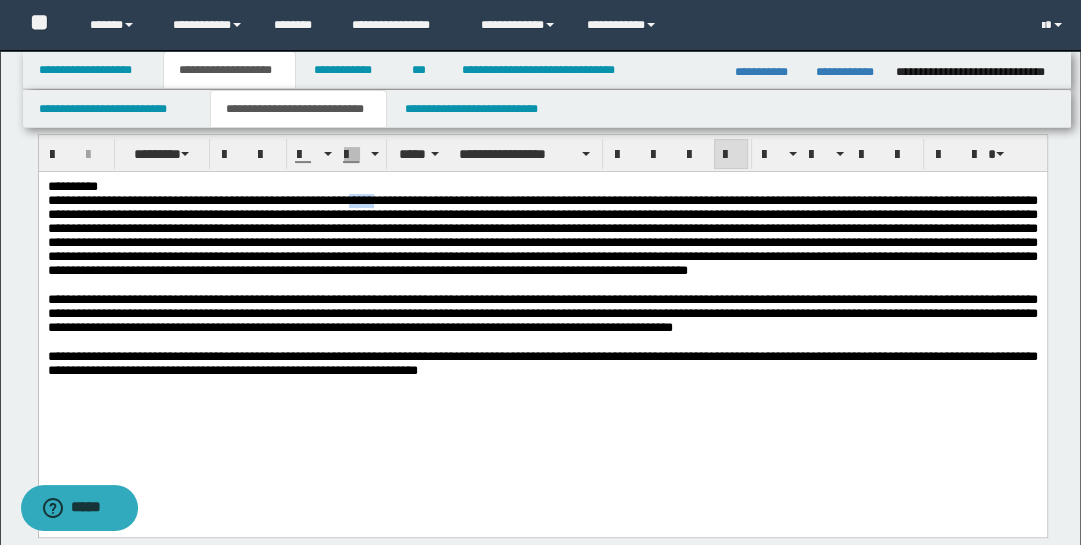 type 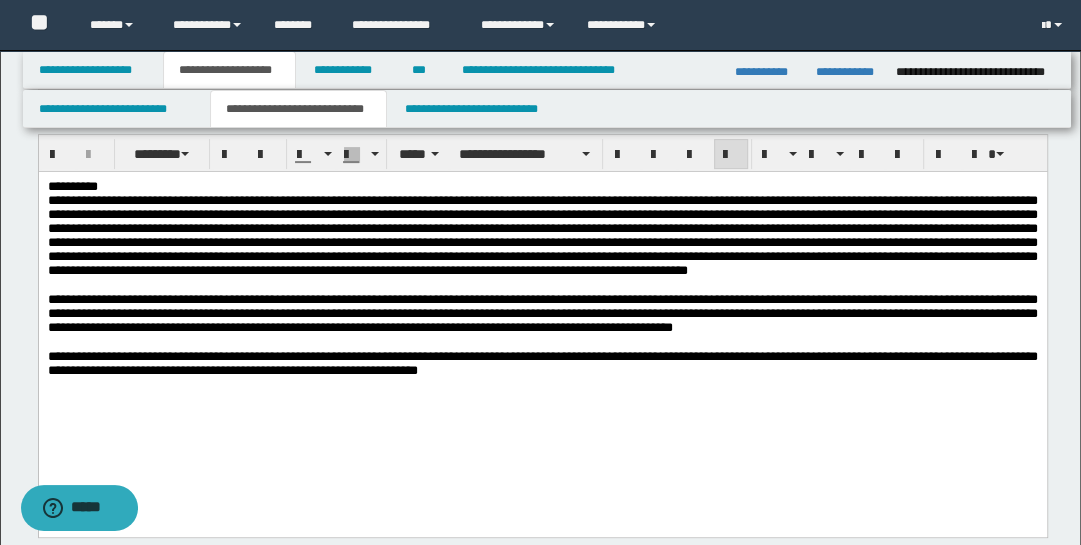 click at bounding box center [542, 234] 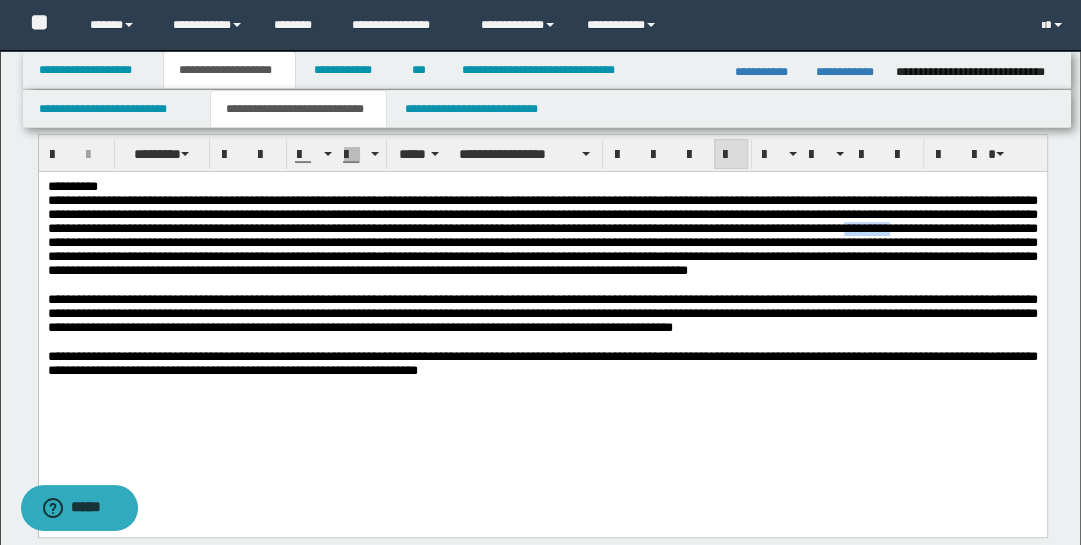 drag, startPoint x: 376, startPoint y: 249, endPoint x: 479, endPoint y: 230, distance: 104.73777 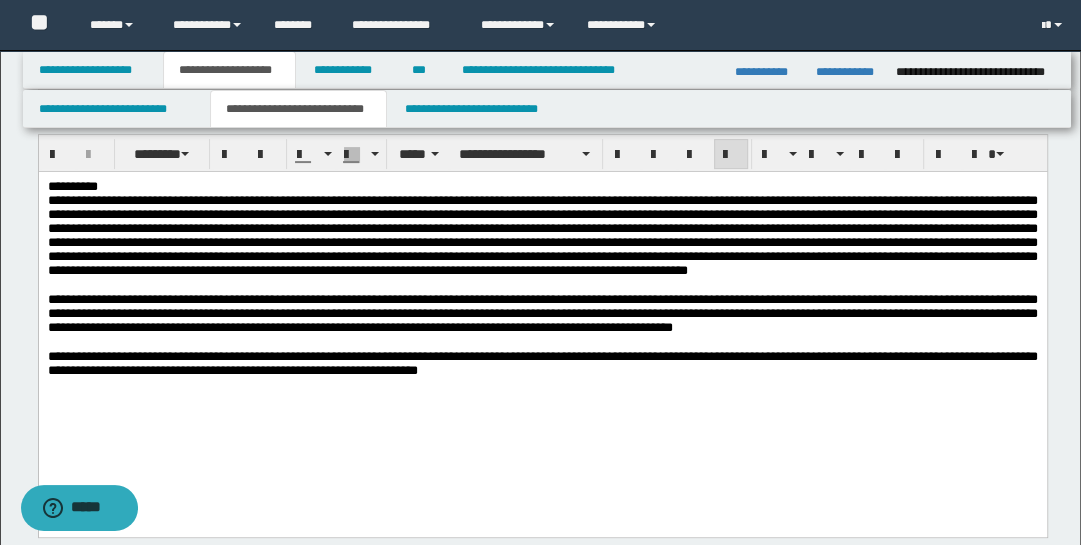 click at bounding box center (542, 234) 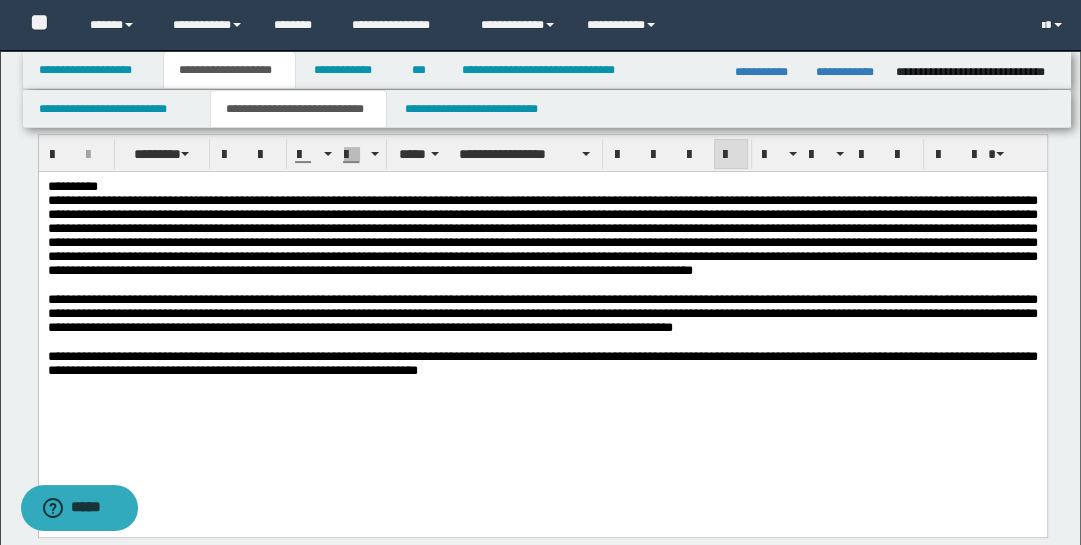 click at bounding box center (542, 234) 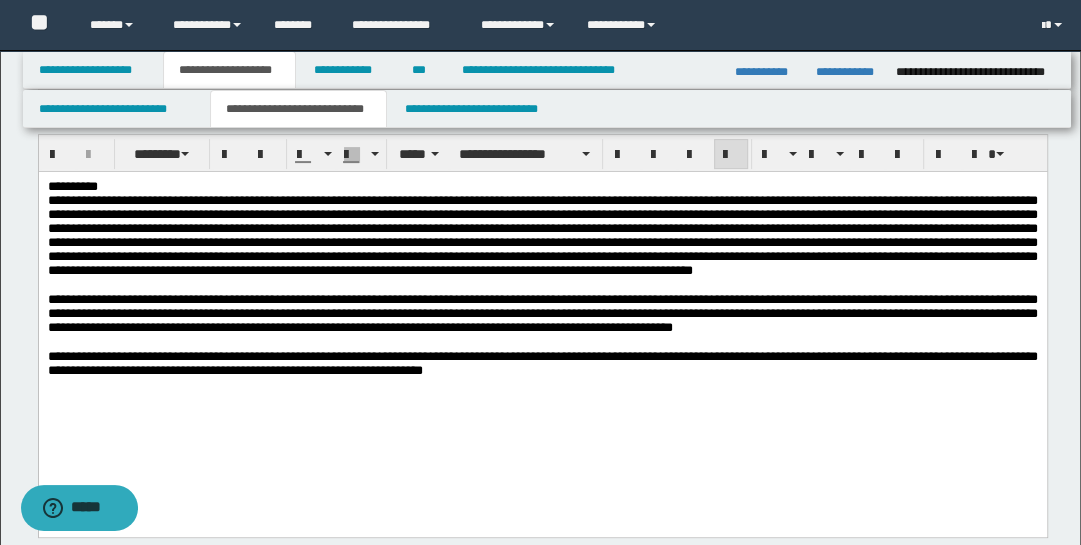 click on "**********" at bounding box center (542, 362) 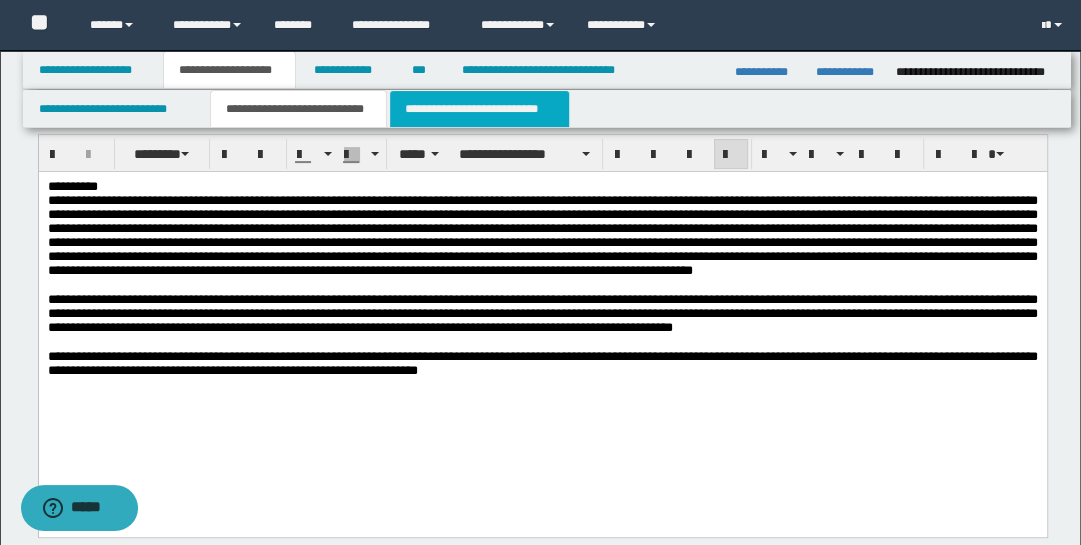 click on "**********" at bounding box center [479, 109] 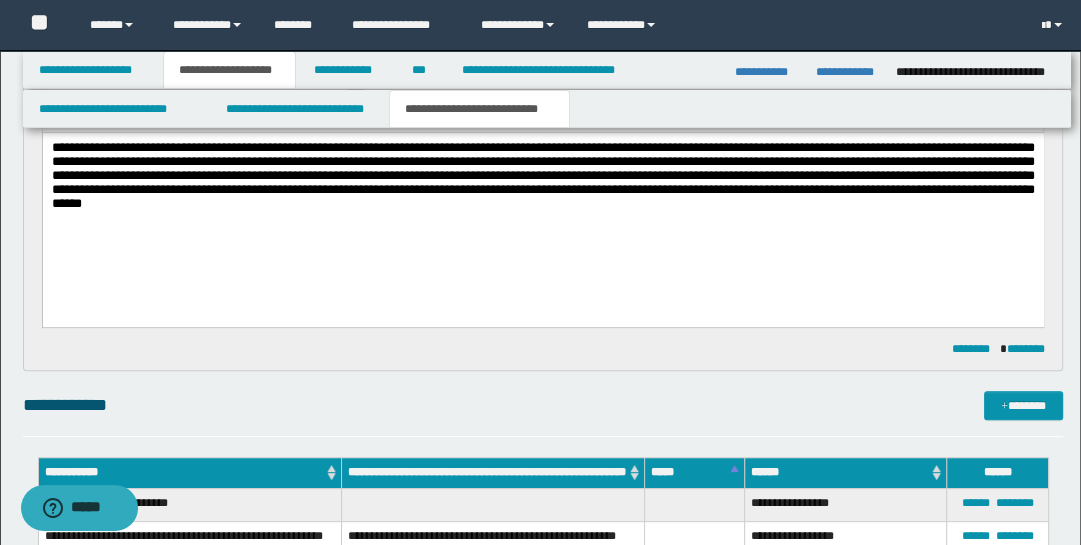 scroll, scrollTop: 165, scrollLeft: 0, axis: vertical 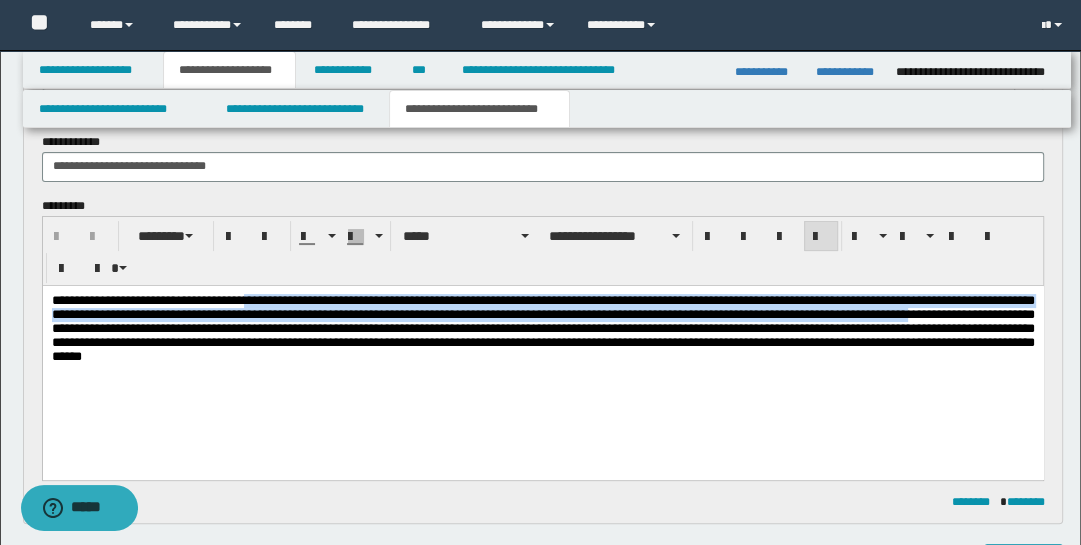 drag, startPoint x: 284, startPoint y: 298, endPoint x: 284, endPoint y: 332, distance: 34 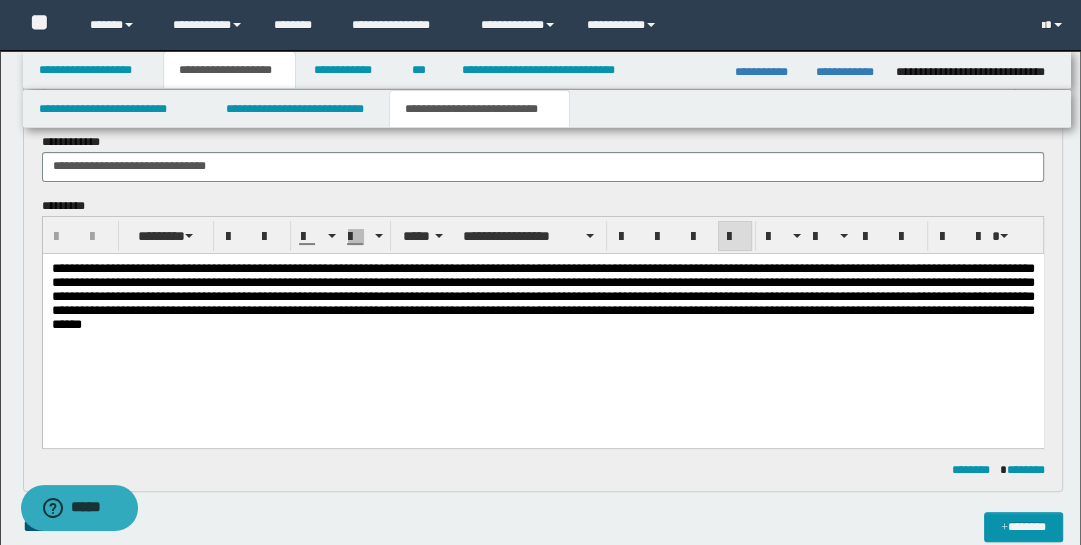 click on "**********" at bounding box center (542, 321) 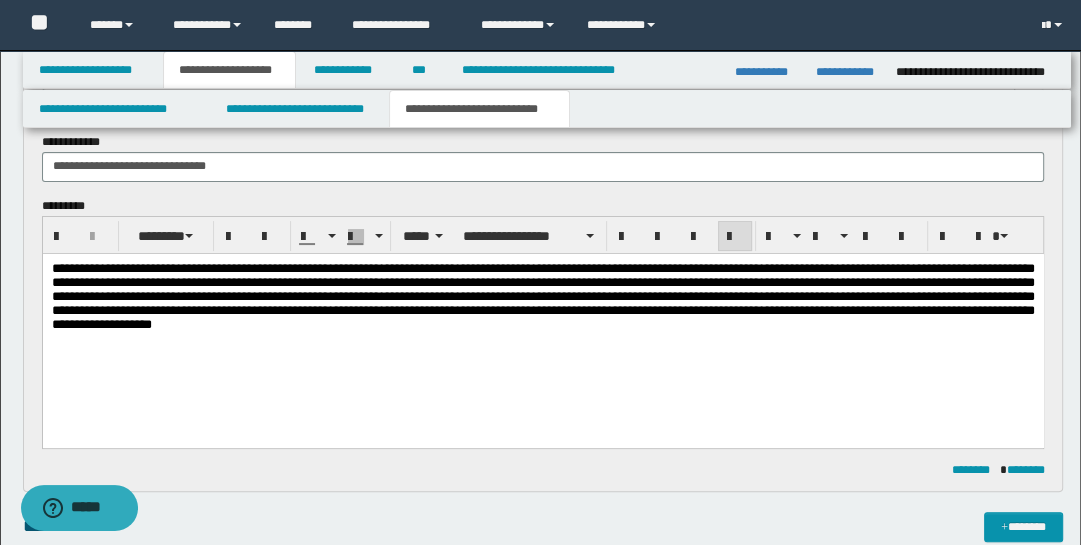 click on "**********" at bounding box center [542, 295] 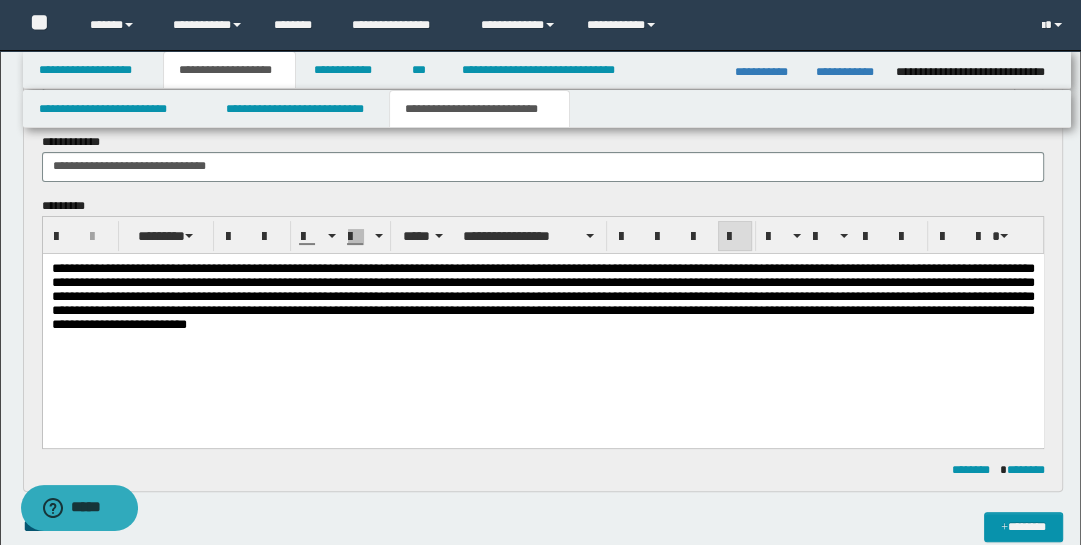 click on "**********" at bounding box center (542, 295) 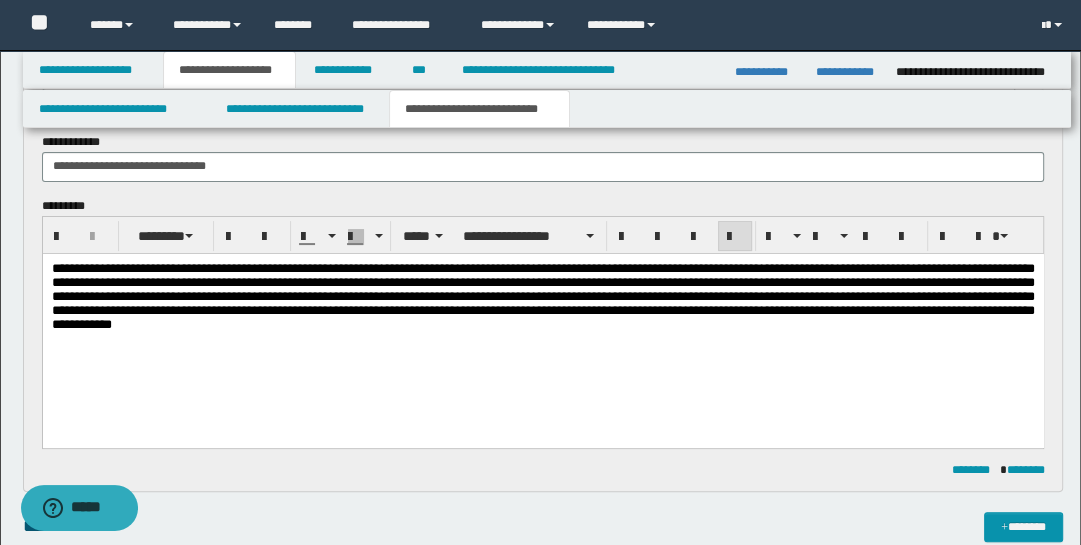 click on "**********" at bounding box center [542, 295] 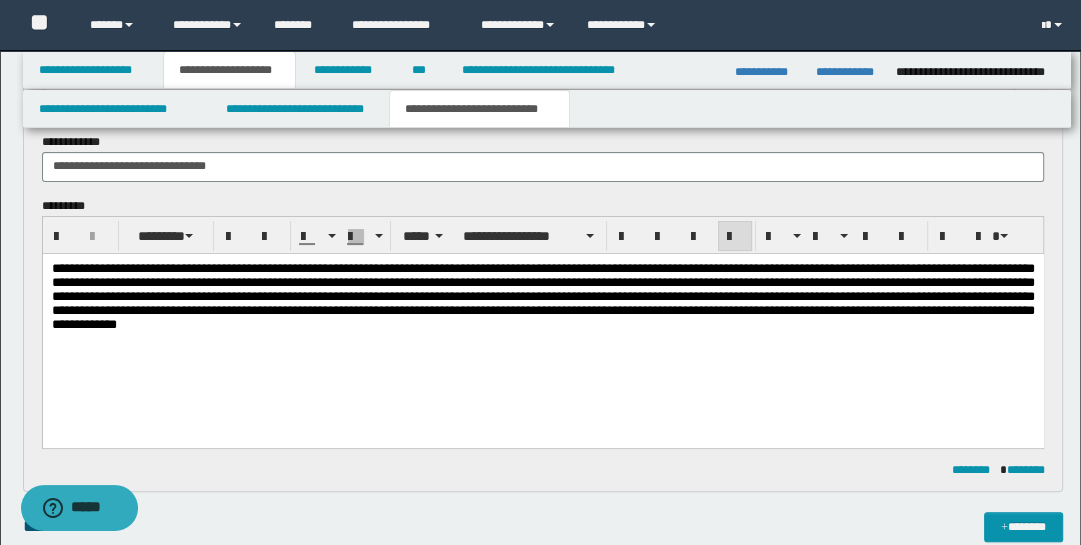 click on "**********" at bounding box center (542, 295) 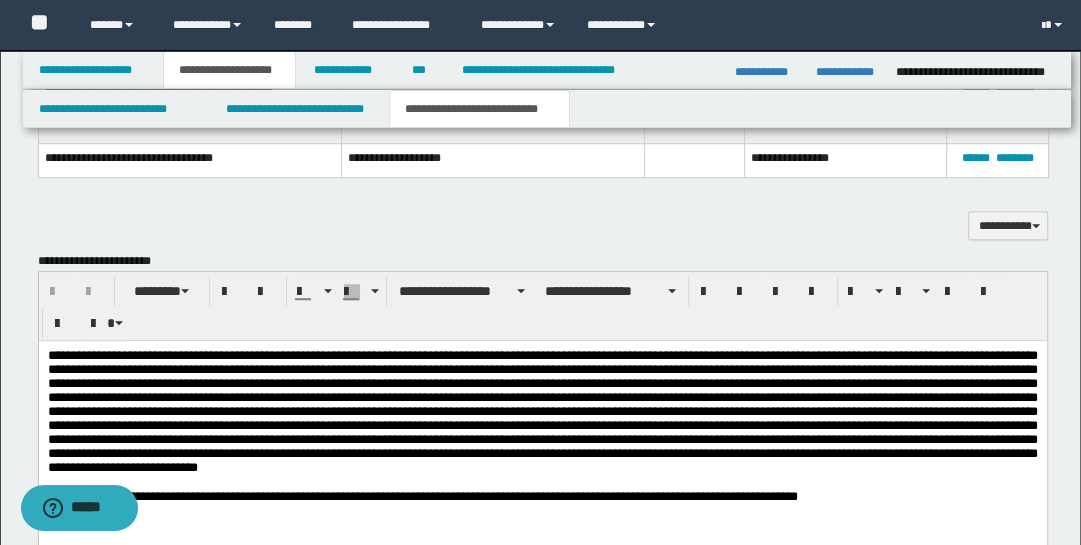 scroll, scrollTop: 1036, scrollLeft: 0, axis: vertical 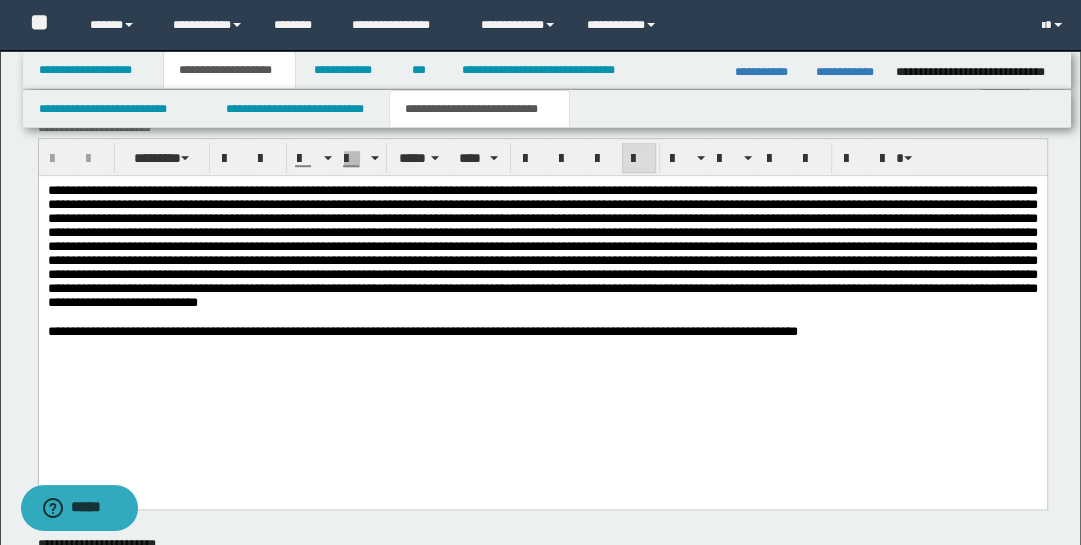 drag, startPoint x: 190, startPoint y: 195, endPoint x: 191, endPoint y: 228, distance: 33.01515 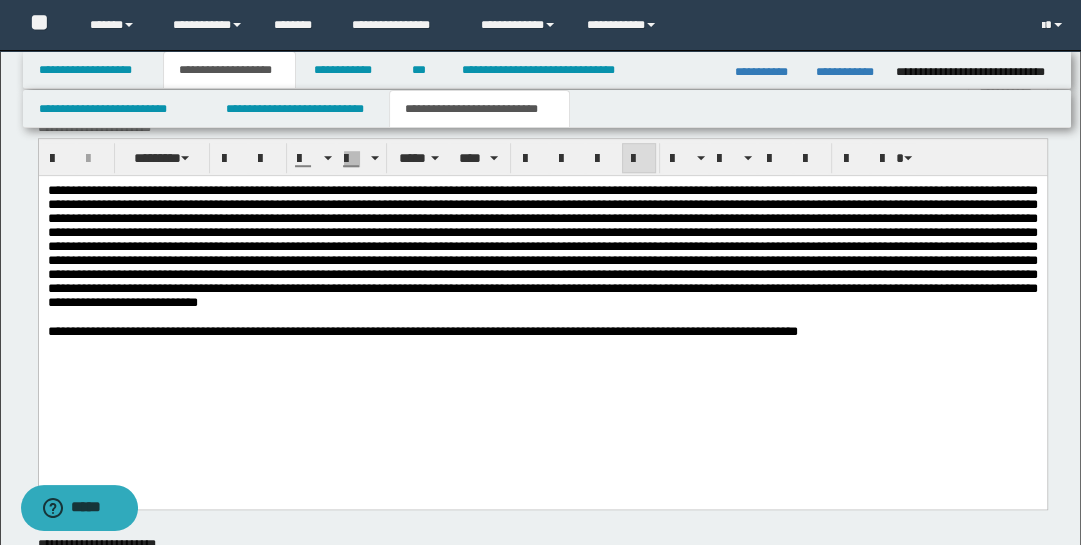 click at bounding box center (542, 246) 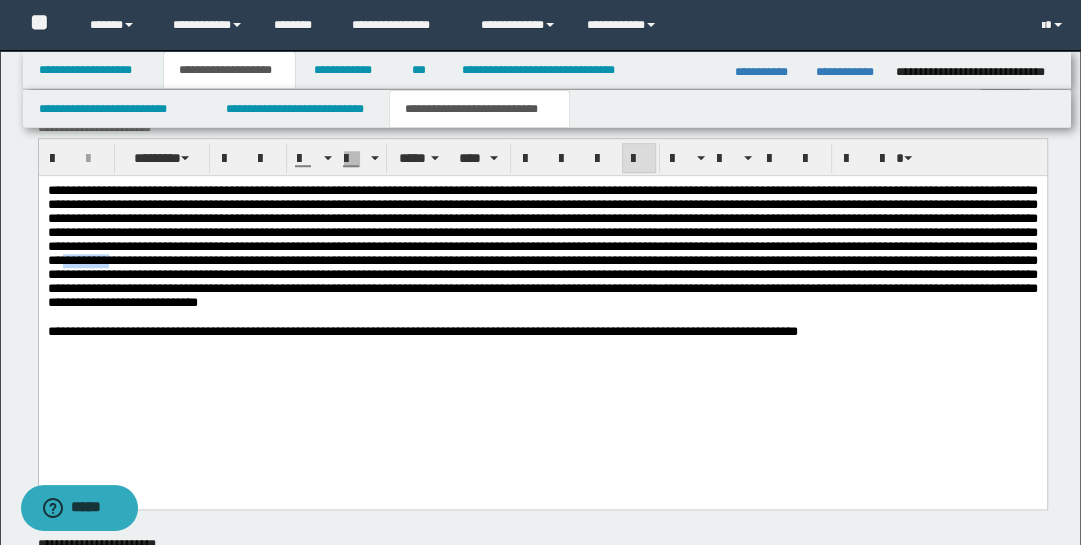 drag, startPoint x: 78, startPoint y: 291, endPoint x: 277, endPoint y: 454, distance: 257.2353 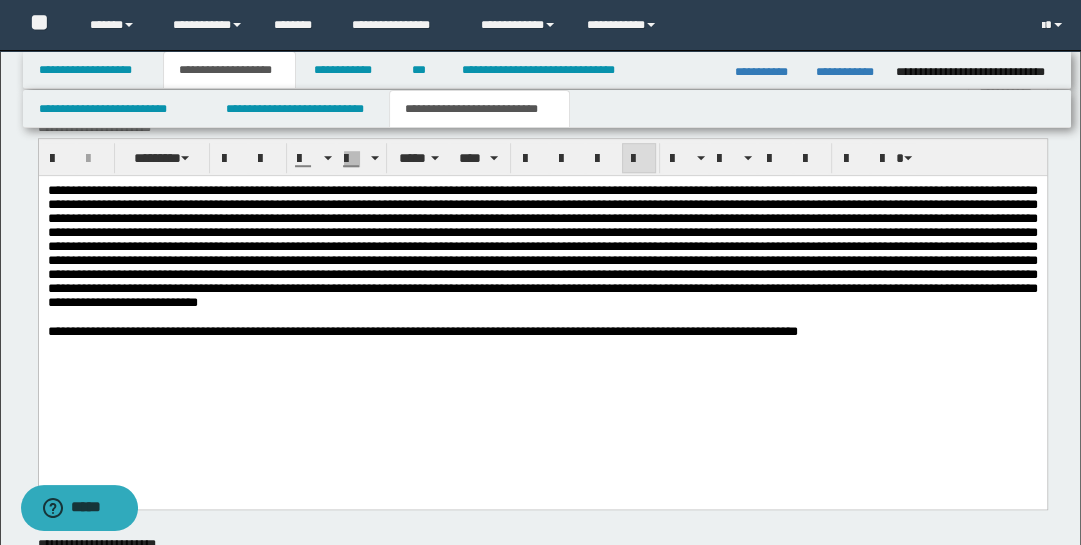 click at bounding box center (542, 246) 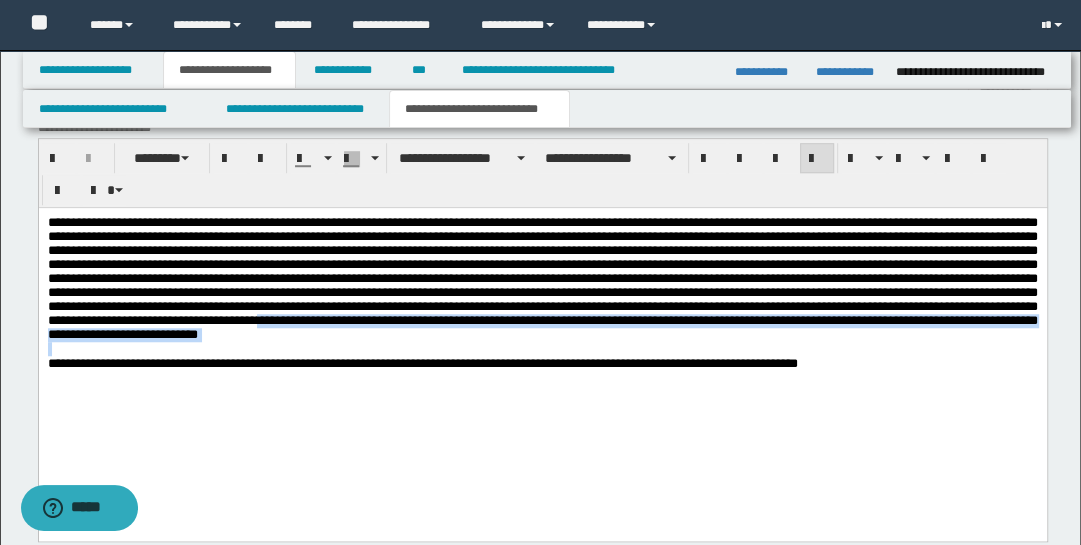 click on "**********" at bounding box center (542, 333) 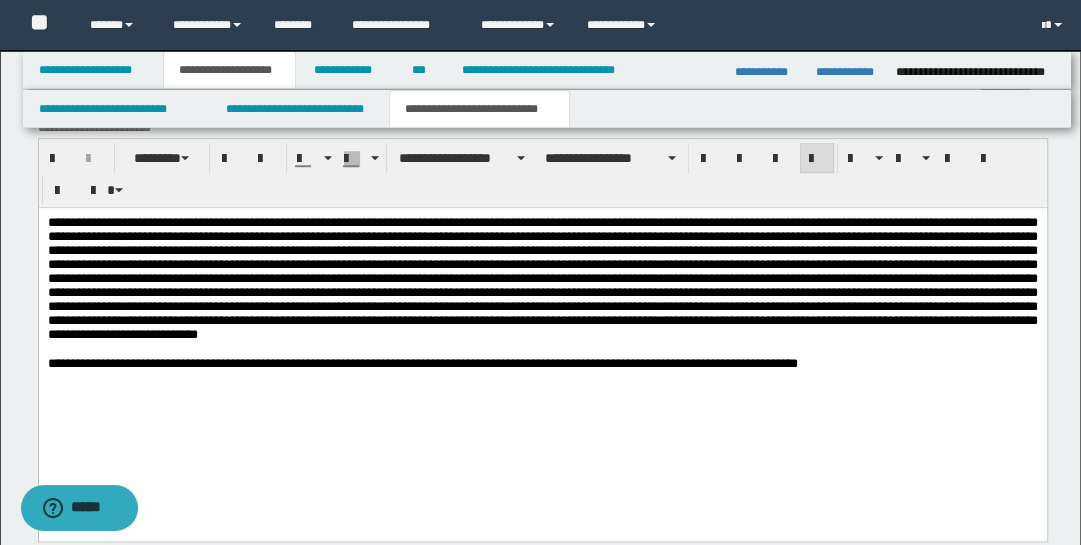 drag, startPoint x: 747, startPoint y: 489, endPoint x: 747, endPoint y: 460, distance: 29 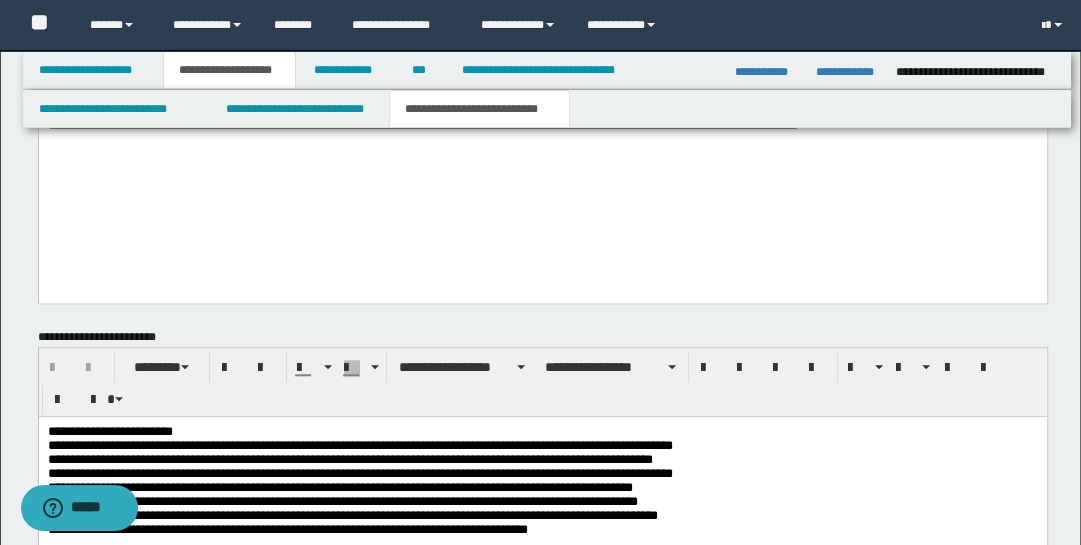 scroll, scrollTop: 1410, scrollLeft: 0, axis: vertical 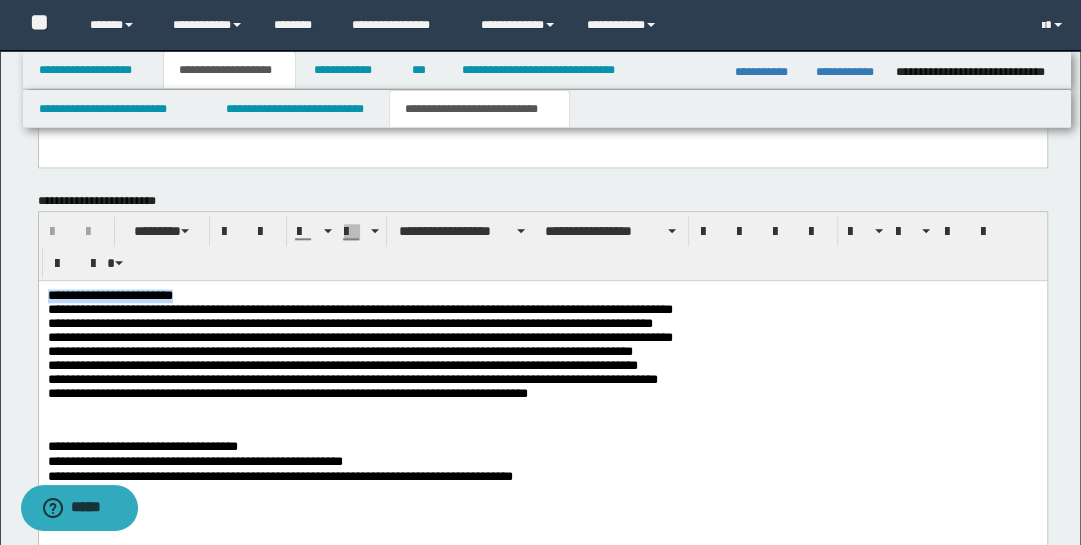 drag, startPoint x: 192, startPoint y: 298, endPoint x: -3, endPoint y: 276, distance: 196.2371 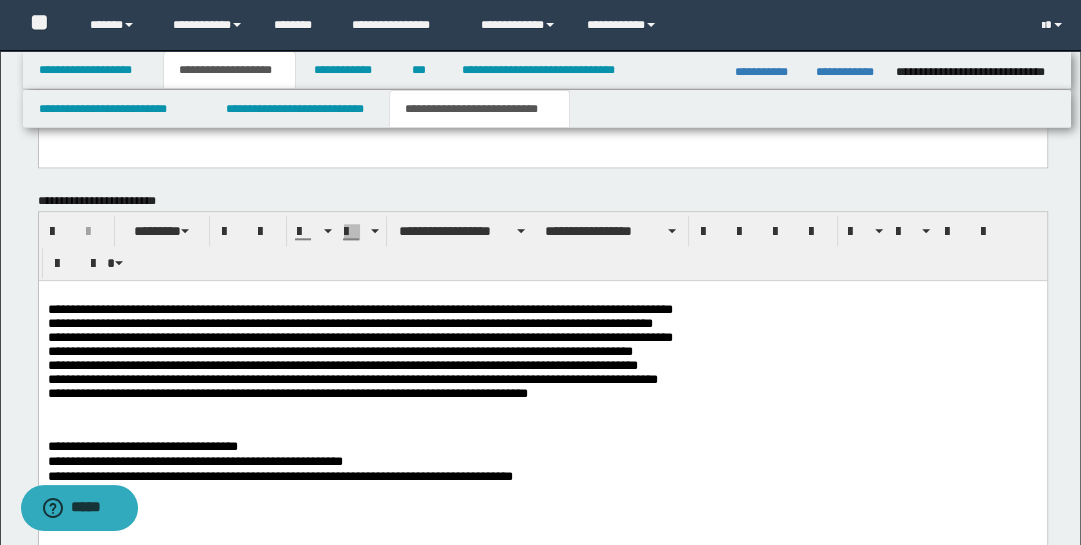 click on "**********" at bounding box center [542, 349] 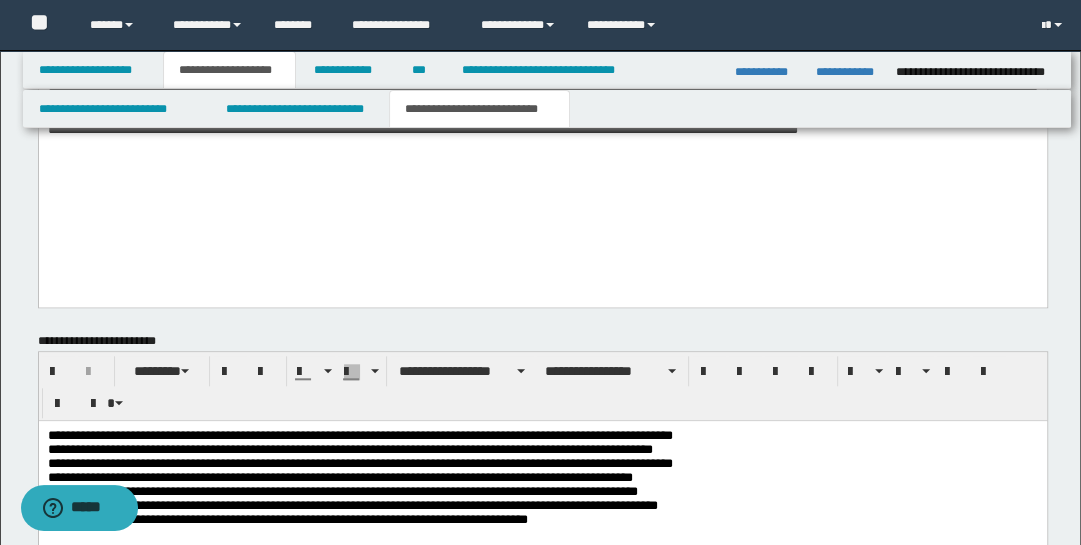 scroll, scrollTop: 1287, scrollLeft: 0, axis: vertical 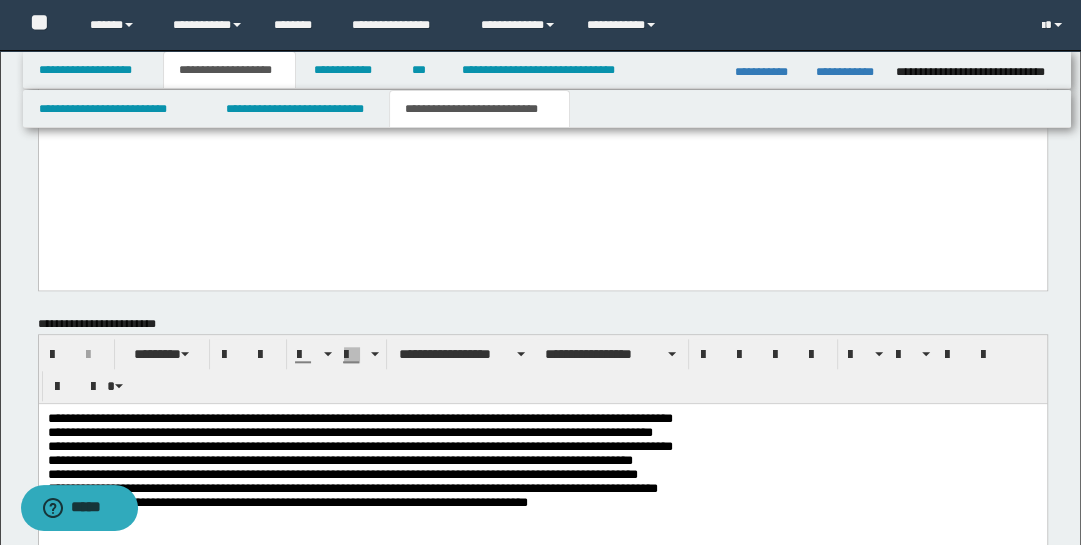 click on "**********" at bounding box center [542, 464] 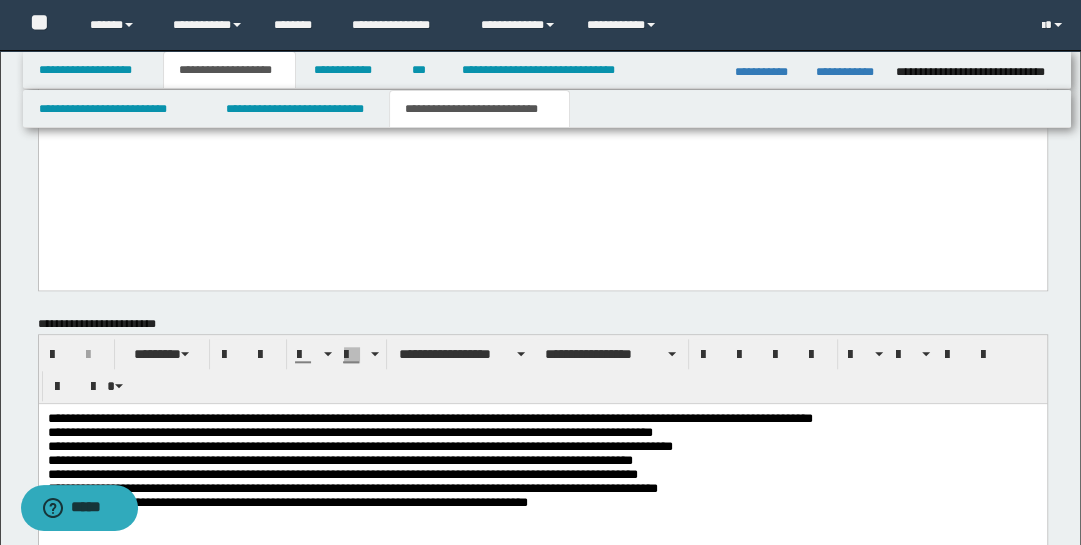 drag, startPoint x: 259, startPoint y: 439, endPoint x: 356, endPoint y: 483, distance: 106.51291 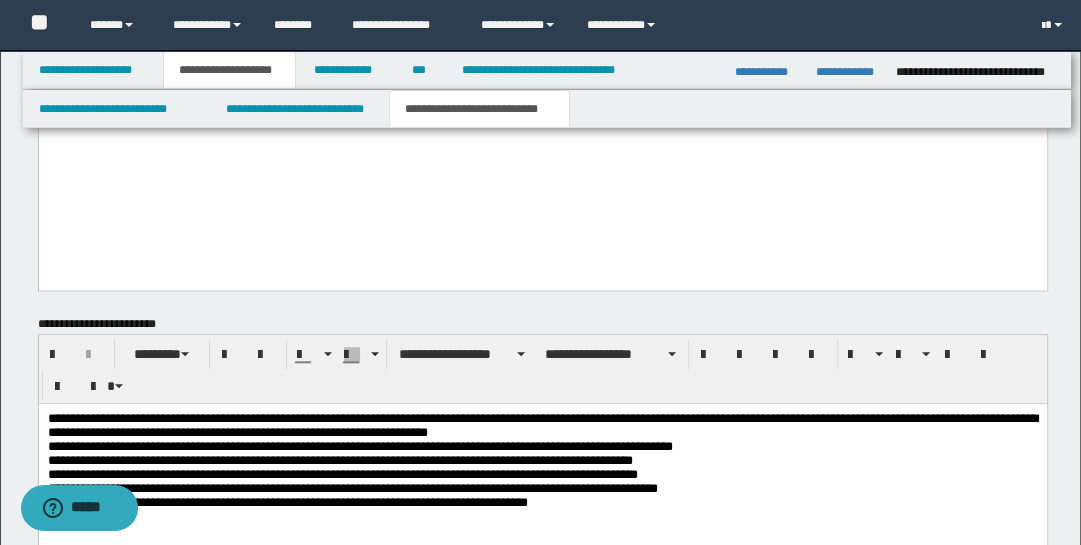 click on "**********" at bounding box center (542, 464) 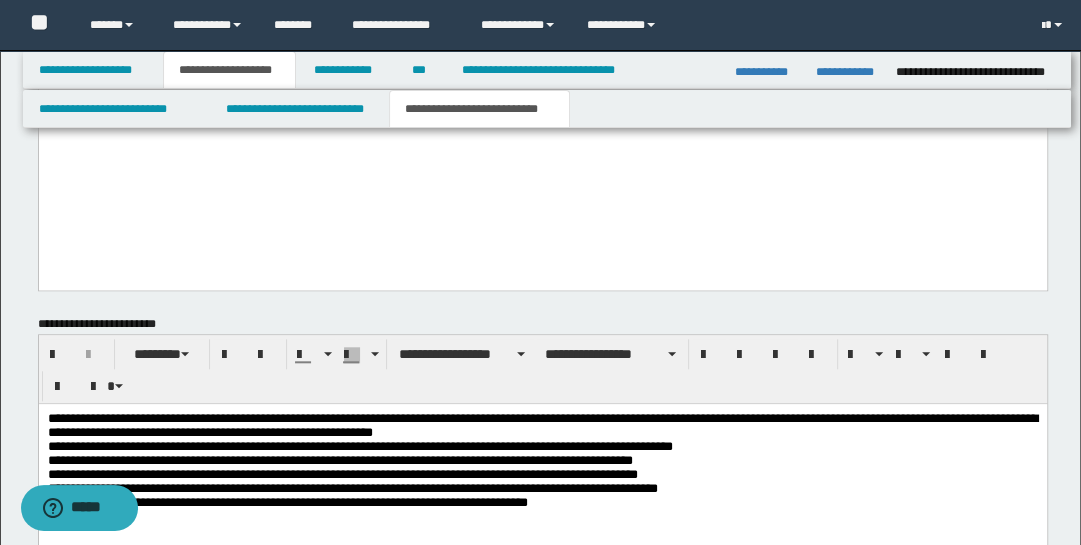 click on "**********" at bounding box center [542, 464] 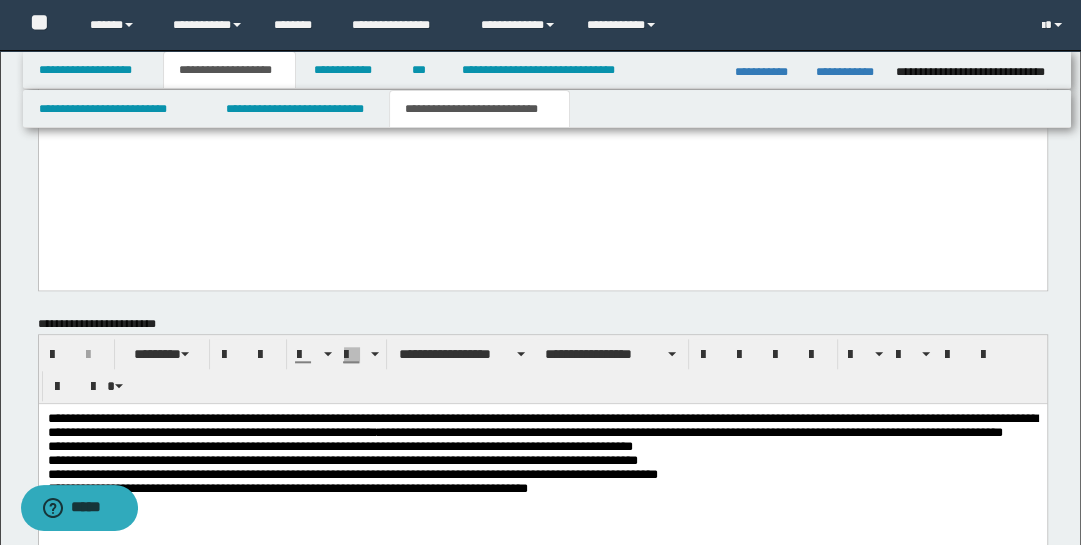 click on "**********" at bounding box center (542, 464) 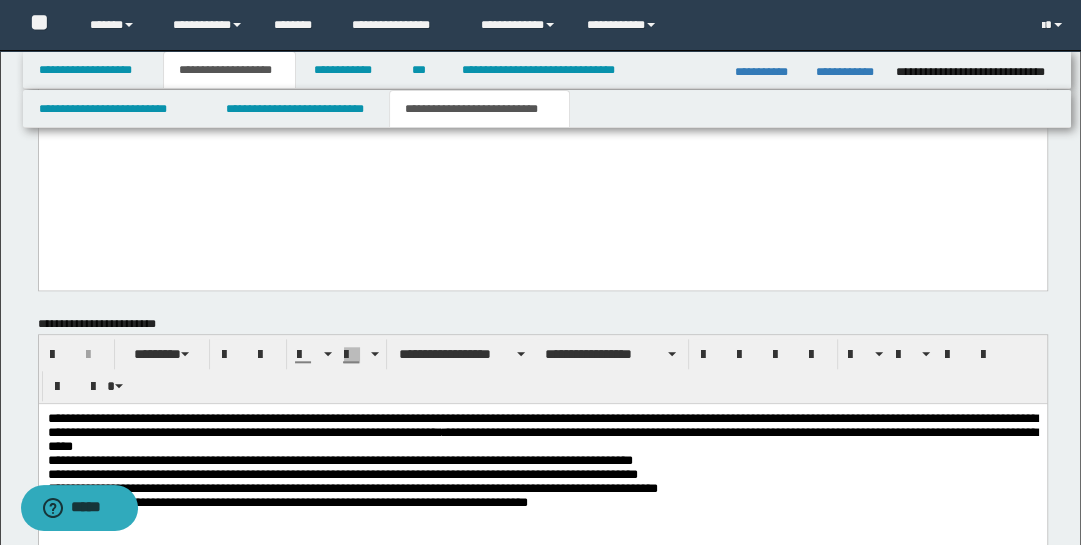 drag, startPoint x: 692, startPoint y: 435, endPoint x: 724, endPoint y: 451, distance: 35.77709 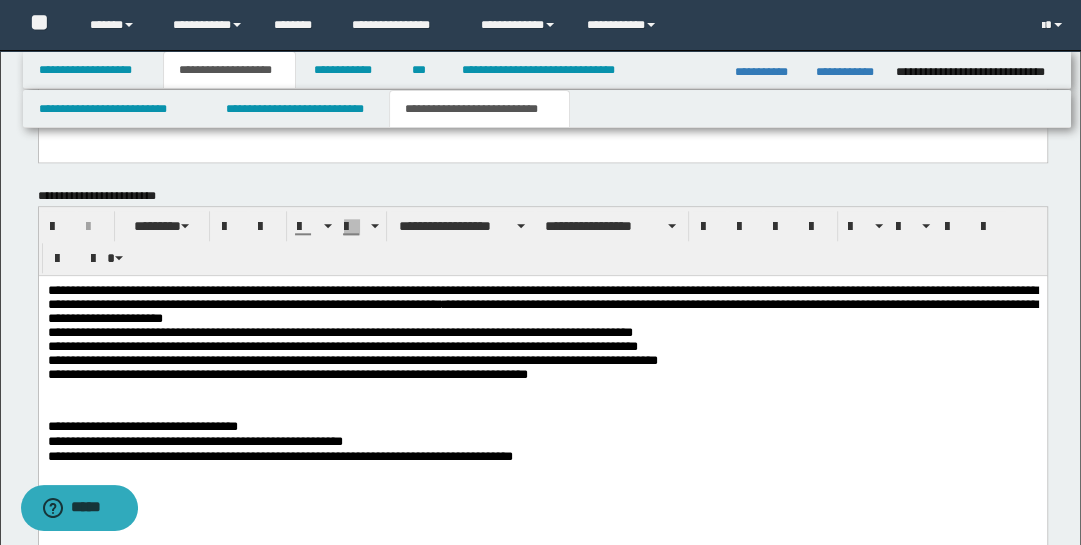 scroll, scrollTop: 1398, scrollLeft: 0, axis: vertical 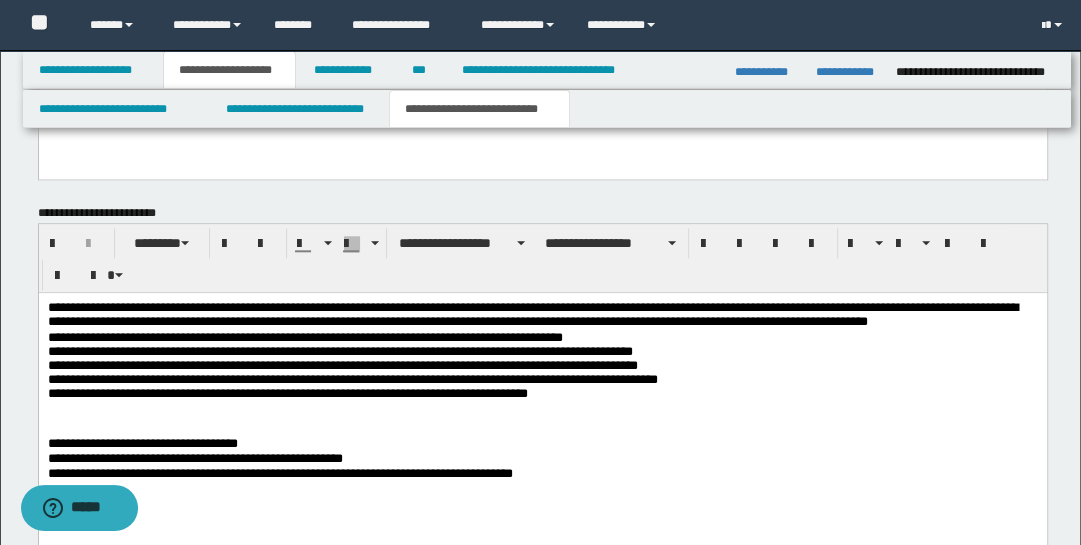click on "**********" at bounding box center (542, 316) 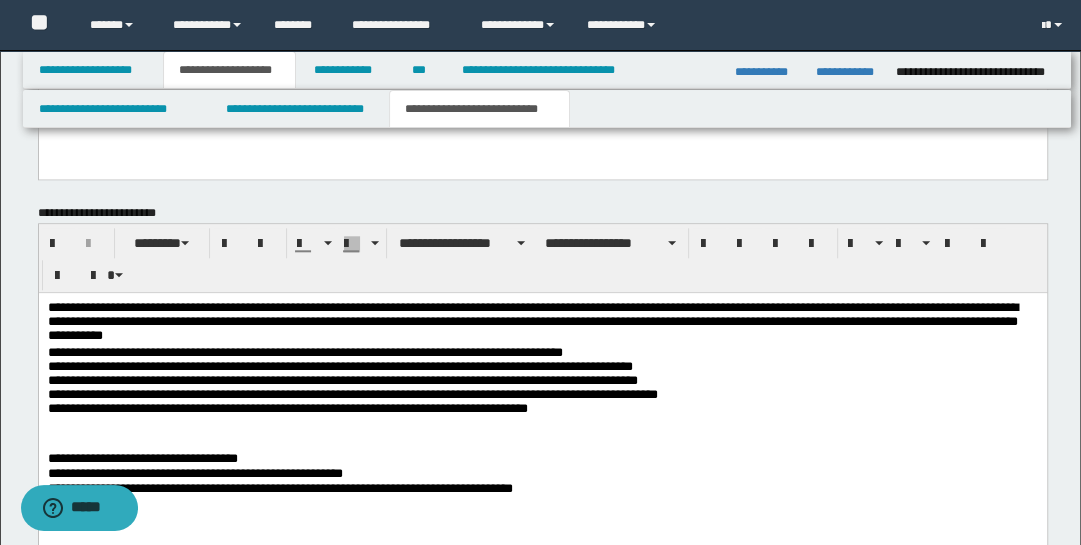 click on "**********" at bounding box center [542, 323] 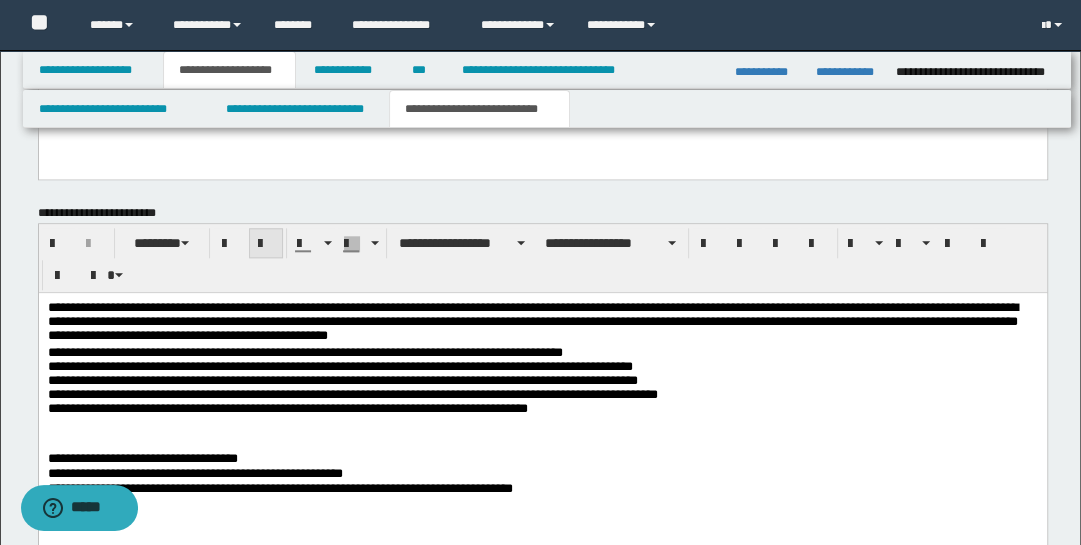 click at bounding box center (266, 243) 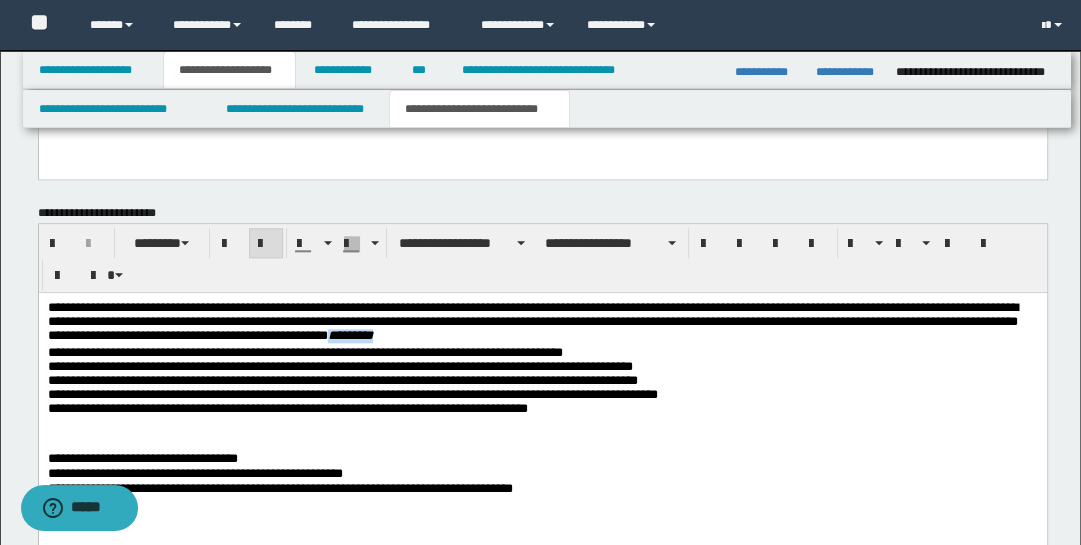 drag, startPoint x: 542, startPoint y: 344, endPoint x: 493, endPoint y: 335, distance: 49.819675 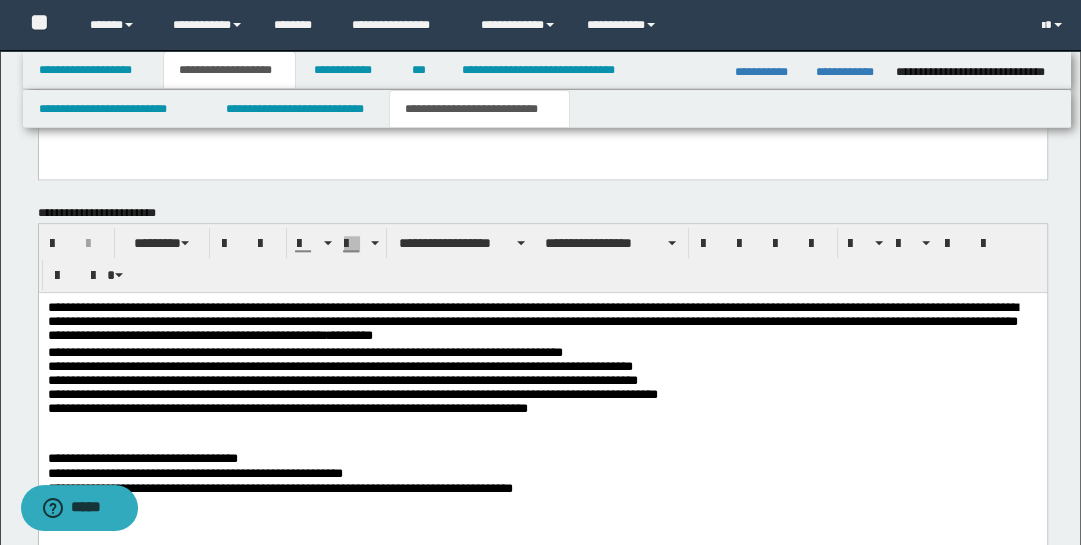 click on "**********" at bounding box center [542, 323] 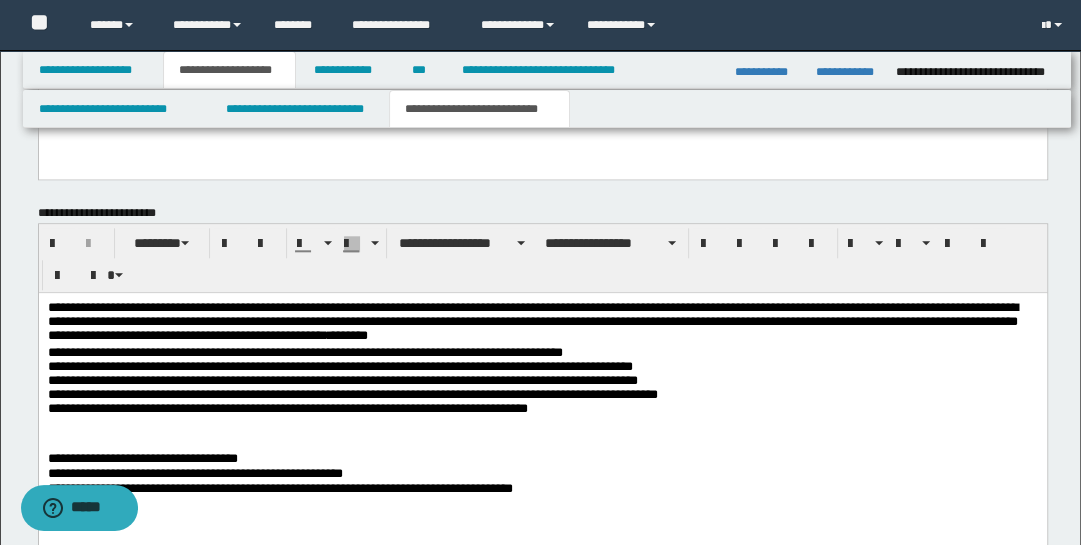 click on "**********" at bounding box center [542, 323] 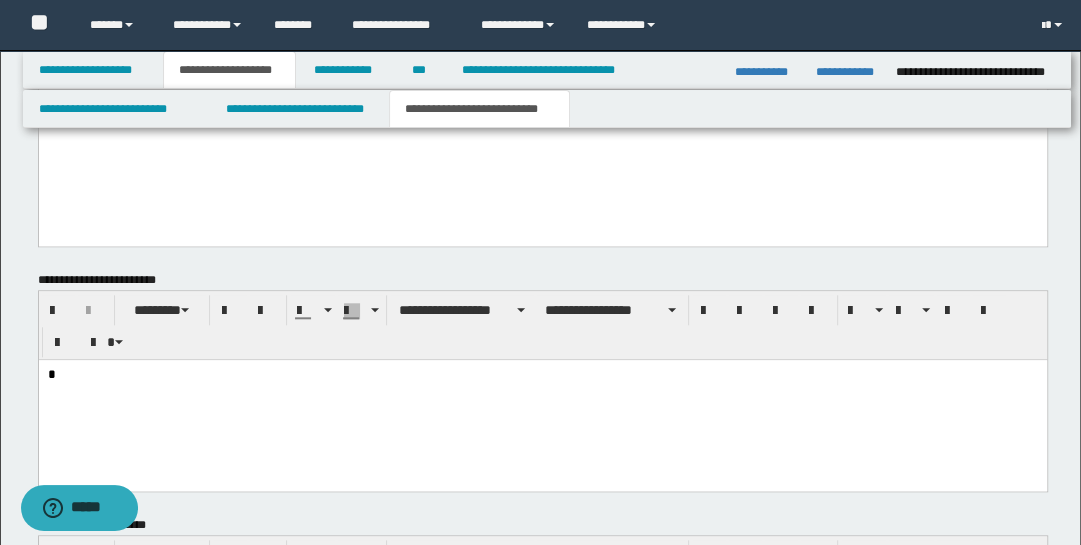 scroll, scrollTop: 1308, scrollLeft: 0, axis: vertical 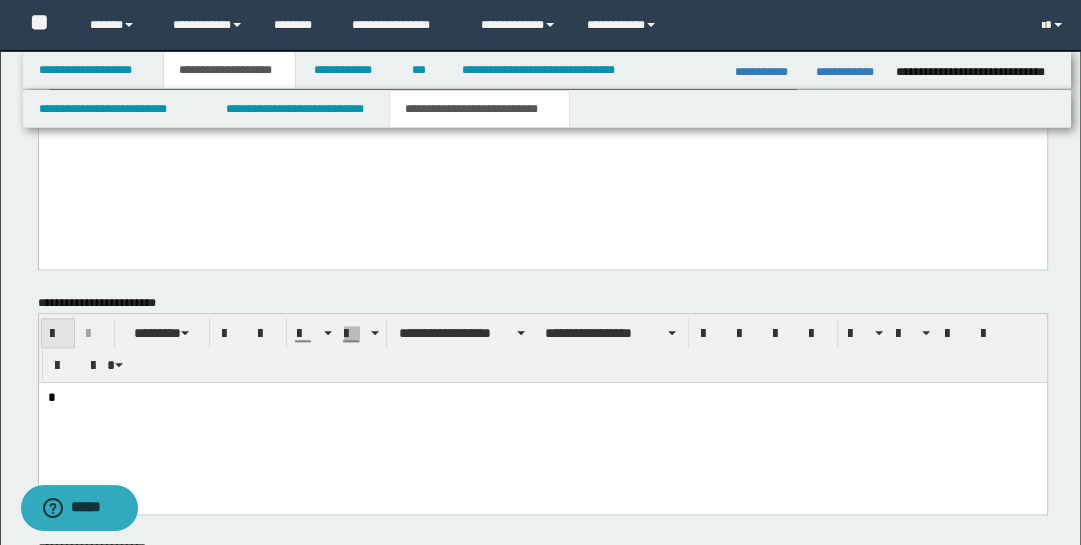 click at bounding box center (58, 334) 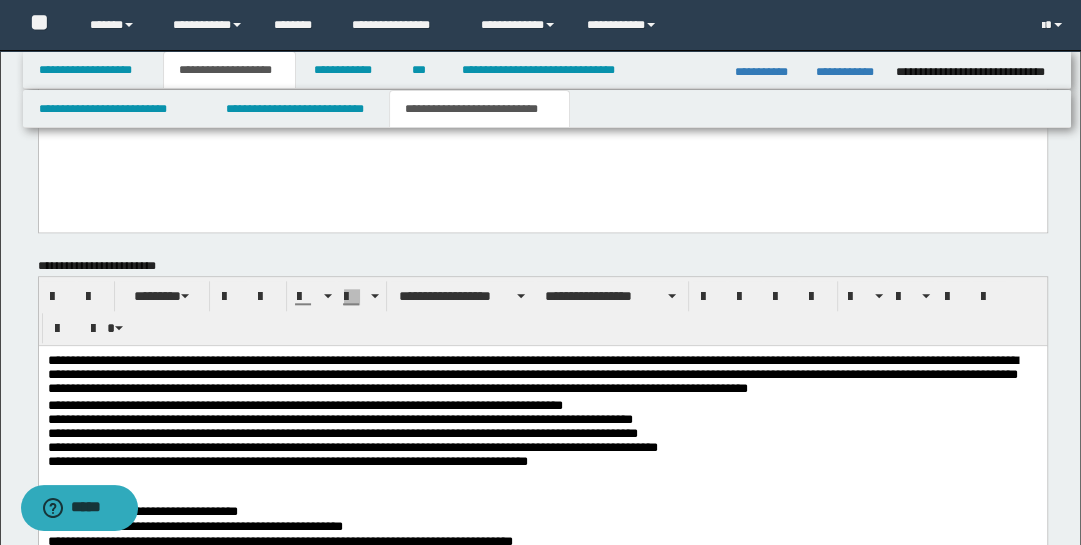 scroll, scrollTop: 1355, scrollLeft: 0, axis: vertical 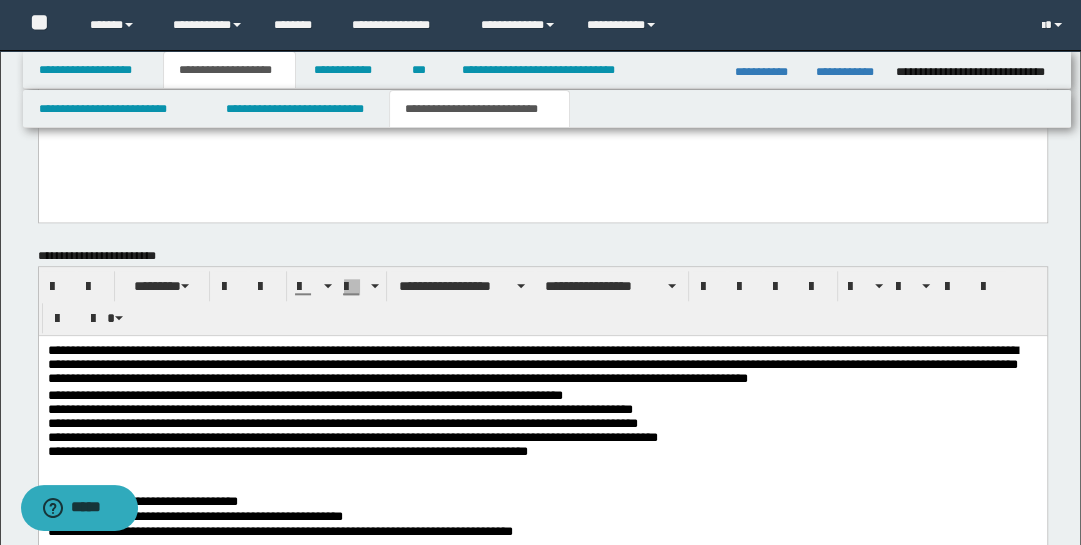 click on "**********" at bounding box center [542, 366] 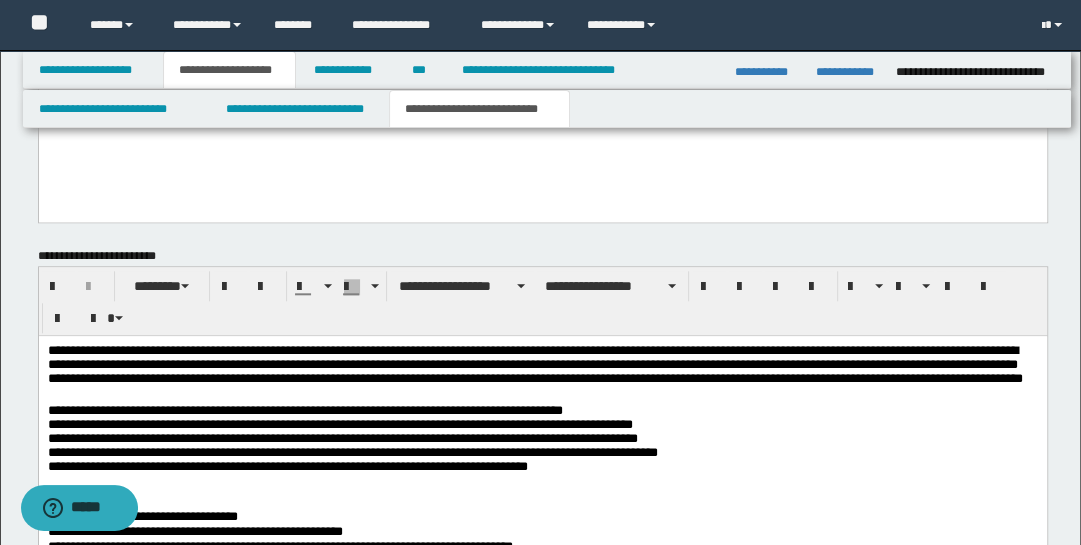 click on "**********" at bounding box center (542, 374) 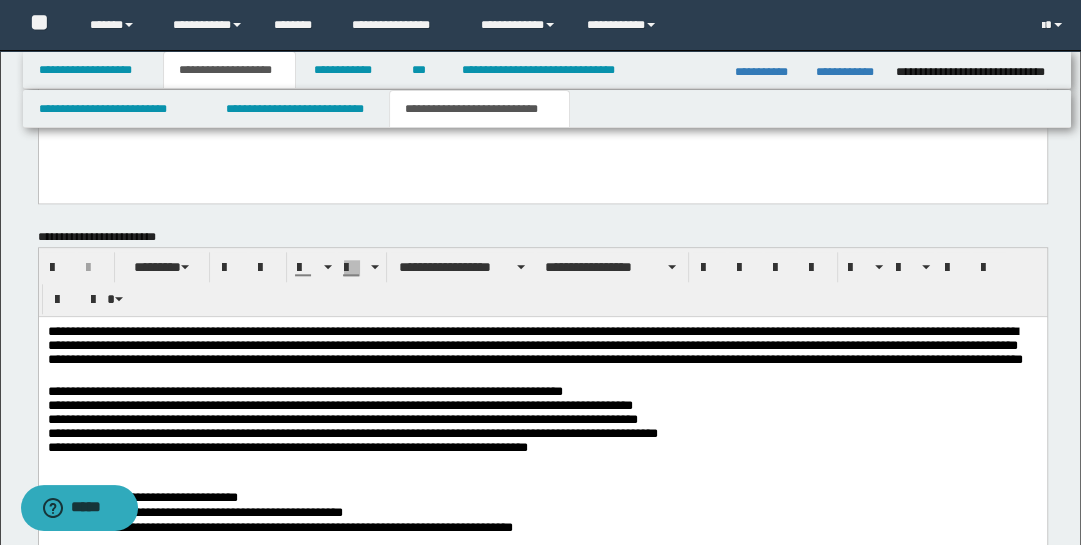 scroll, scrollTop: 1375, scrollLeft: 0, axis: vertical 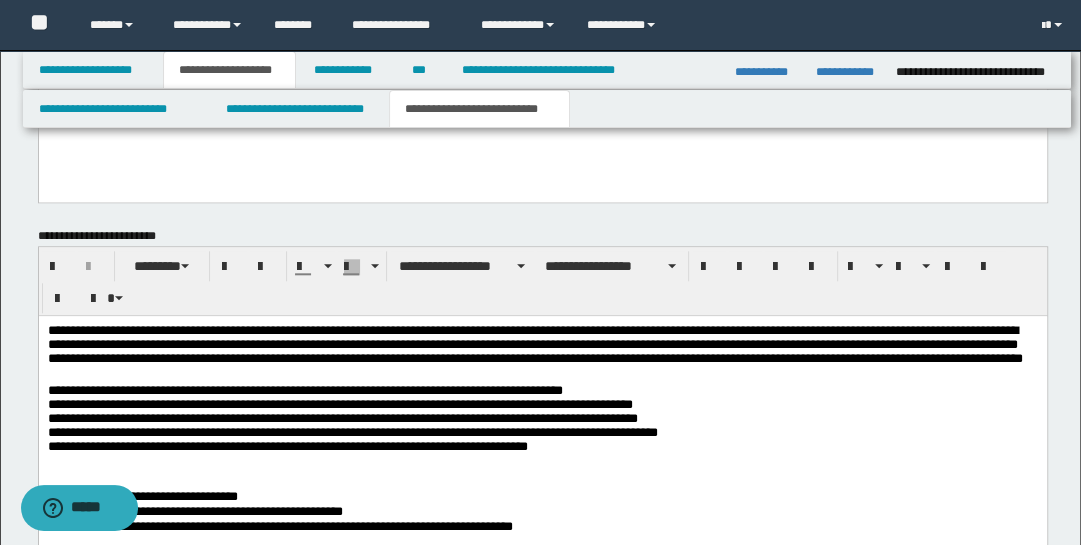 click on "**********" at bounding box center [542, 354] 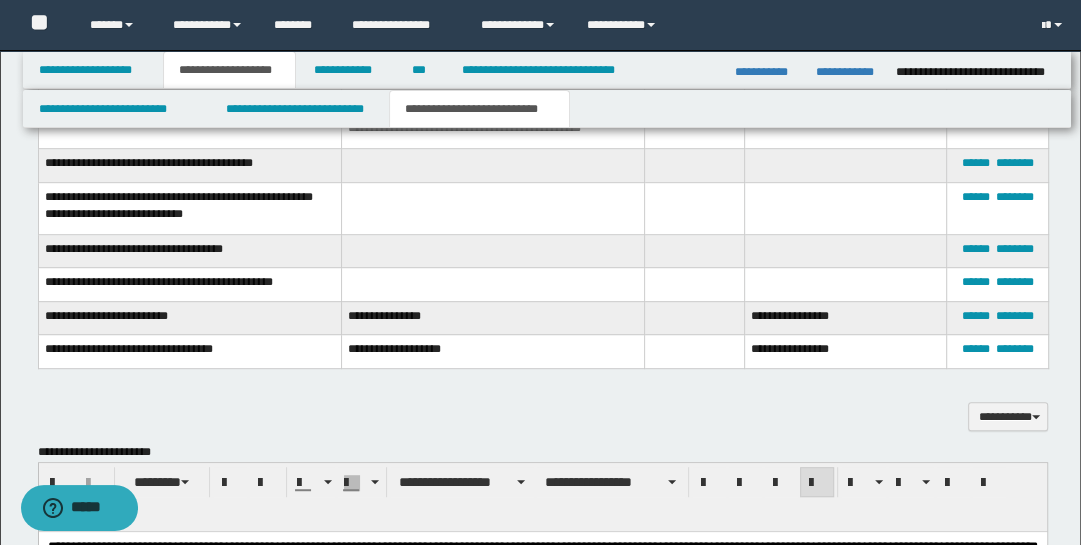 scroll, scrollTop: 717, scrollLeft: 0, axis: vertical 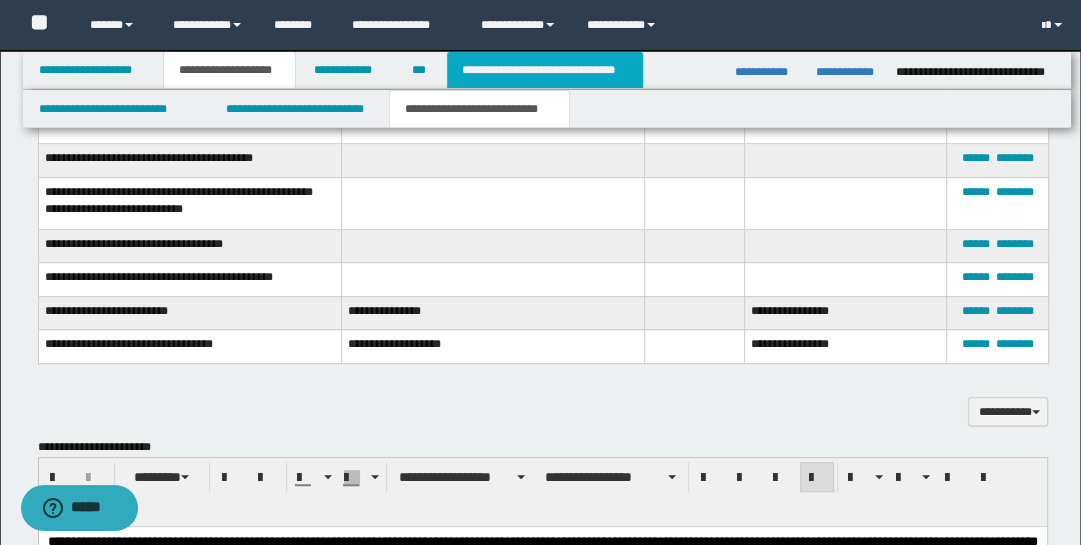 click on "**********" at bounding box center (545, 70) 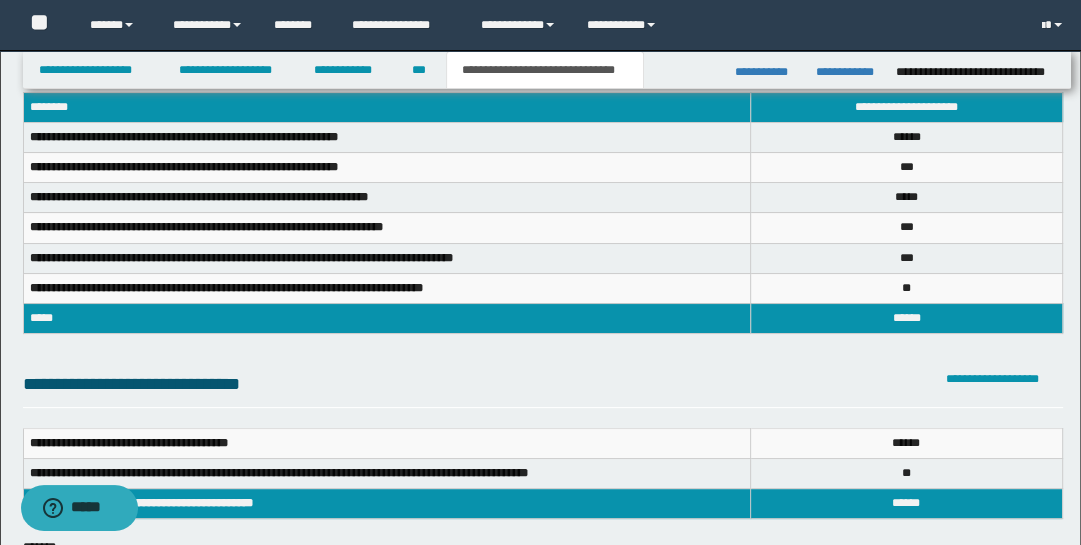 scroll, scrollTop: 0, scrollLeft: 0, axis: both 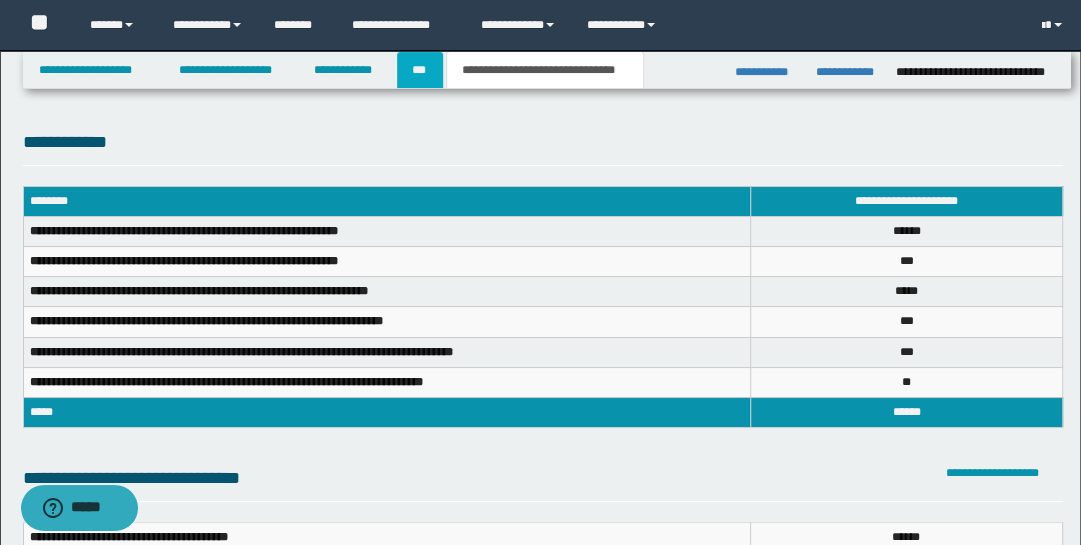 click on "***" at bounding box center [420, 70] 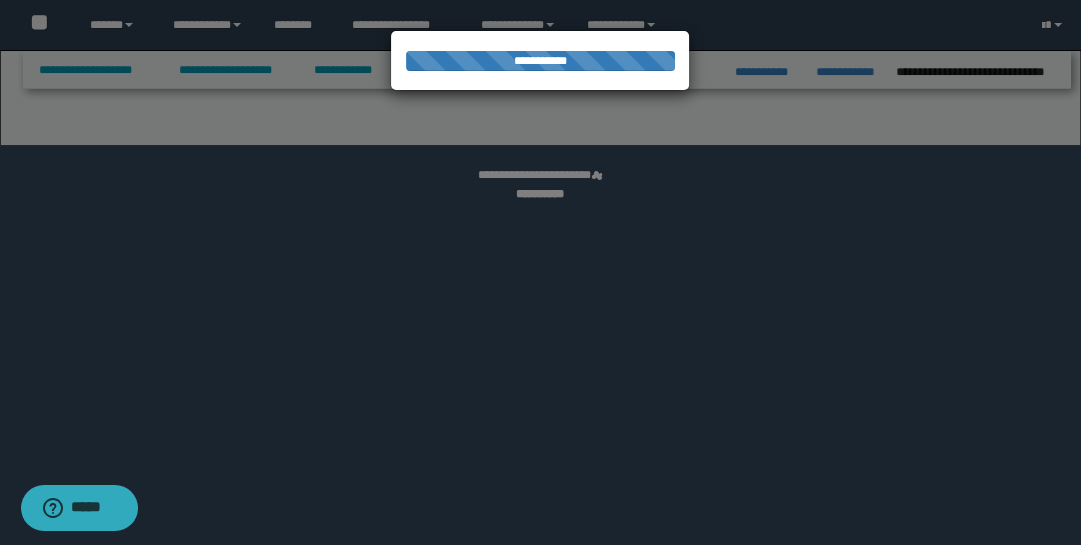 select on "*" 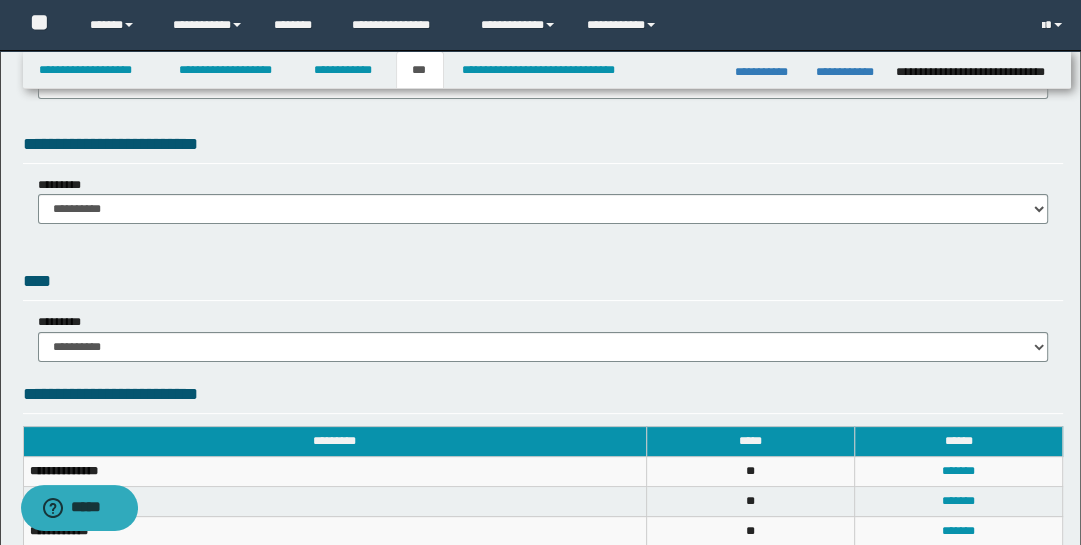 scroll, scrollTop: 0, scrollLeft: 0, axis: both 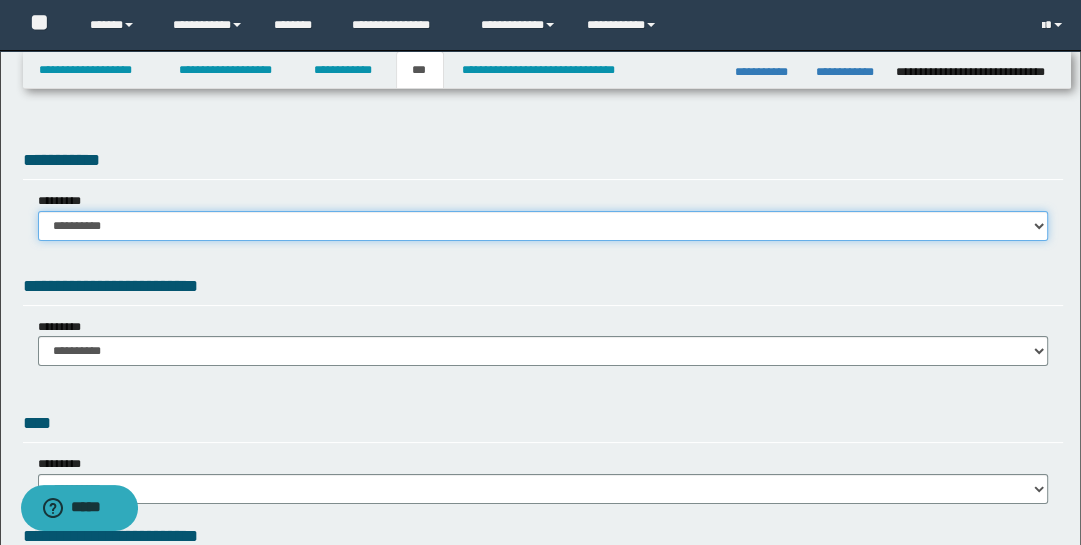 click on "**********" at bounding box center [543, 226] 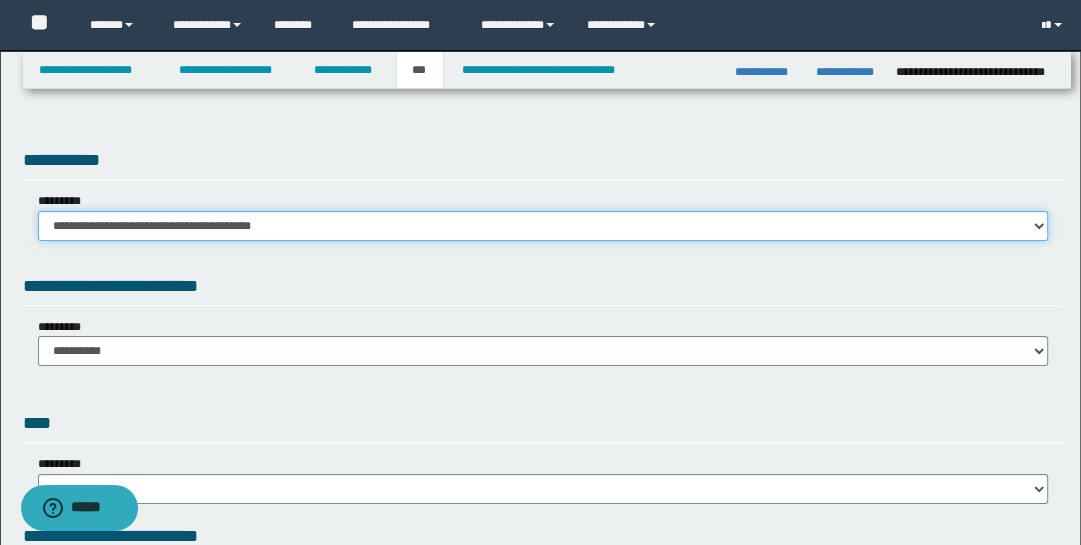 click on "**********" at bounding box center [543, 226] 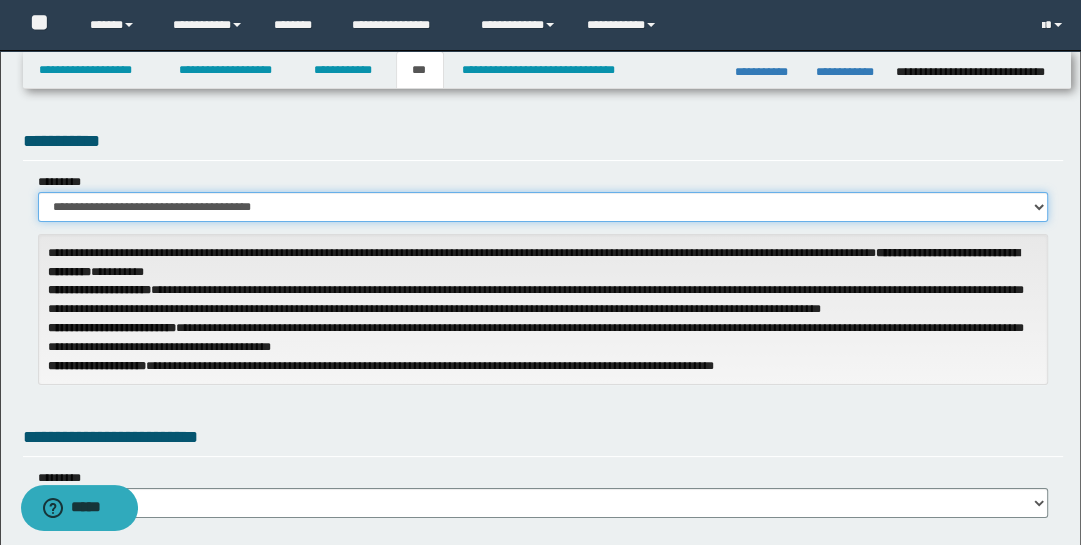 scroll, scrollTop: 78, scrollLeft: 0, axis: vertical 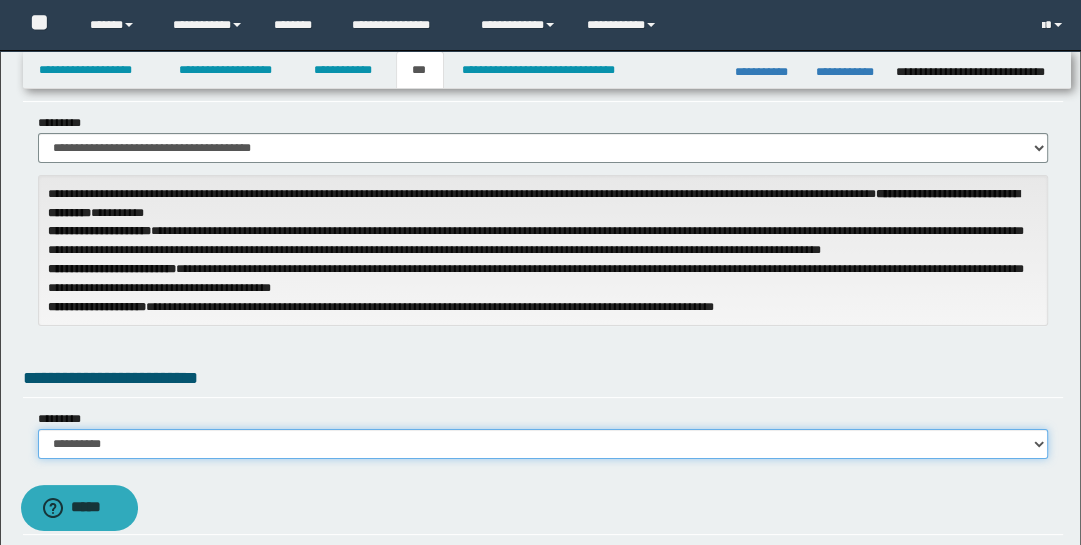 click on "**********" at bounding box center [543, 444] 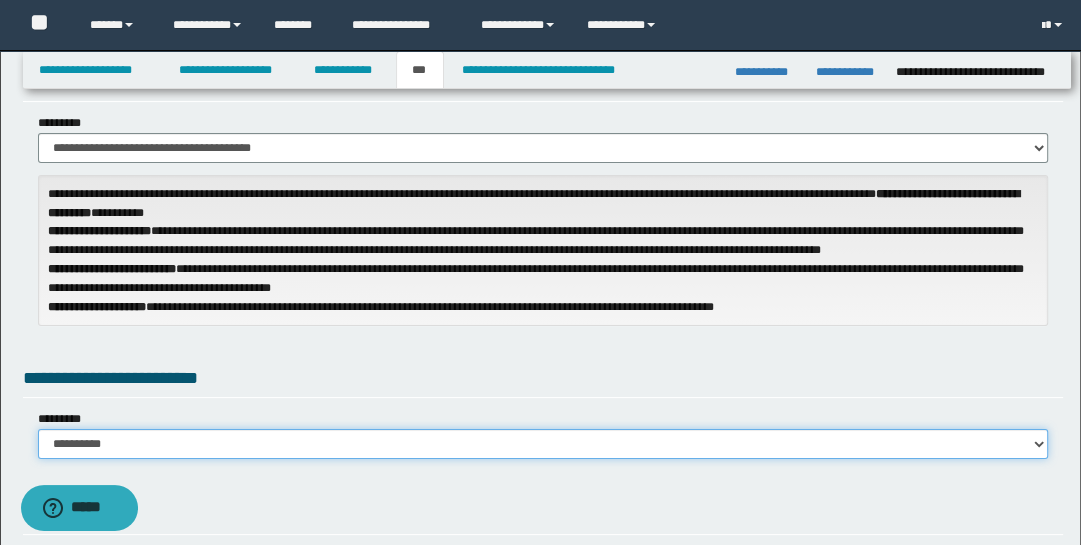 select on "***" 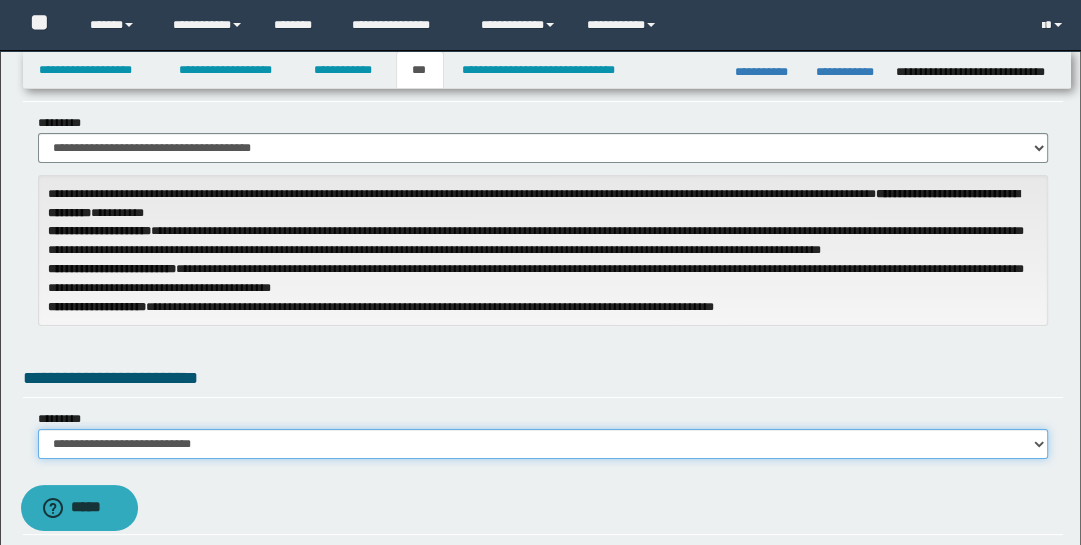click on "**********" at bounding box center [543, 444] 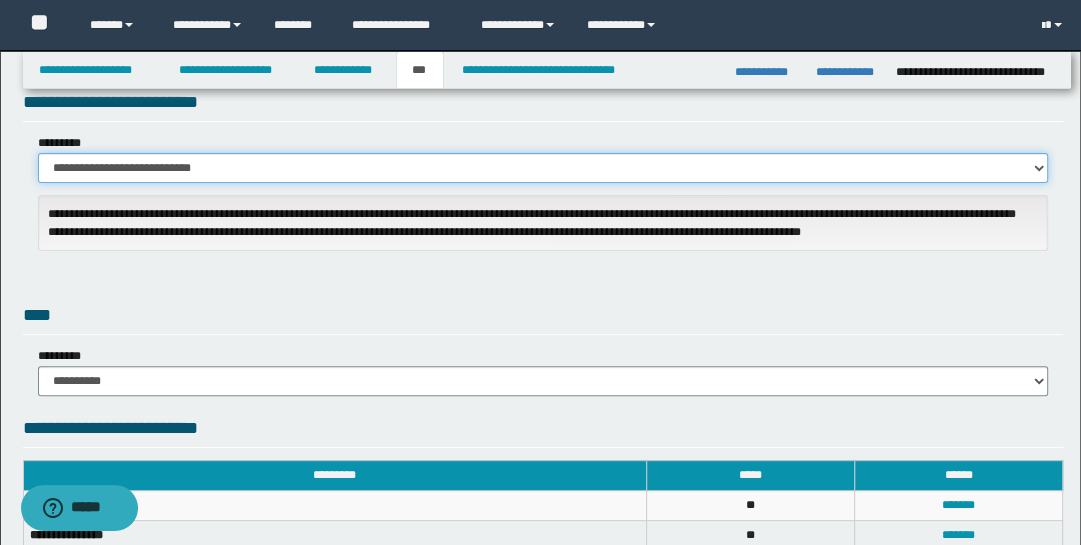 scroll, scrollTop: 473, scrollLeft: 0, axis: vertical 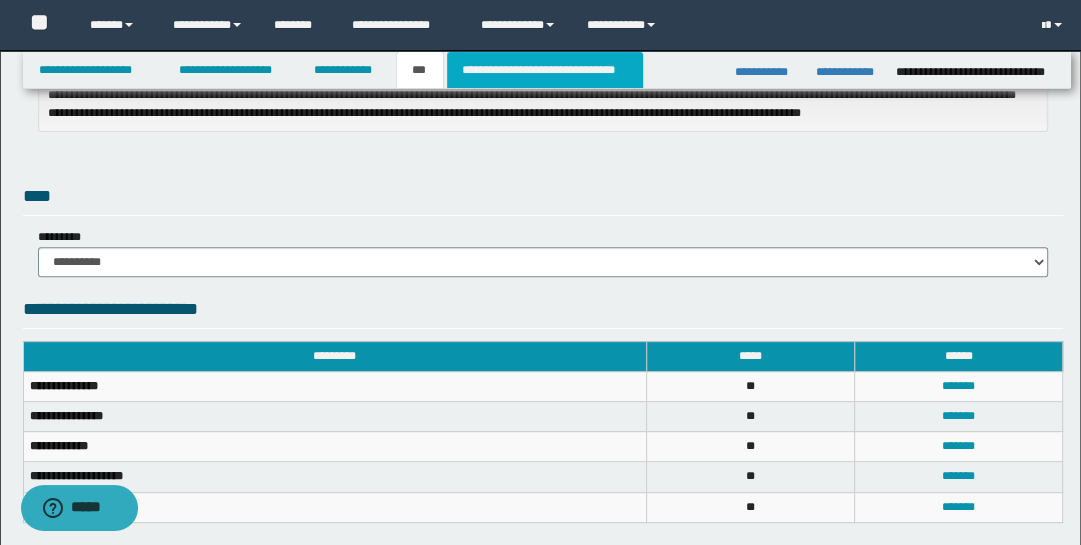 click on "**********" at bounding box center [545, 70] 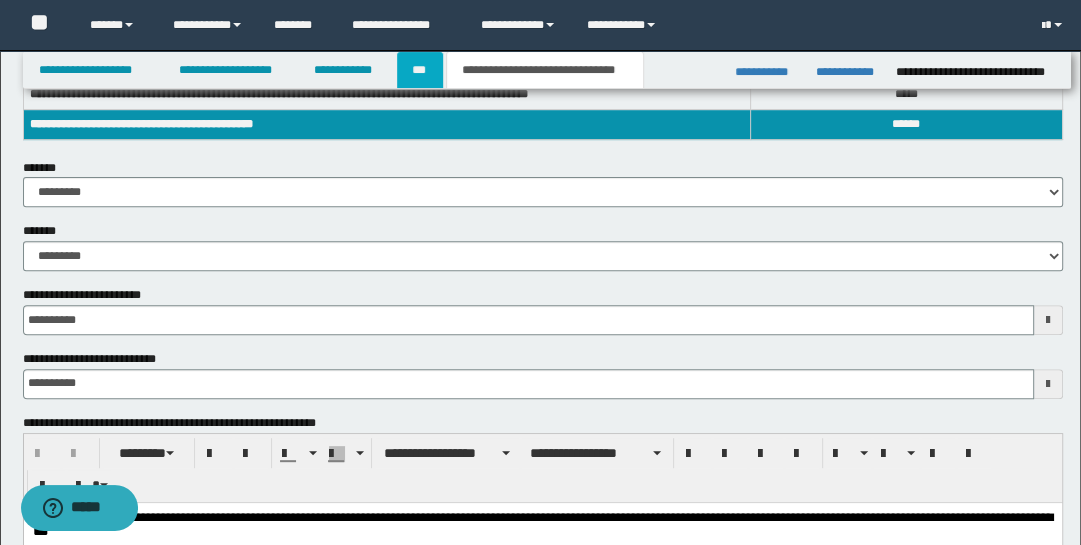 click on "***" at bounding box center [420, 70] 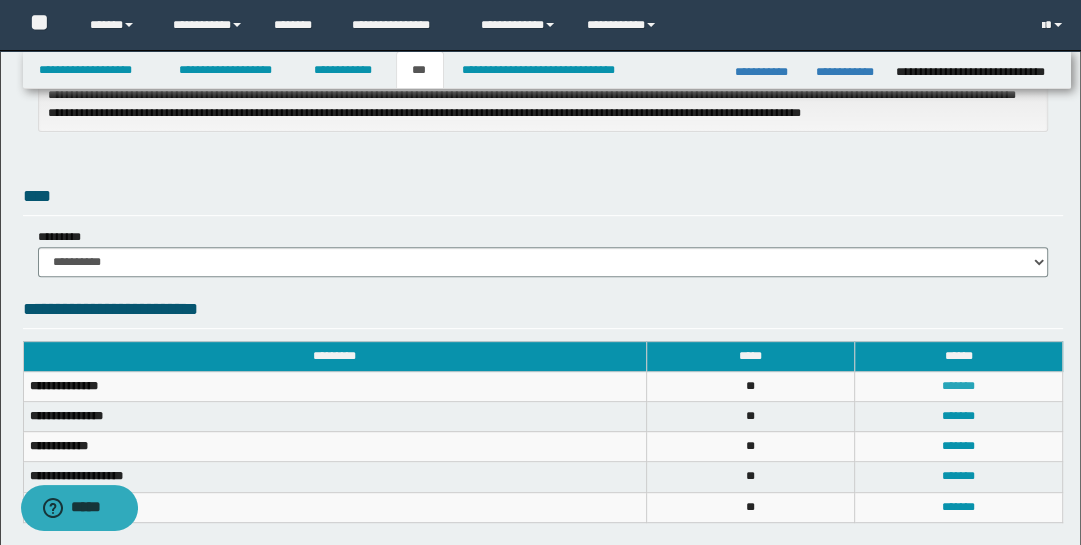 click on "*******" at bounding box center (958, 386) 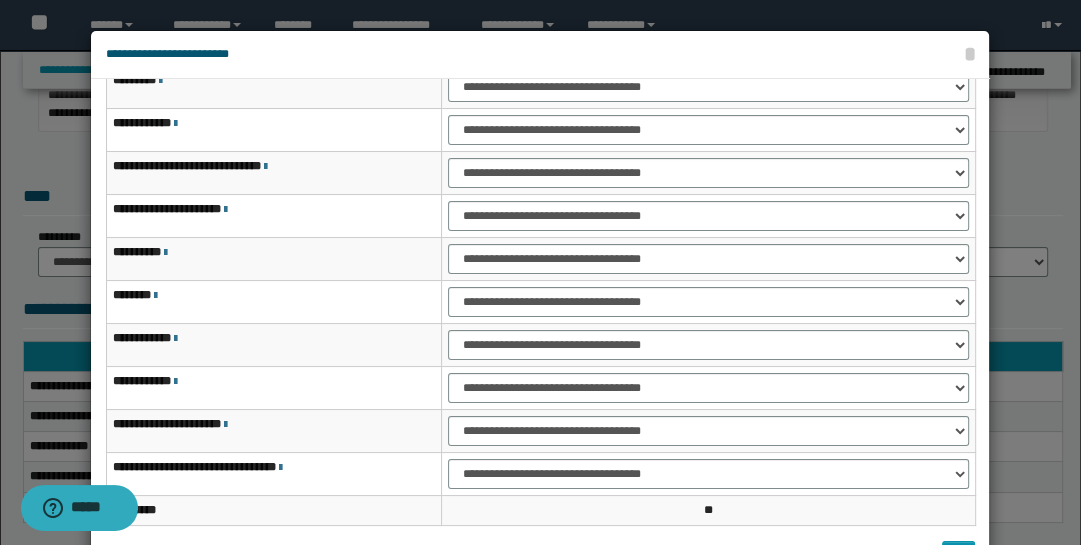 scroll, scrollTop: 115, scrollLeft: 0, axis: vertical 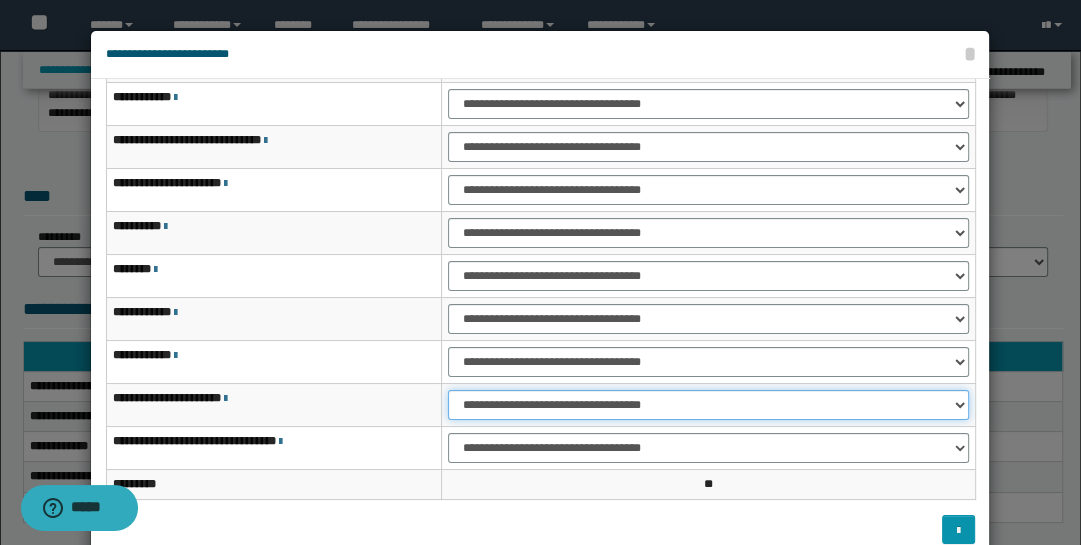 click on "**********" at bounding box center [708, 405] 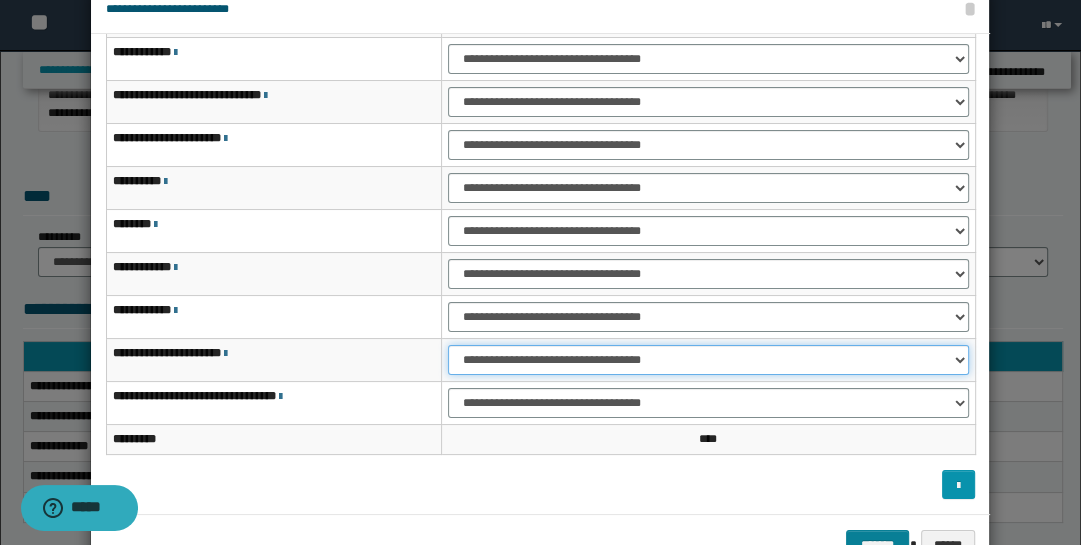 scroll, scrollTop: 104, scrollLeft: 0, axis: vertical 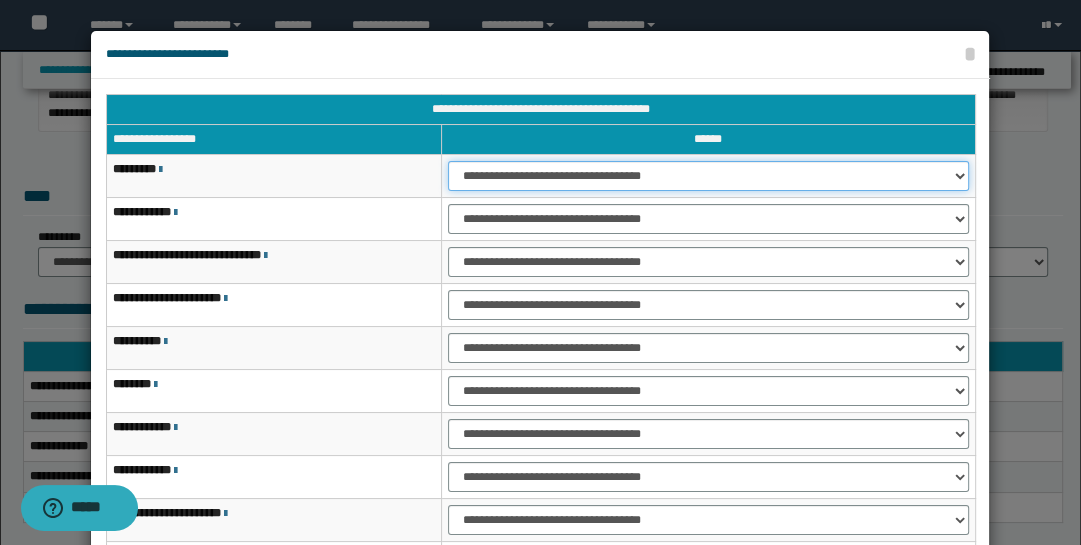 click on "**********" at bounding box center (708, 176) 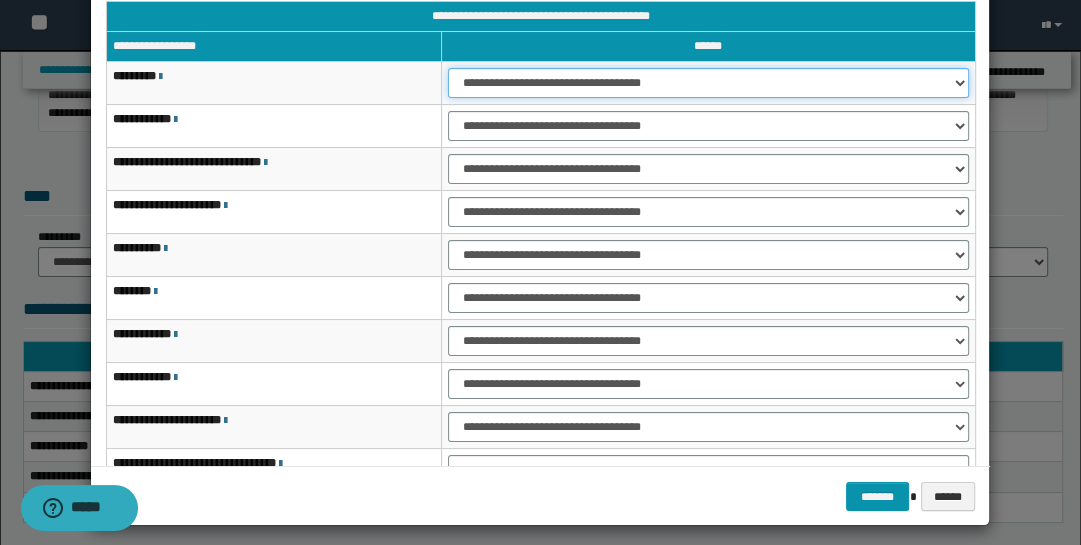 scroll, scrollTop: 104, scrollLeft: 0, axis: vertical 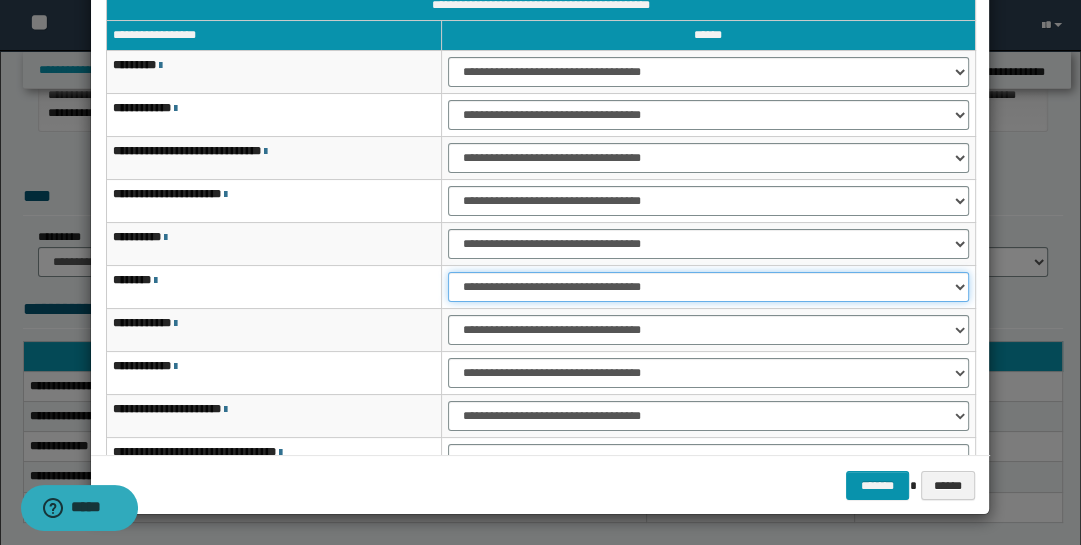 drag, startPoint x: 957, startPoint y: 288, endPoint x: 950, endPoint y: 296, distance: 10.630146 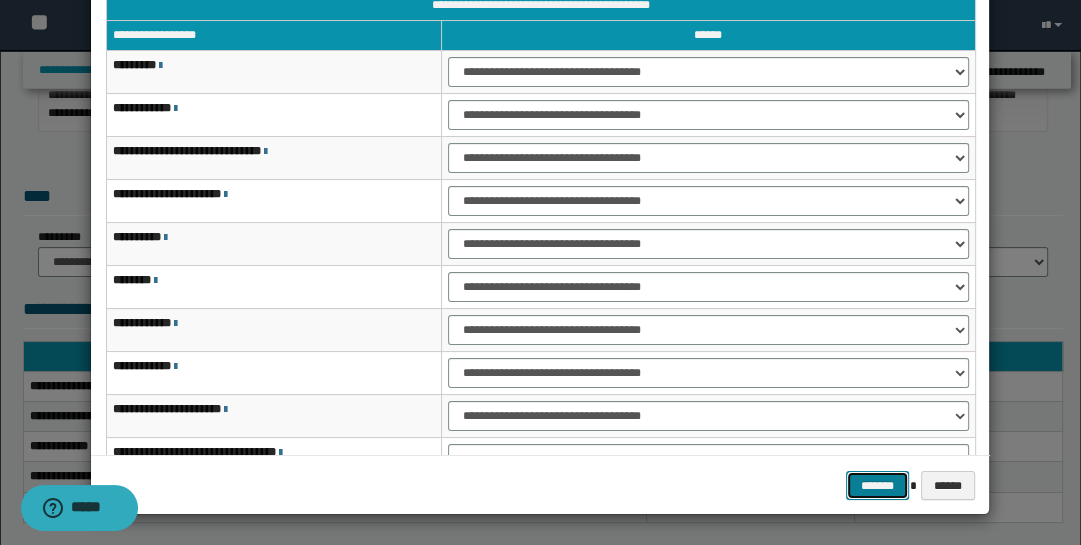 click on "*******" at bounding box center (878, 485) 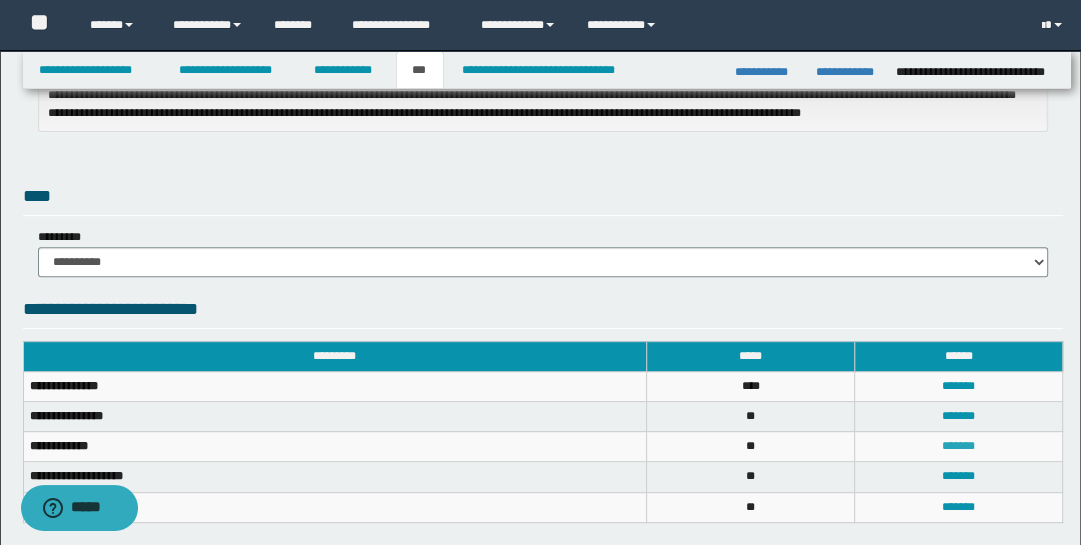 click on "*******" at bounding box center [958, 446] 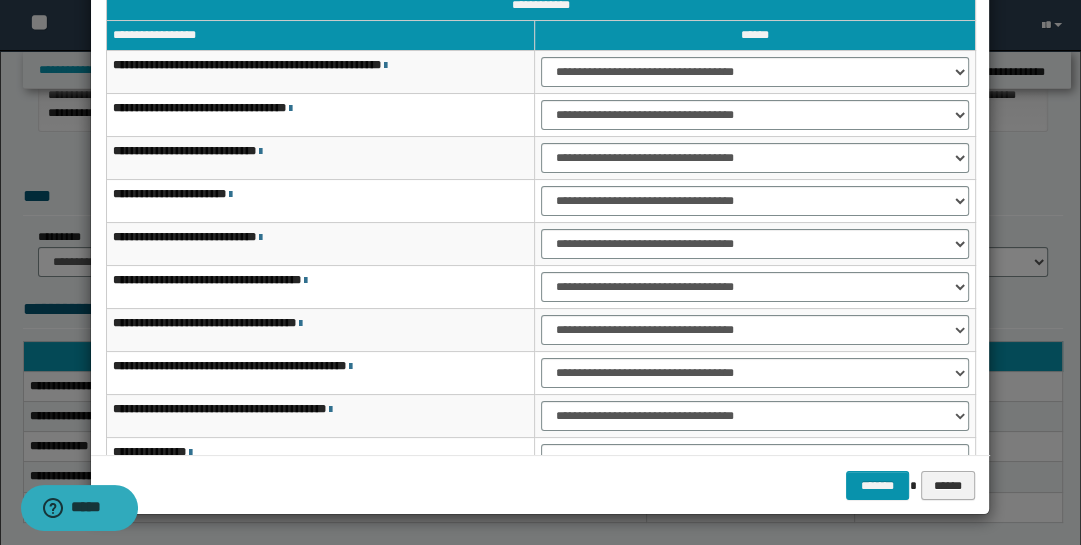 scroll, scrollTop: 0, scrollLeft: 0, axis: both 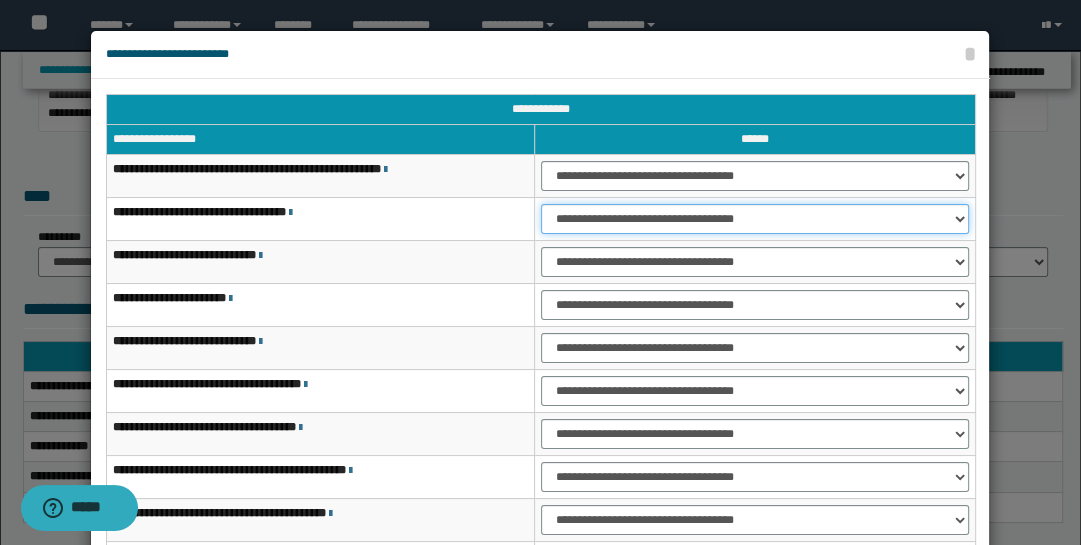 click on "**********" at bounding box center (755, 219) 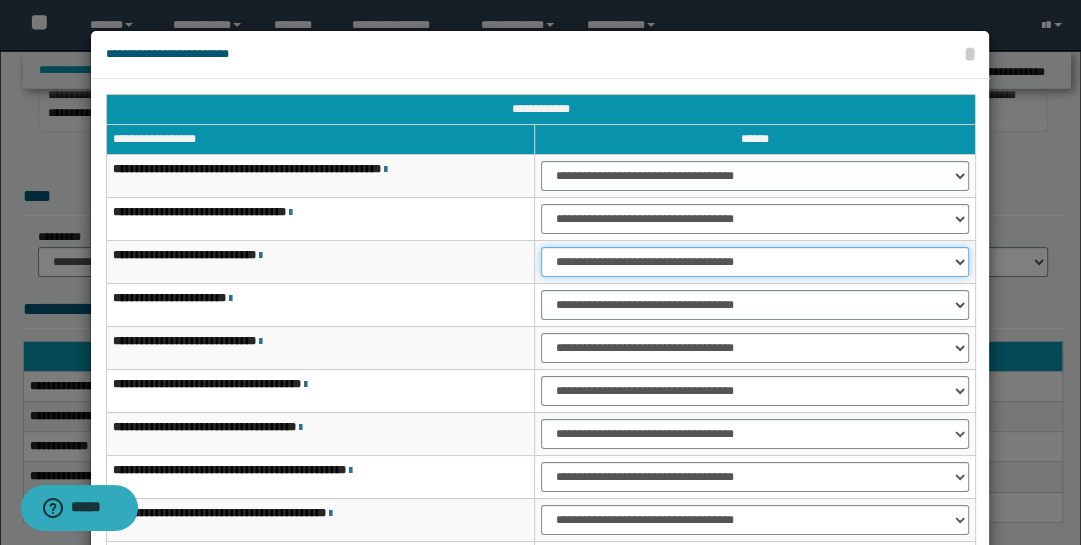 click on "**********" at bounding box center [755, 262] 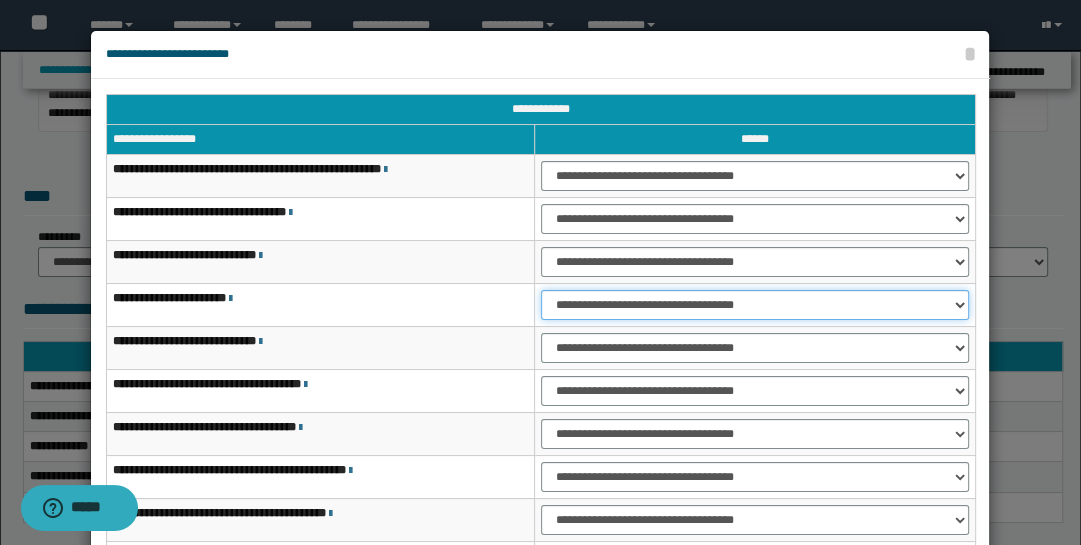 click on "**********" at bounding box center [755, 305] 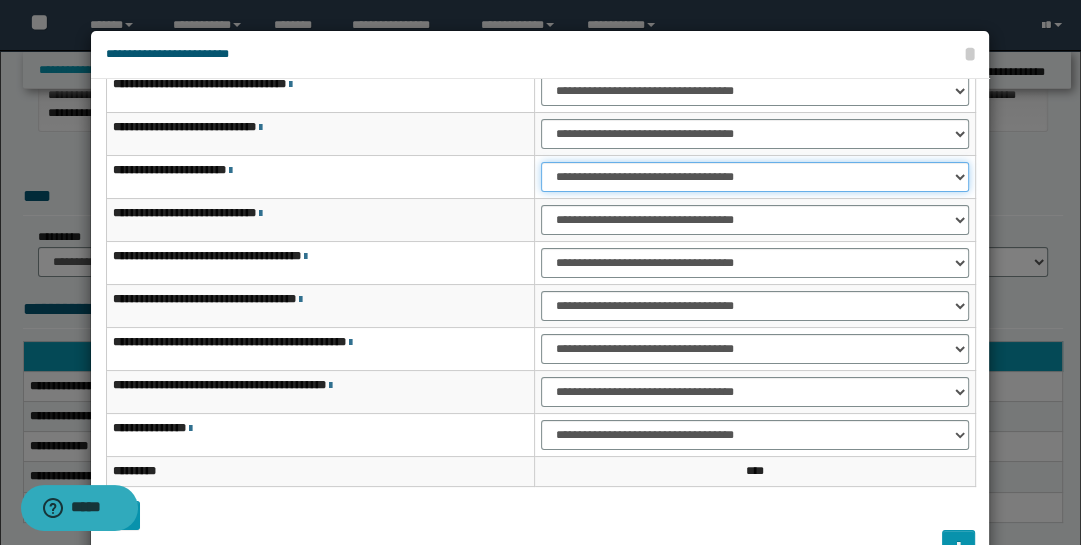 scroll, scrollTop: 130, scrollLeft: 0, axis: vertical 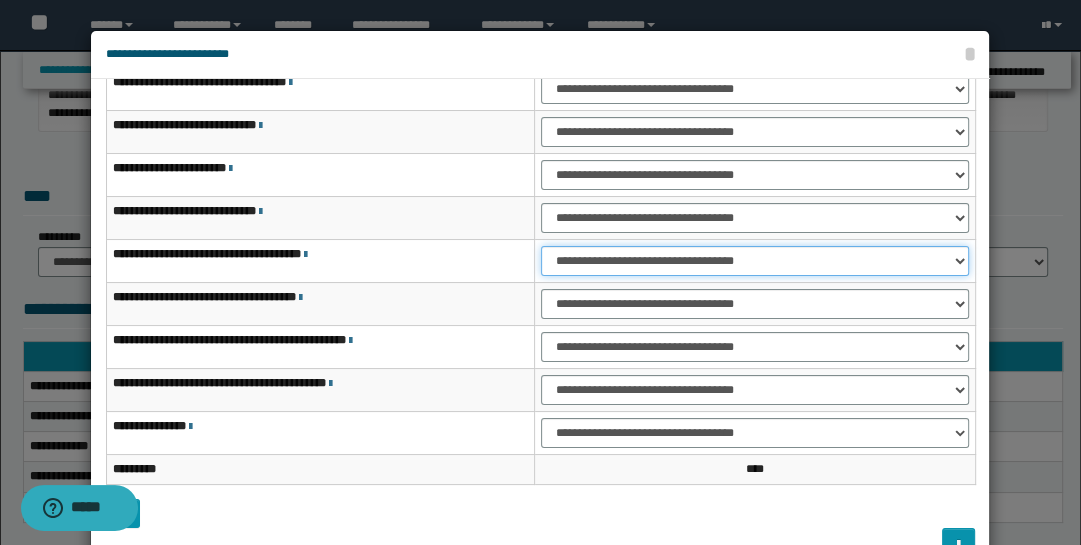 click on "**********" at bounding box center (755, 261) 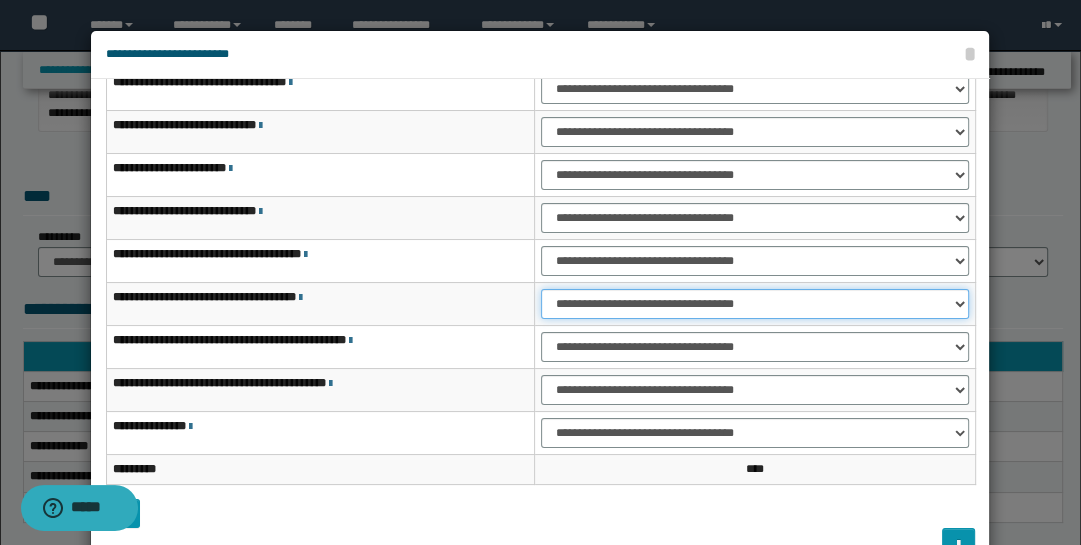 click on "**********" at bounding box center (755, 304) 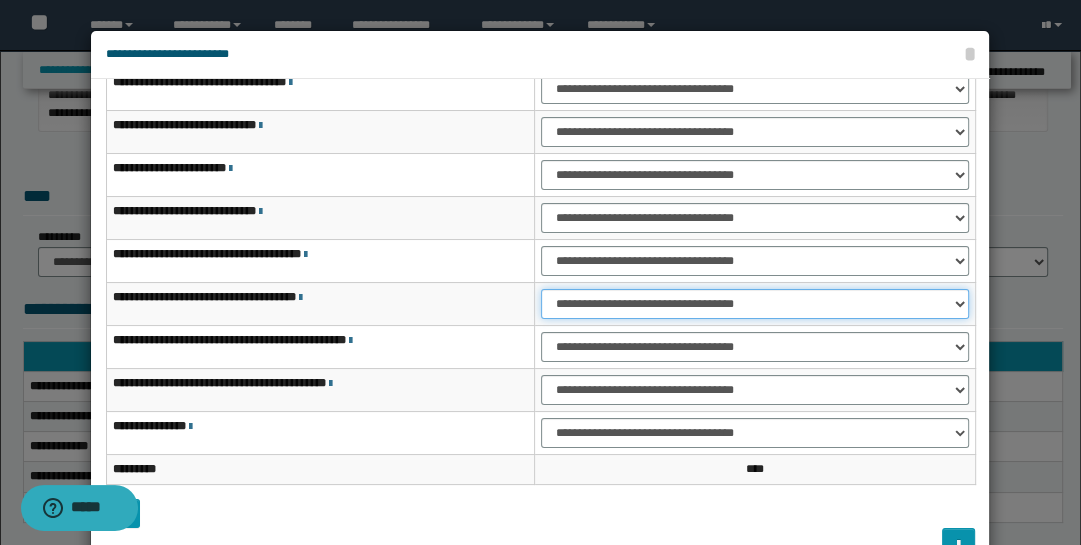 select on "***" 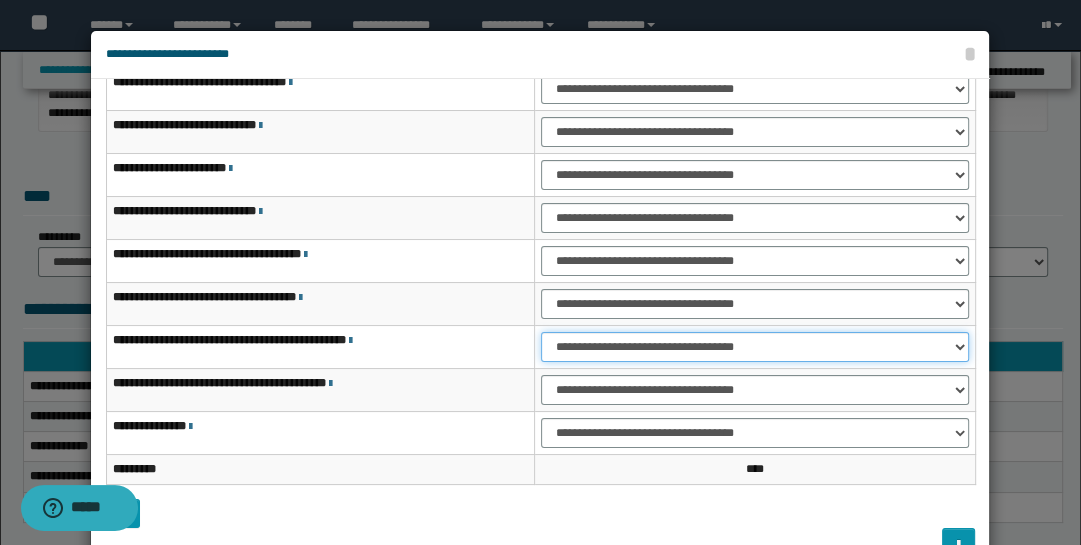 click on "**********" at bounding box center [755, 347] 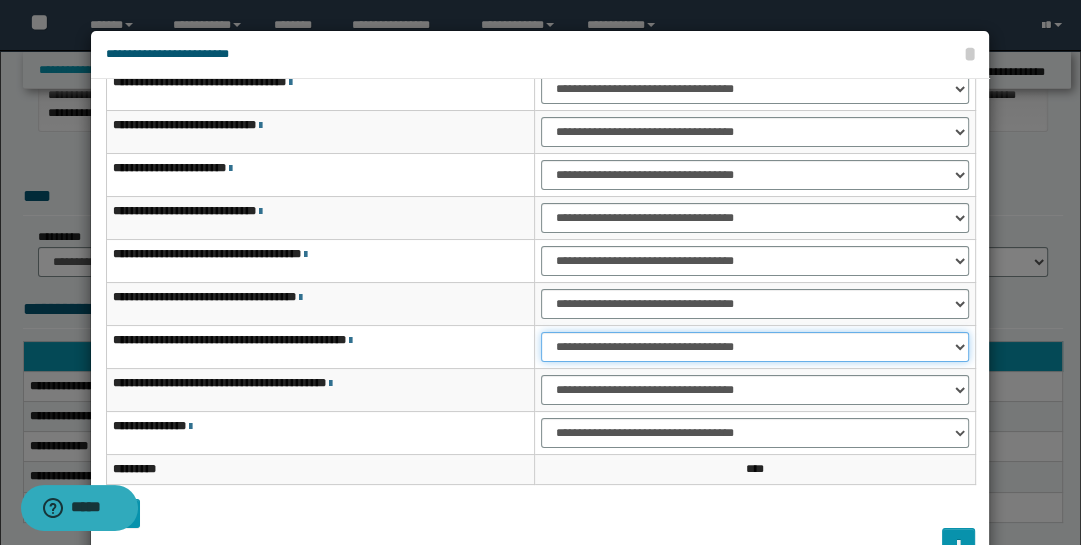 select on "***" 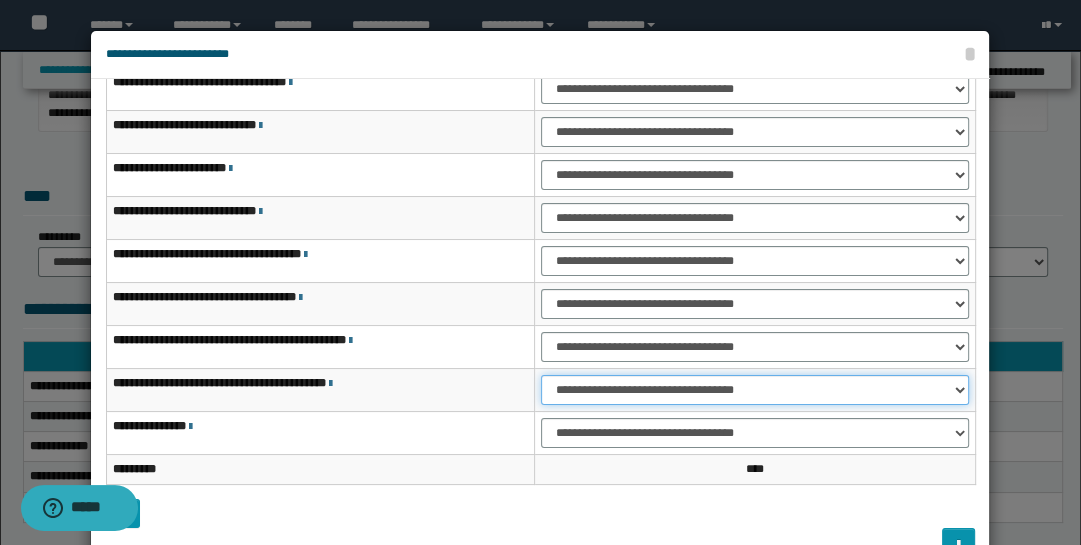 click on "**********" at bounding box center [755, 390] 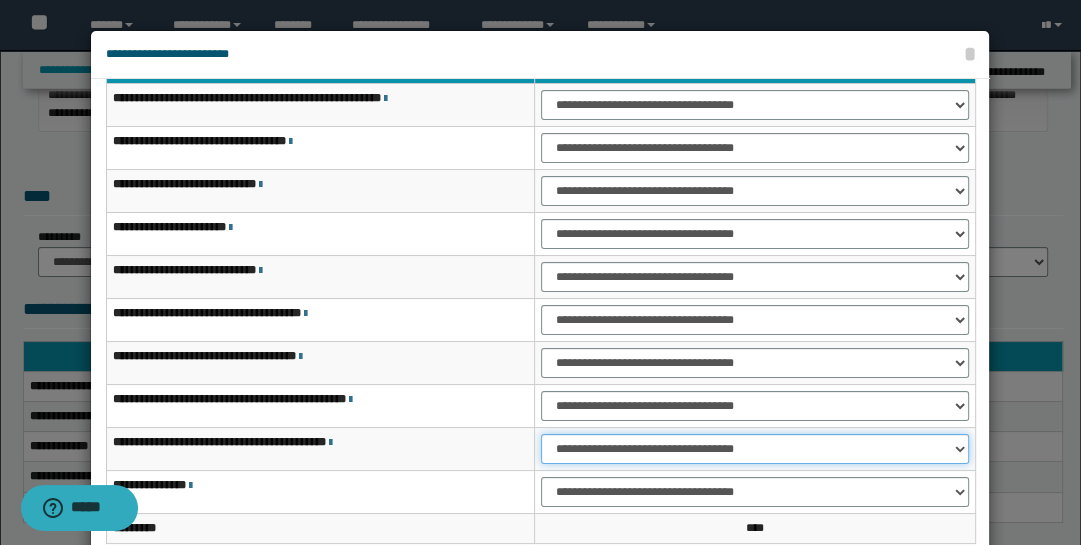 scroll, scrollTop: 70, scrollLeft: 0, axis: vertical 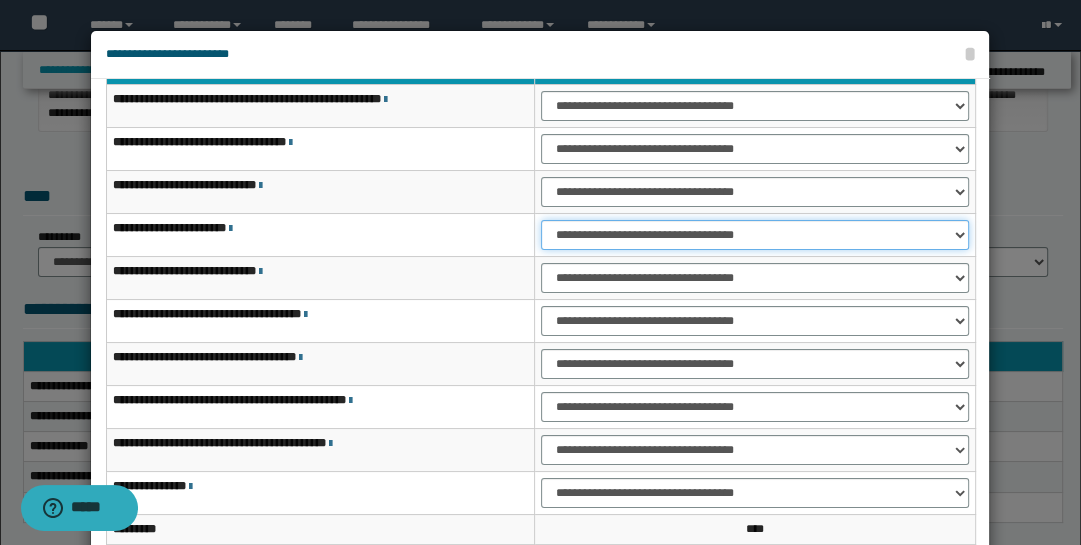 click on "**********" at bounding box center (755, 235) 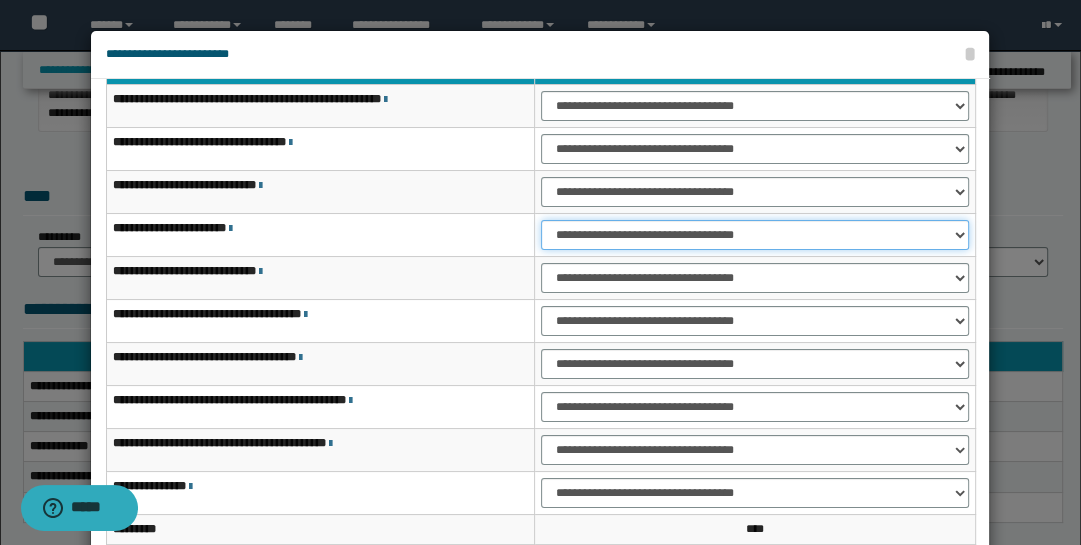 scroll, scrollTop: 143, scrollLeft: 0, axis: vertical 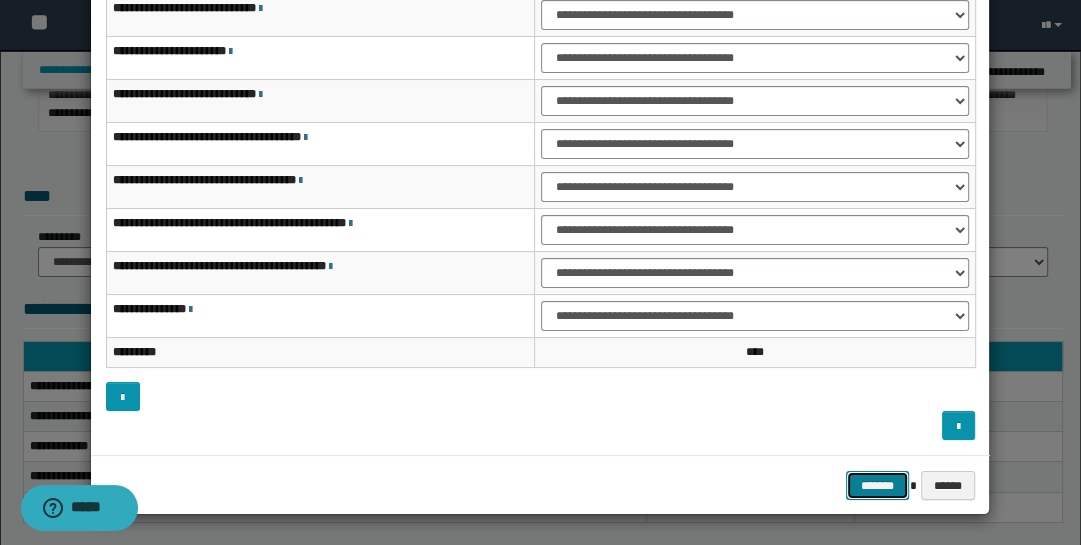 click on "*******" at bounding box center [878, 485] 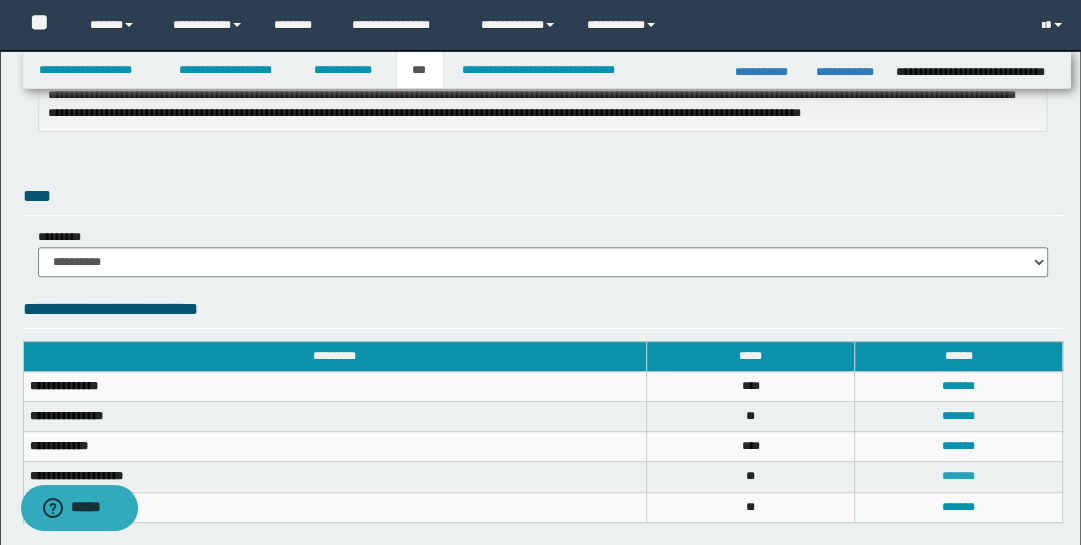 click on "*******" at bounding box center (958, 476) 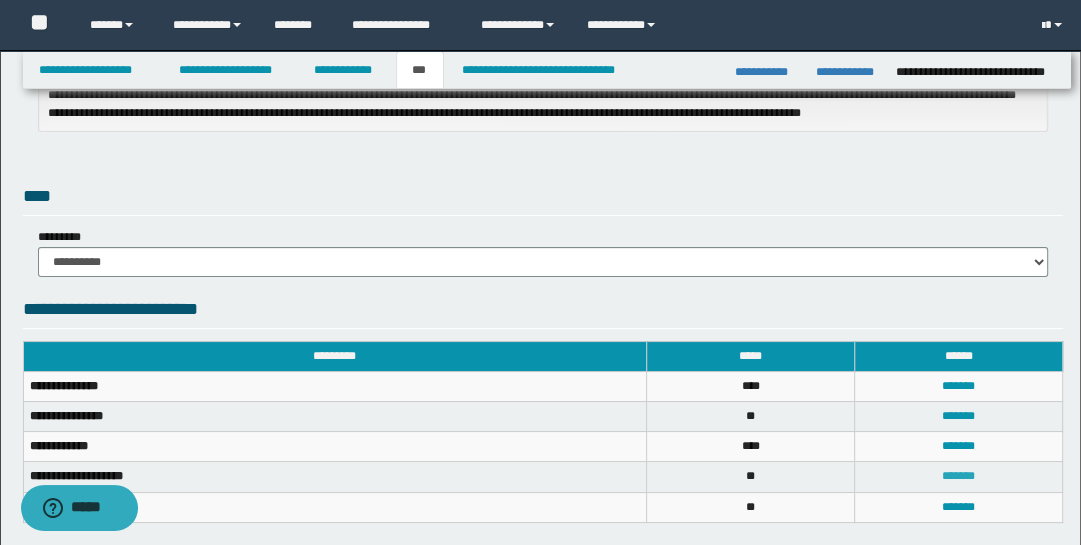 scroll, scrollTop: 0, scrollLeft: 0, axis: both 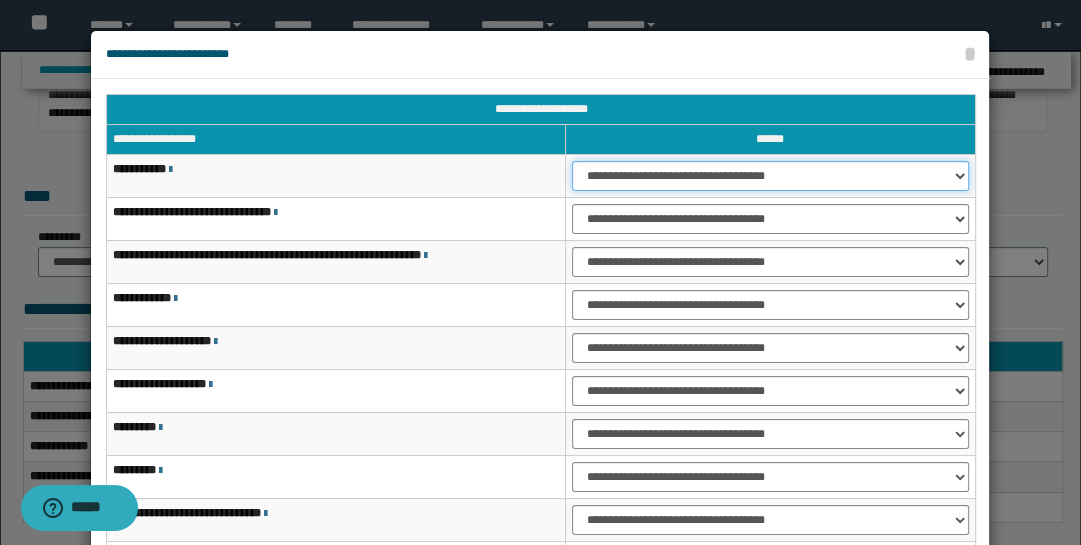 click on "**********" at bounding box center (771, 176) 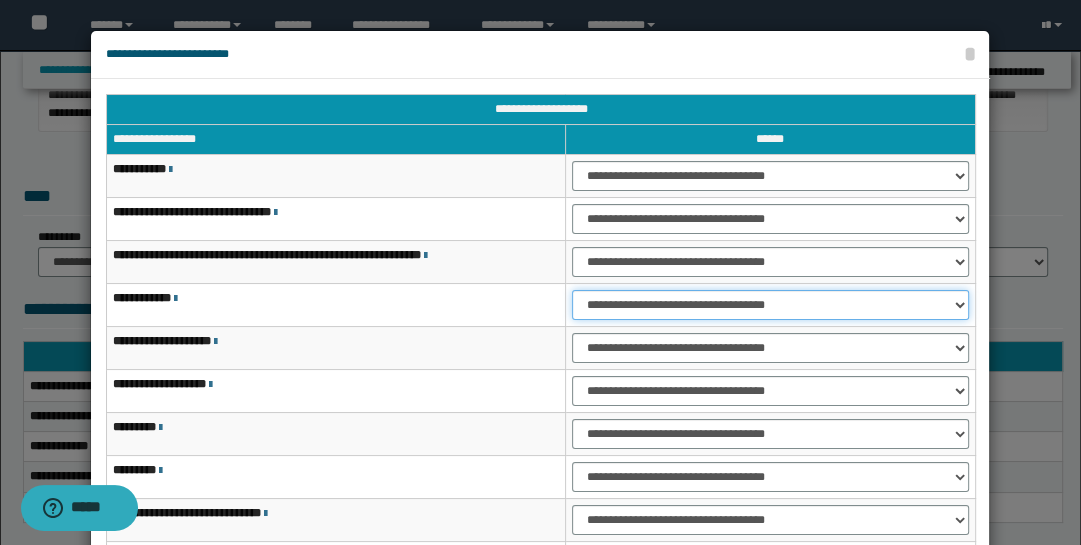 drag, startPoint x: 963, startPoint y: 303, endPoint x: 964, endPoint y: 315, distance: 12.0415945 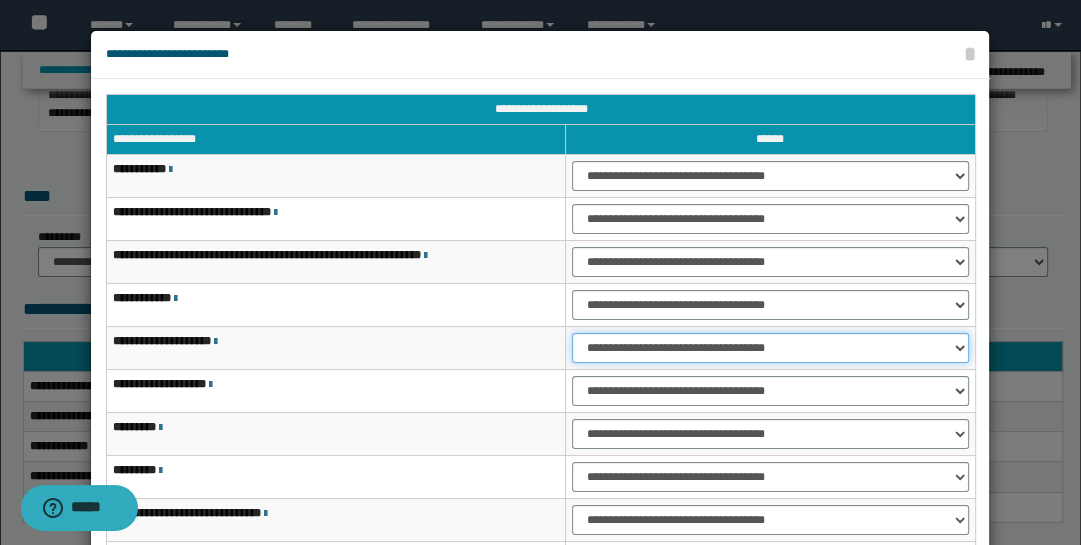 drag, startPoint x: 959, startPoint y: 344, endPoint x: 961, endPoint y: 357, distance: 13.152946 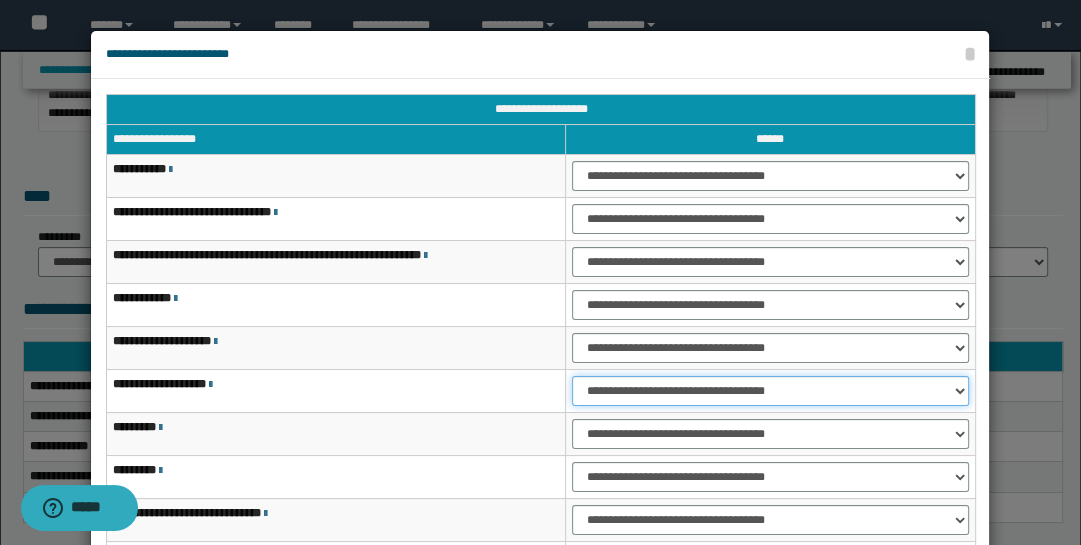 drag, startPoint x: 958, startPoint y: 388, endPoint x: 955, endPoint y: 399, distance: 11.401754 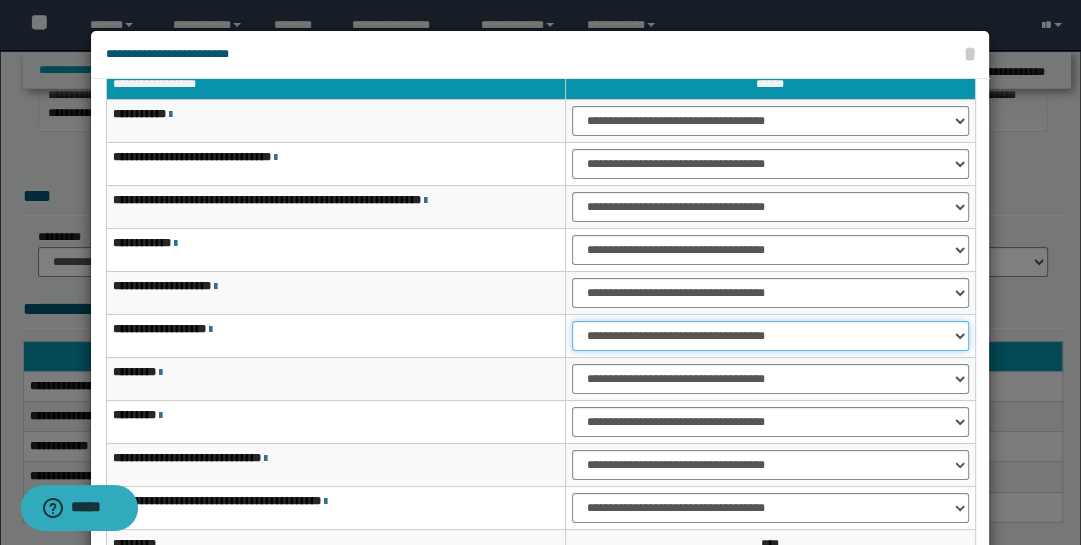 scroll, scrollTop: 143, scrollLeft: 0, axis: vertical 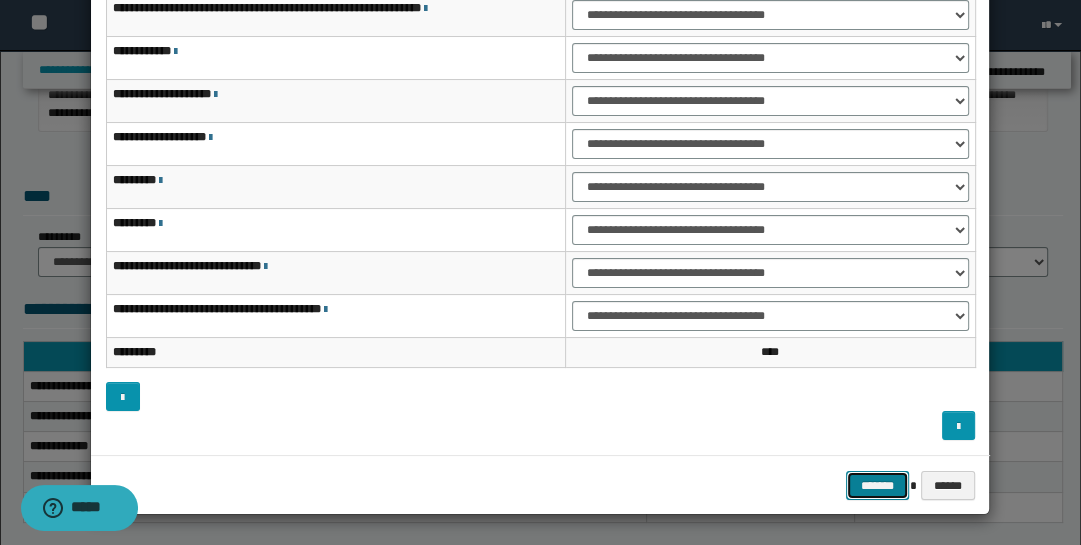 click on "*******" at bounding box center (878, 485) 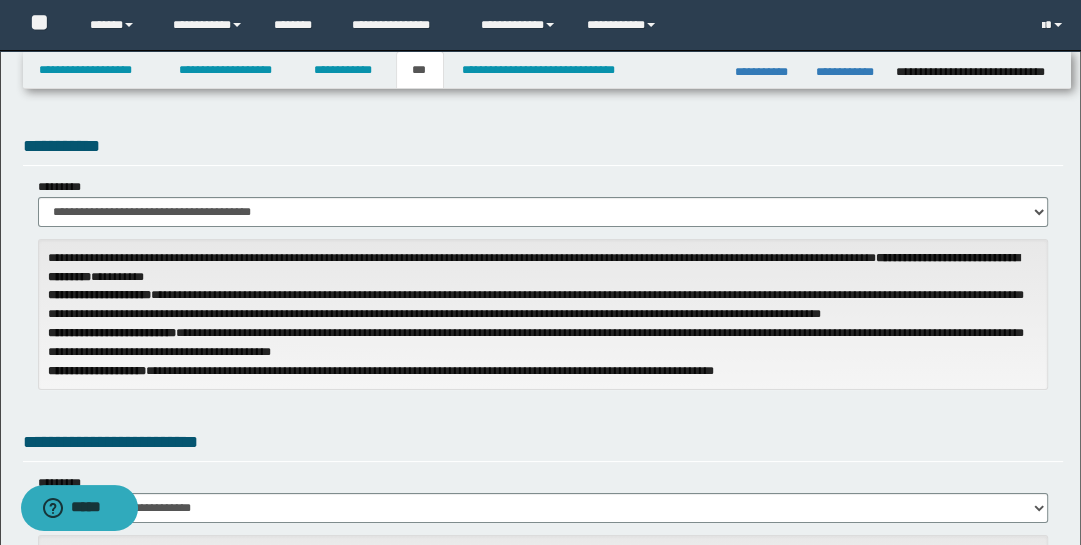 scroll, scrollTop: 0, scrollLeft: 0, axis: both 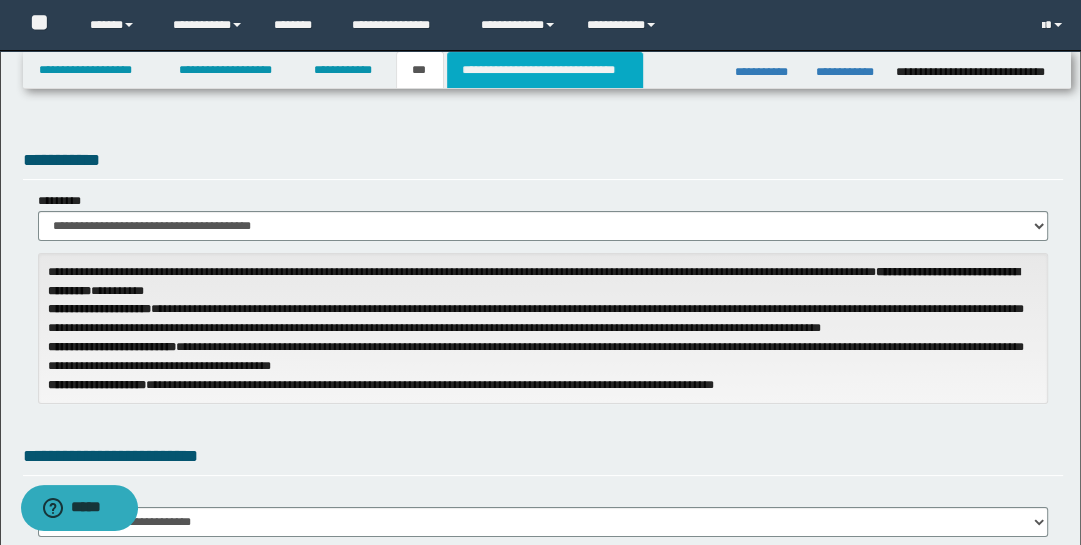 click on "**********" at bounding box center [545, 70] 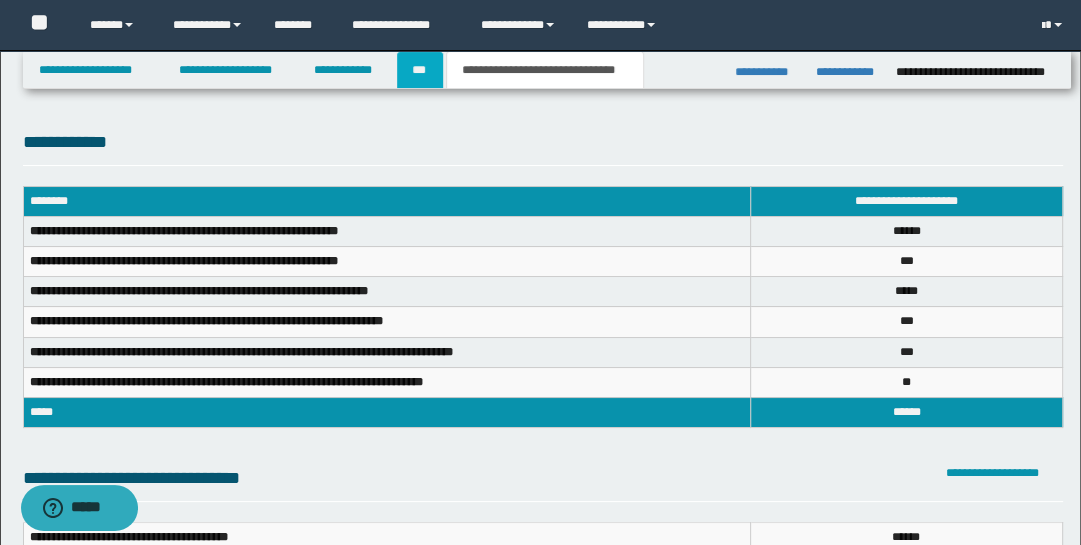 click on "***" at bounding box center (420, 70) 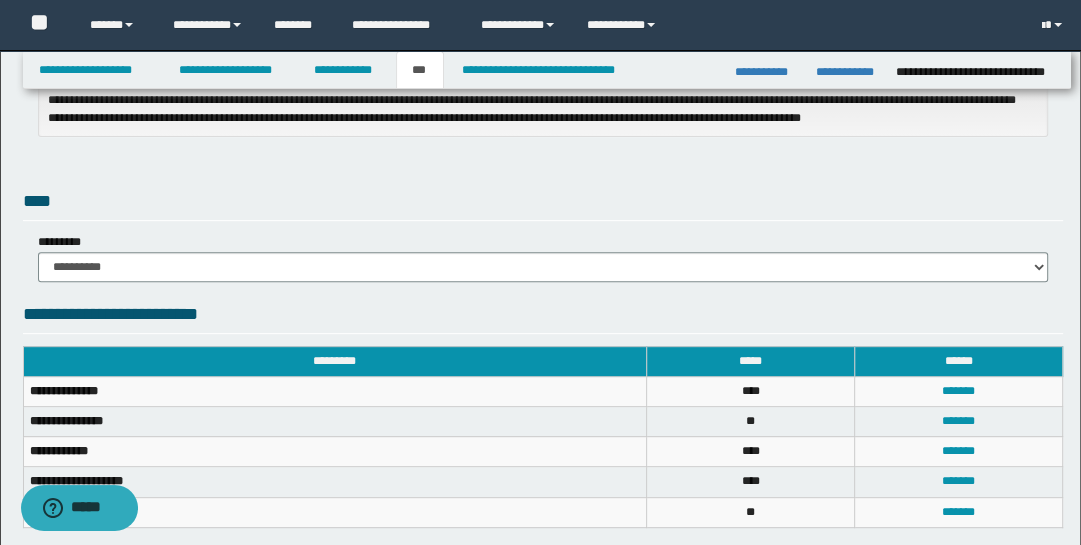 scroll, scrollTop: 740, scrollLeft: 0, axis: vertical 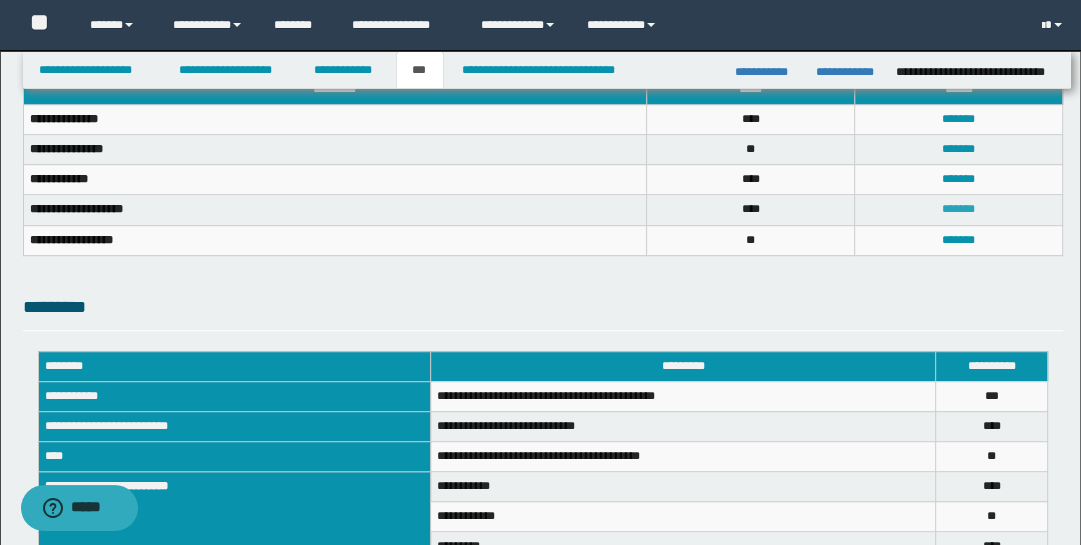 click on "*******" at bounding box center (958, 209) 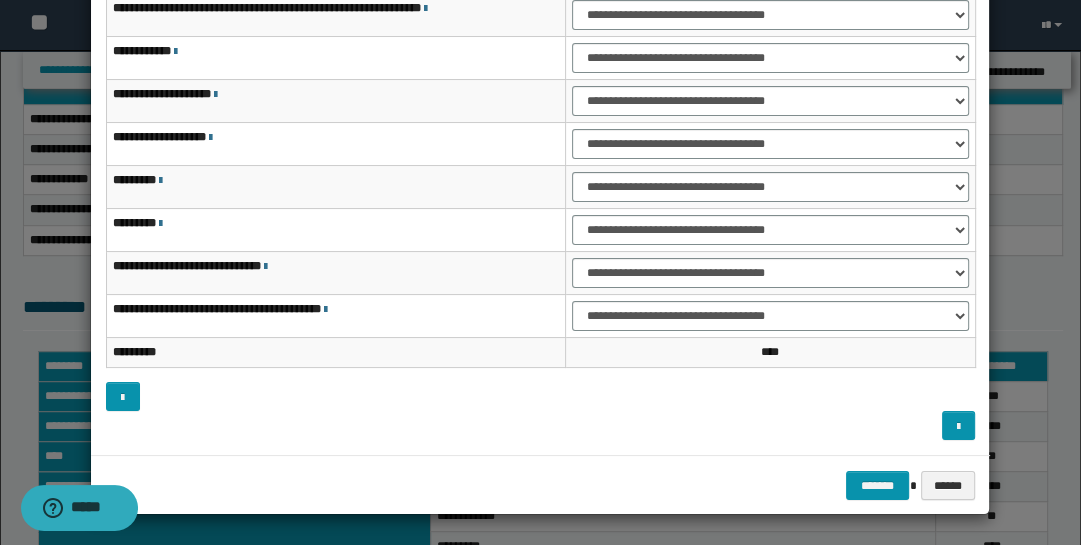 scroll, scrollTop: 0, scrollLeft: 0, axis: both 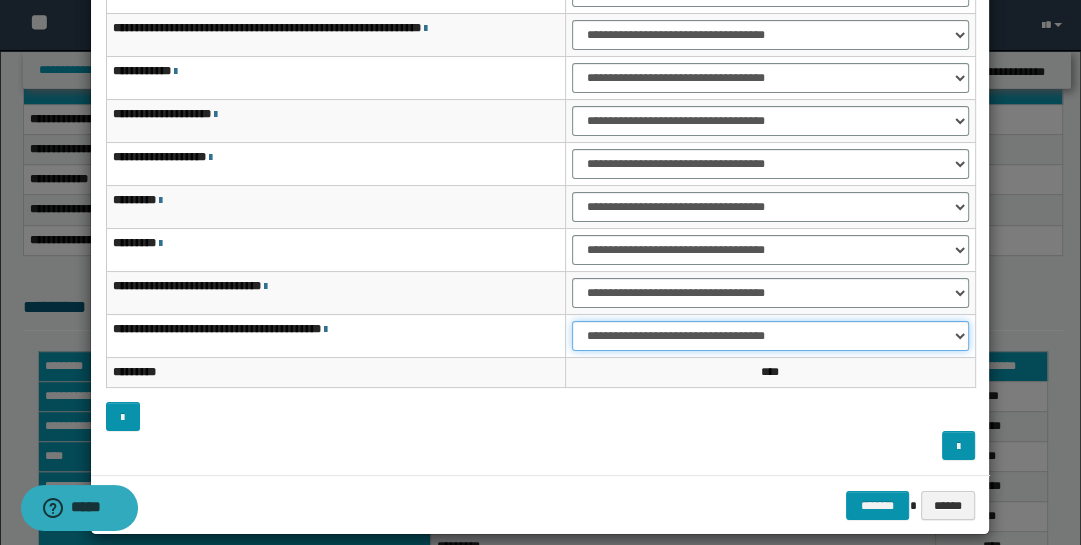 drag, startPoint x: 962, startPoint y: 327, endPoint x: 947, endPoint y: 343, distance: 21.931713 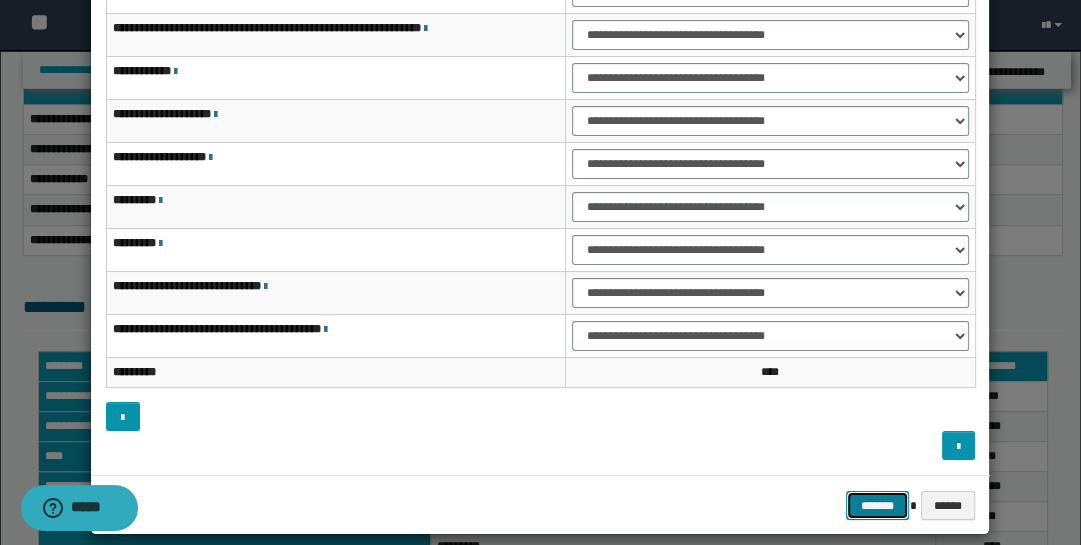 click on "*******" at bounding box center [878, 505] 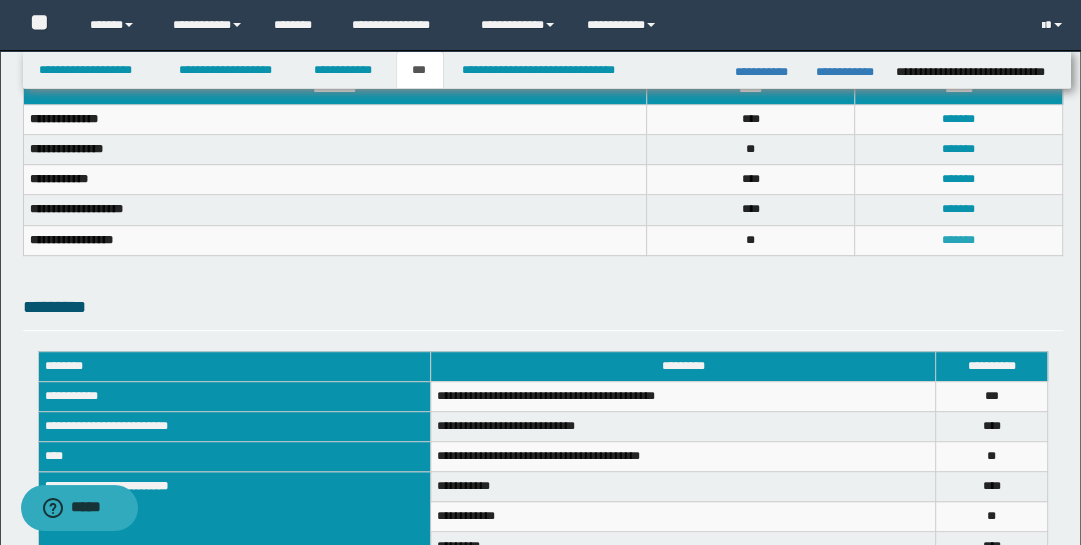 click on "*******" at bounding box center (958, 240) 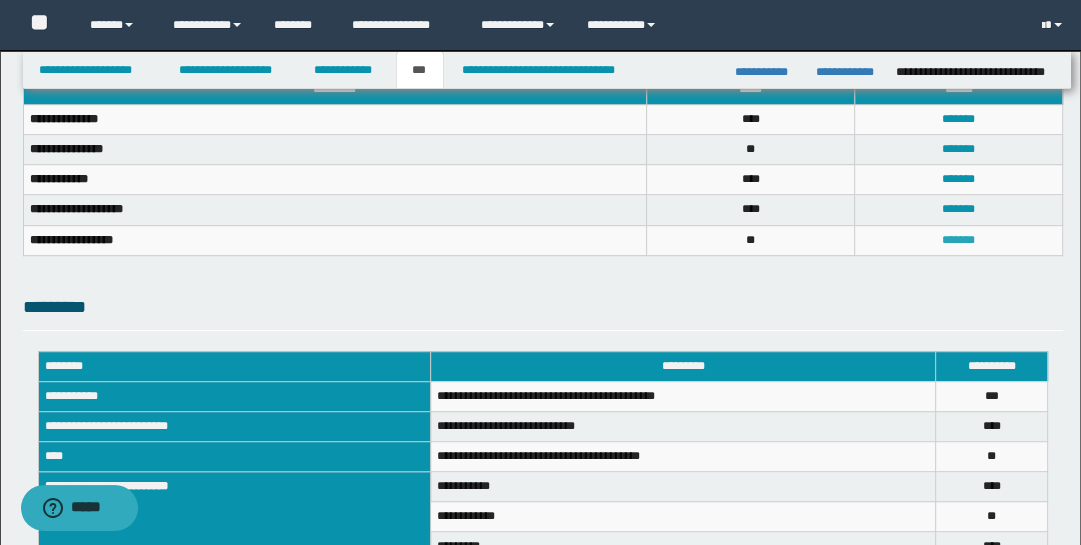 scroll, scrollTop: 0, scrollLeft: 0, axis: both 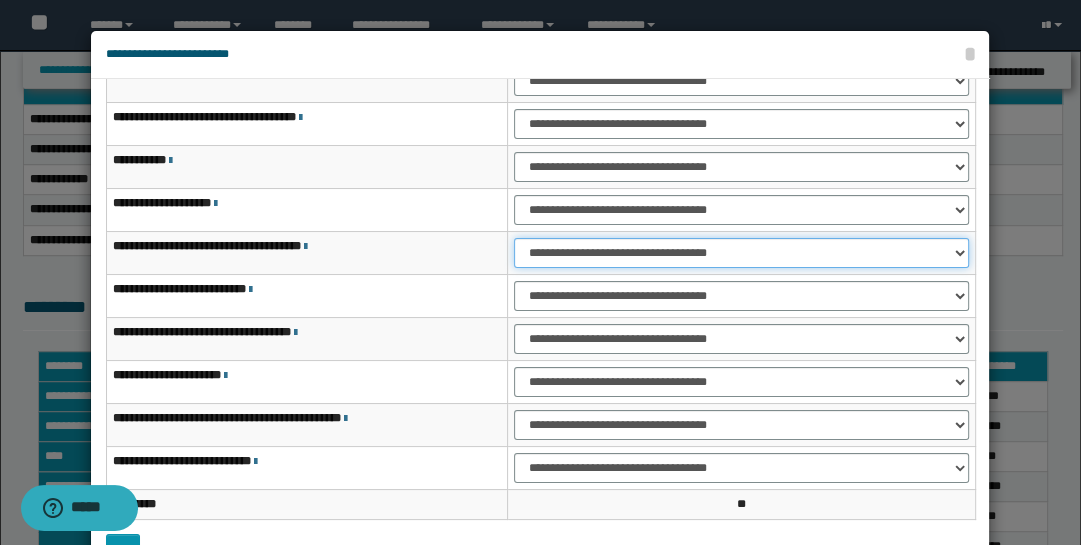 click on "**********" at bounding box center [741, 253] 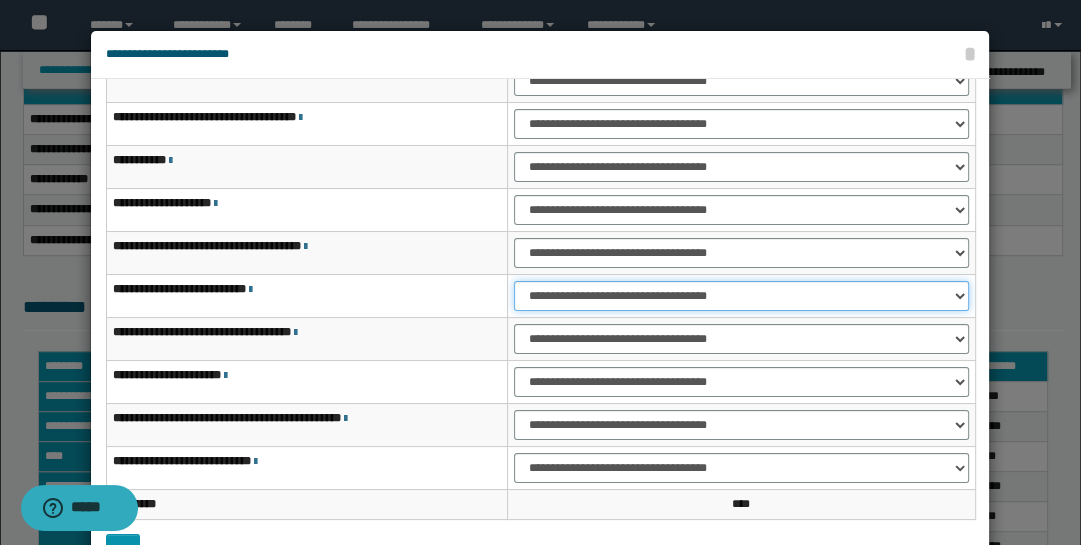 click on "**********" at bounding box center [741, 296] 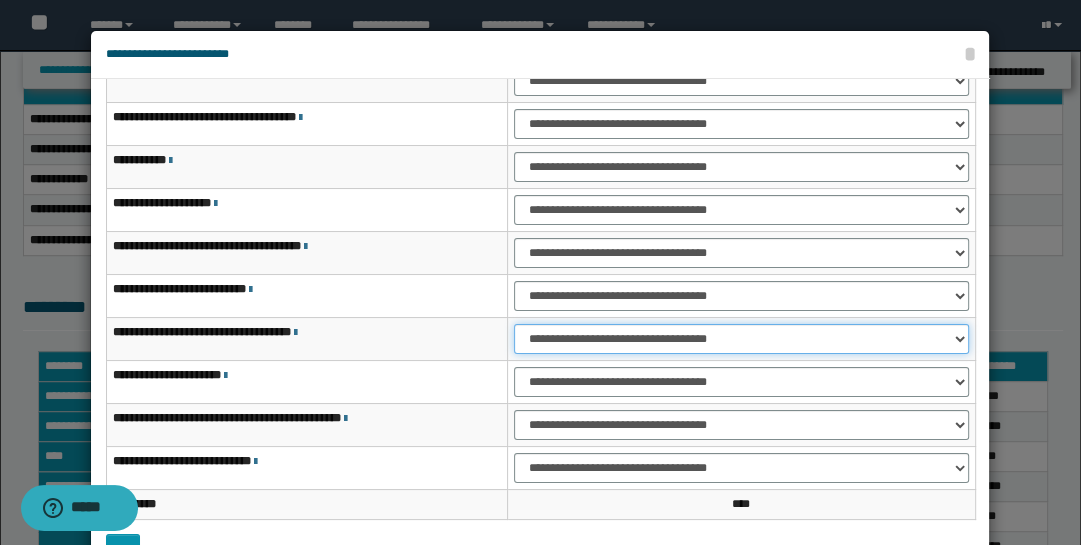 click on "**********" at bounding box center [741, 339] 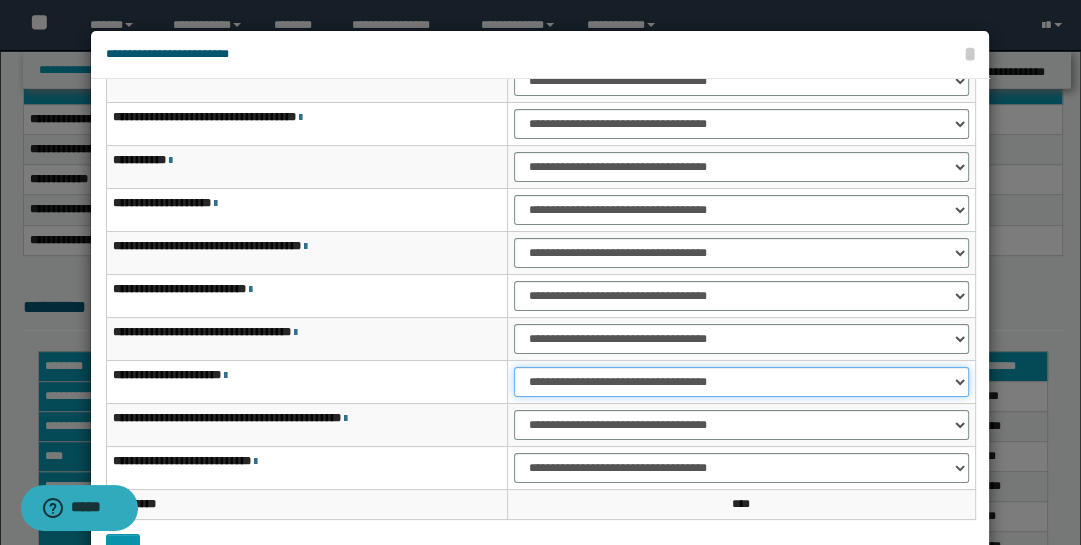 click on "**********" at bounding box center [741, 382] 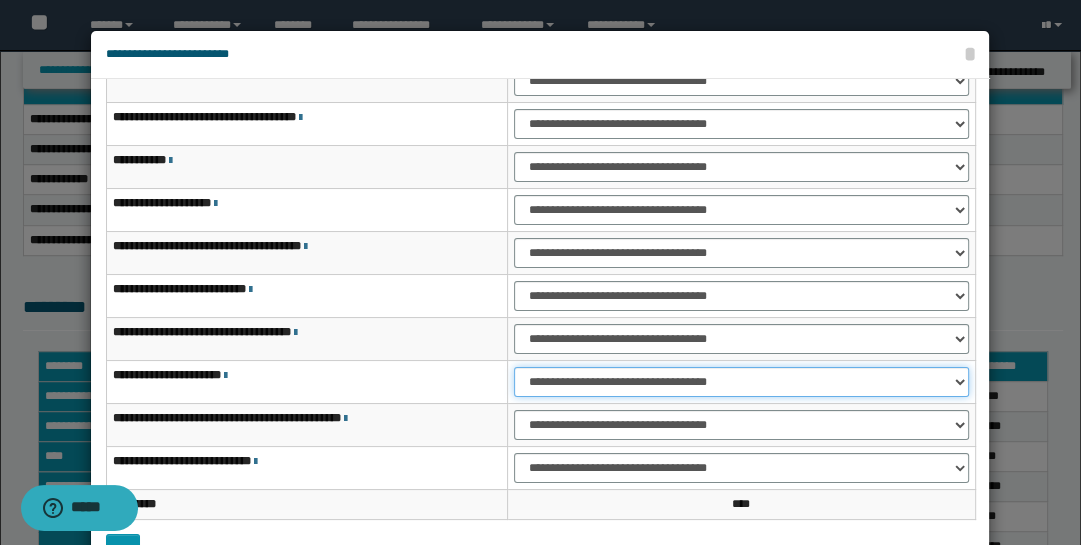 select on "***" 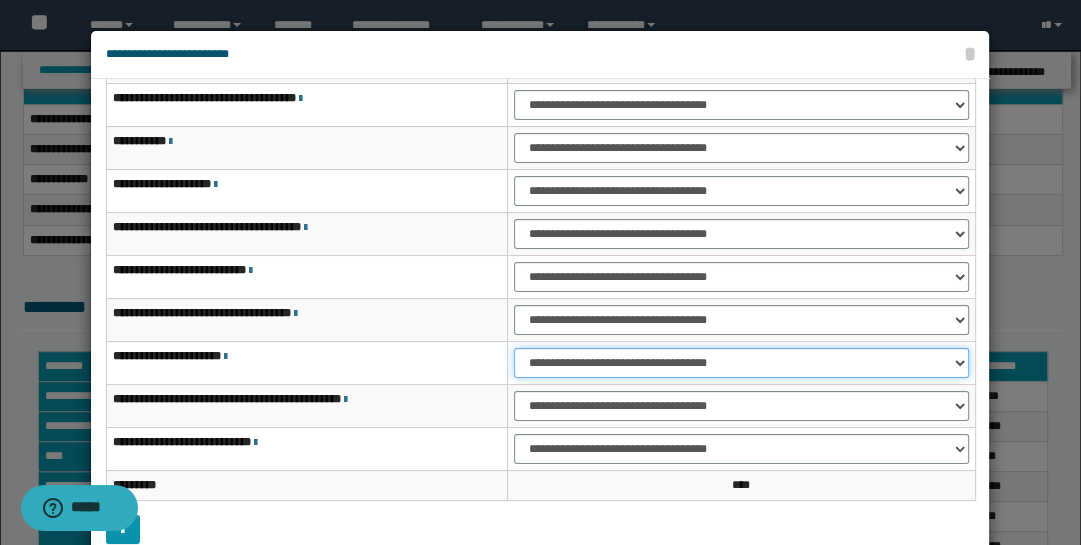 scroll, scrollTop: 115, scrollLeft: 0, axis: vertical 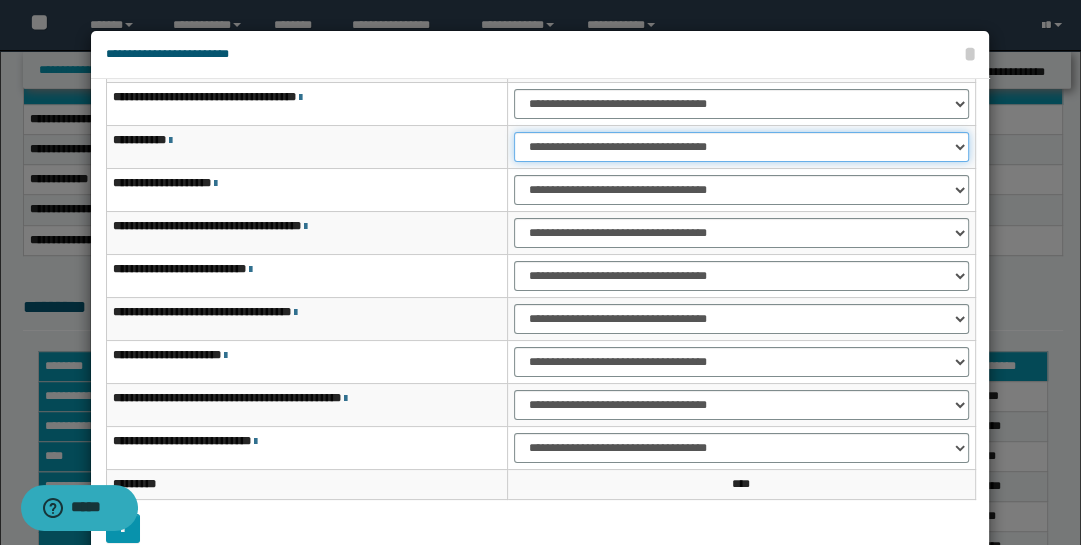 click on "**********" at bounding box center [741, 147] 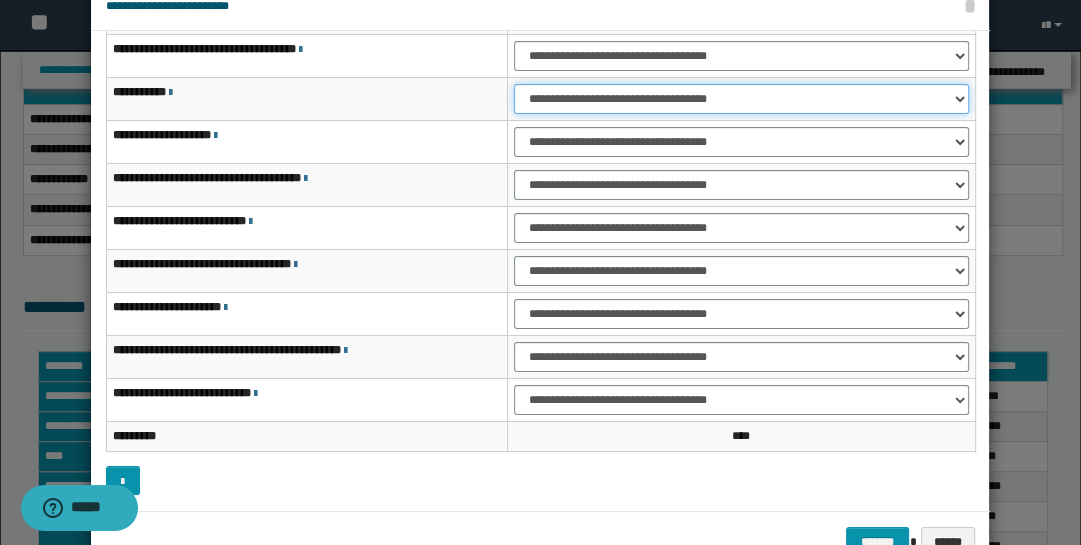 scroll, scrollTop: 104, scrollLeft: 0, axis: vertical 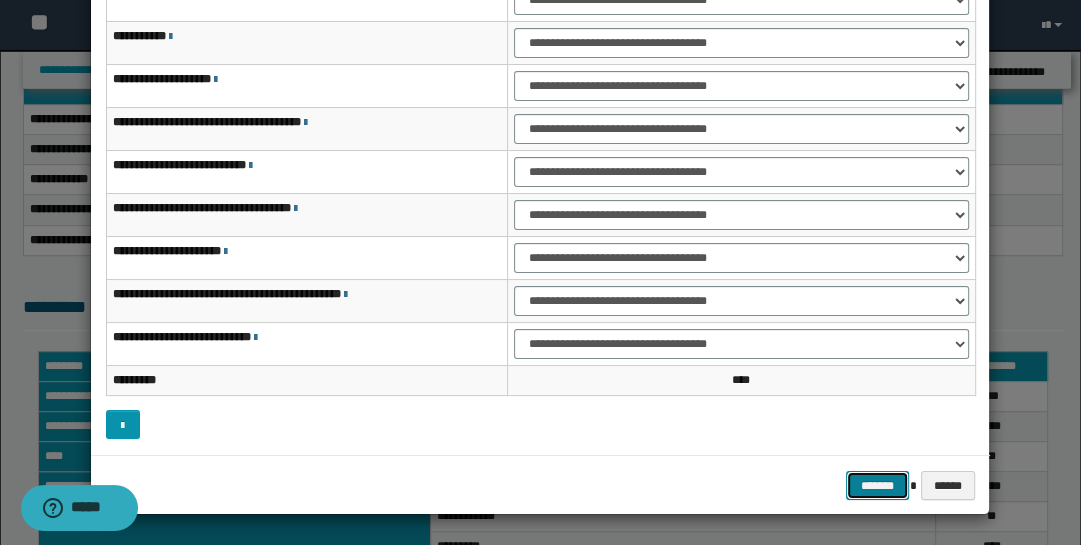 click on "*******" at bounding box center (878, 485) 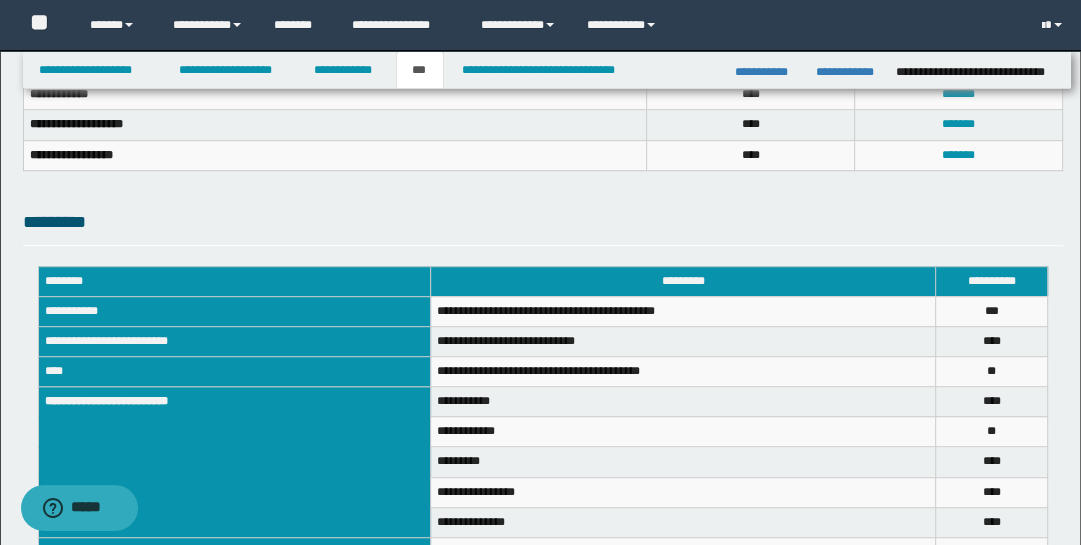 scroll, scrollTop: 938, scrollLeft: 0, axis: vertical 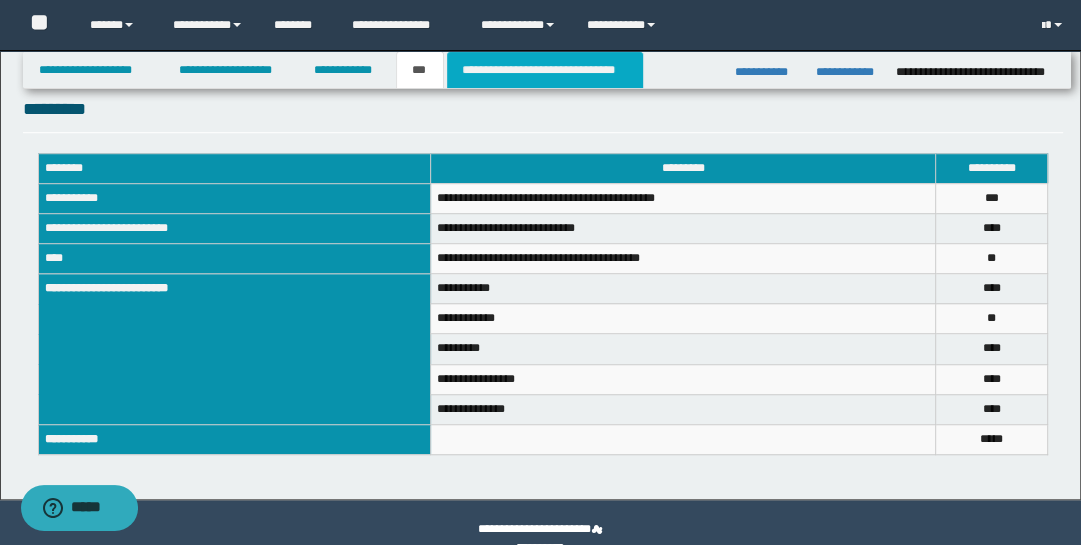 click on "**********" at bounding box center (545, 70) 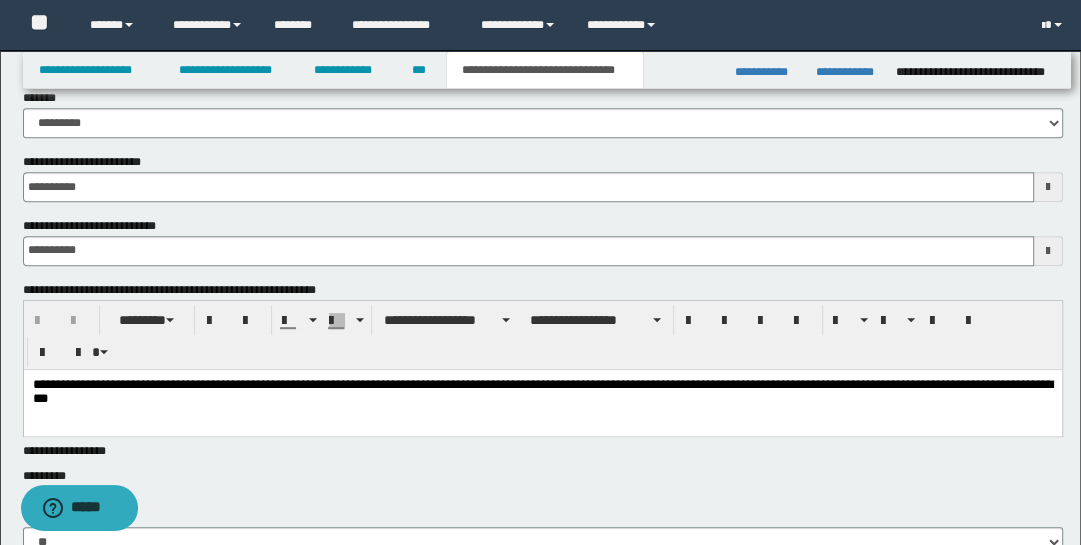 scroll, scrollTop: 607, scrollLeft: 0, axis: vertical 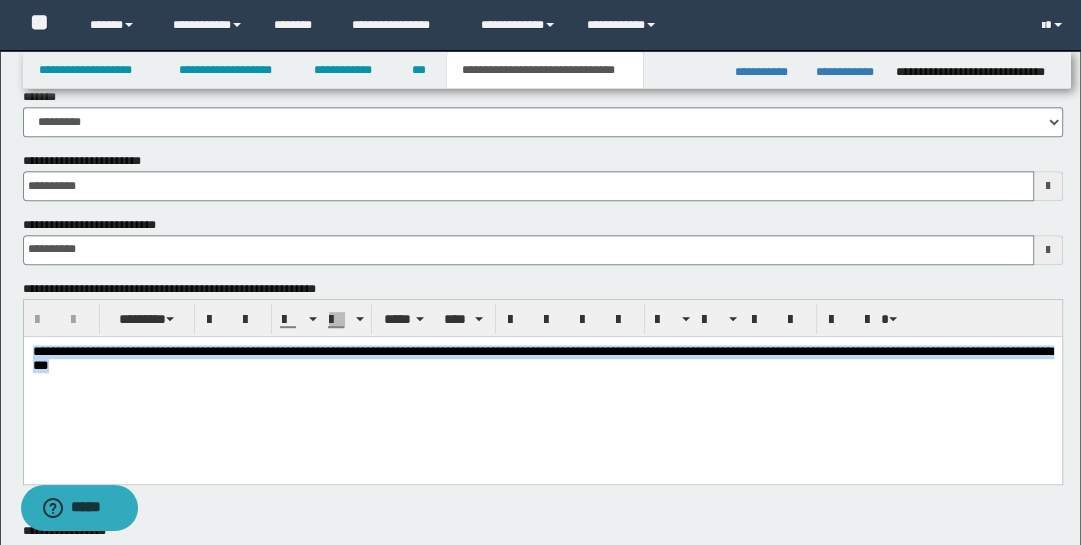 drag, startPoint x: 33, startPoint y: 350, endPoint x: 425, endPoint y: 409, distance: 396.4152 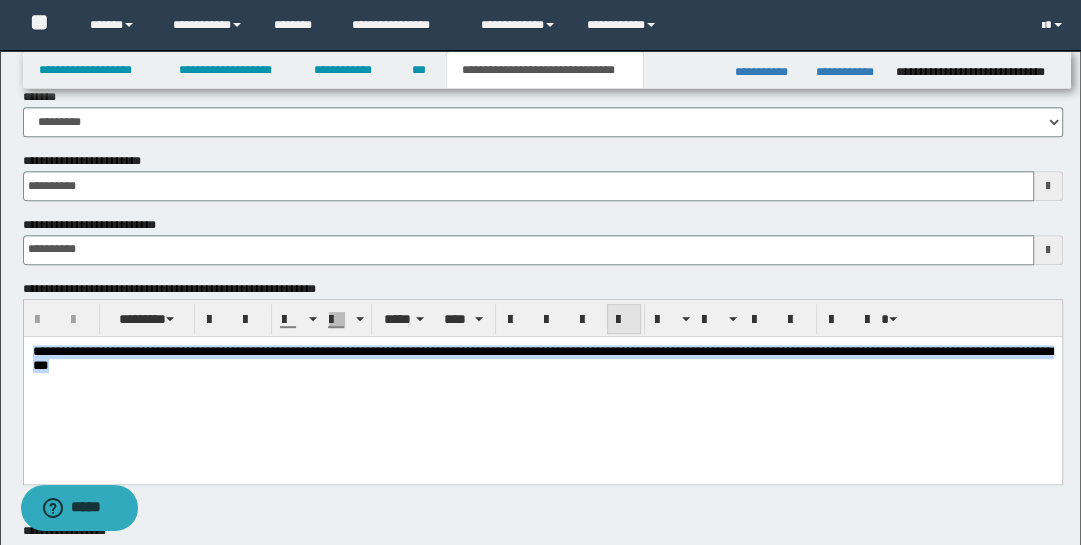 click at bounding box center [624, 320] 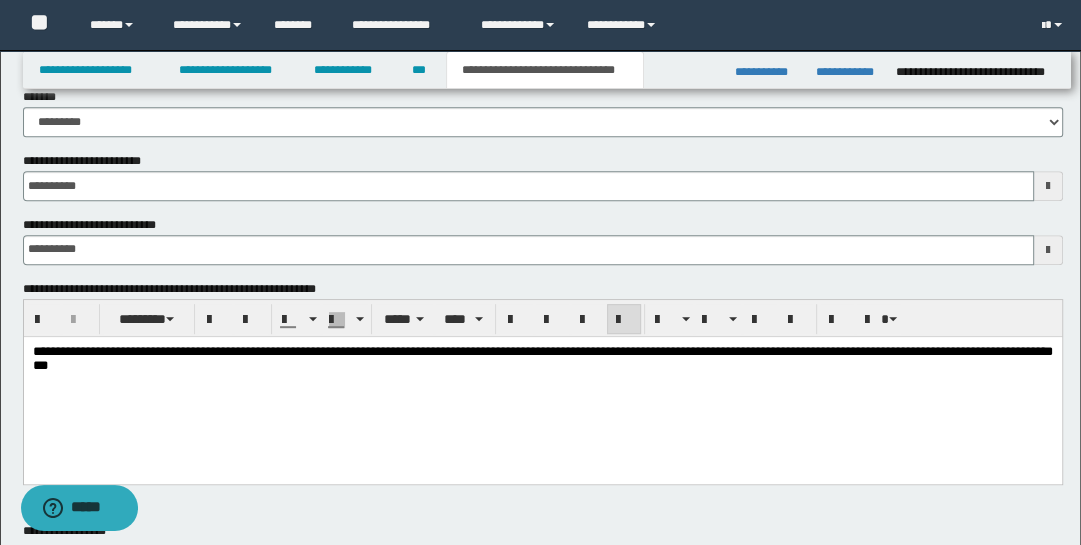 click on "**********" at bounding box center [542, 383] 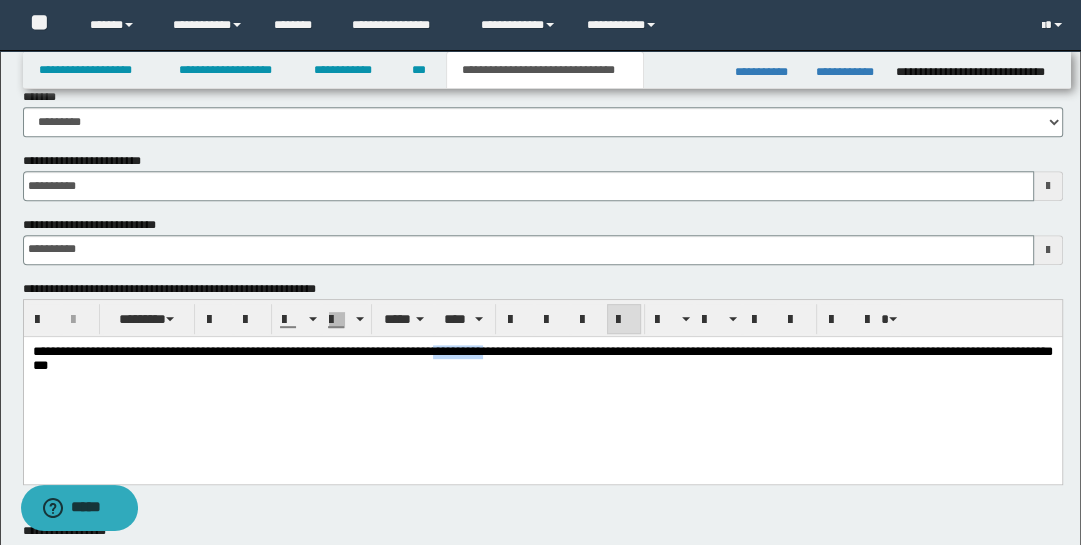 type 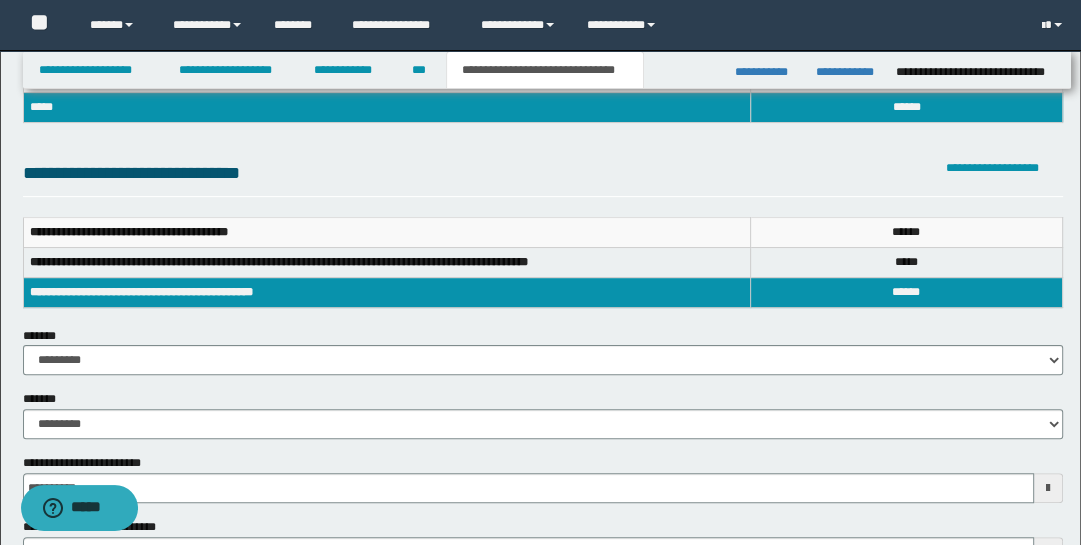 scroll, scrollTop: 268, scrollLeft: 0, axis: vertical 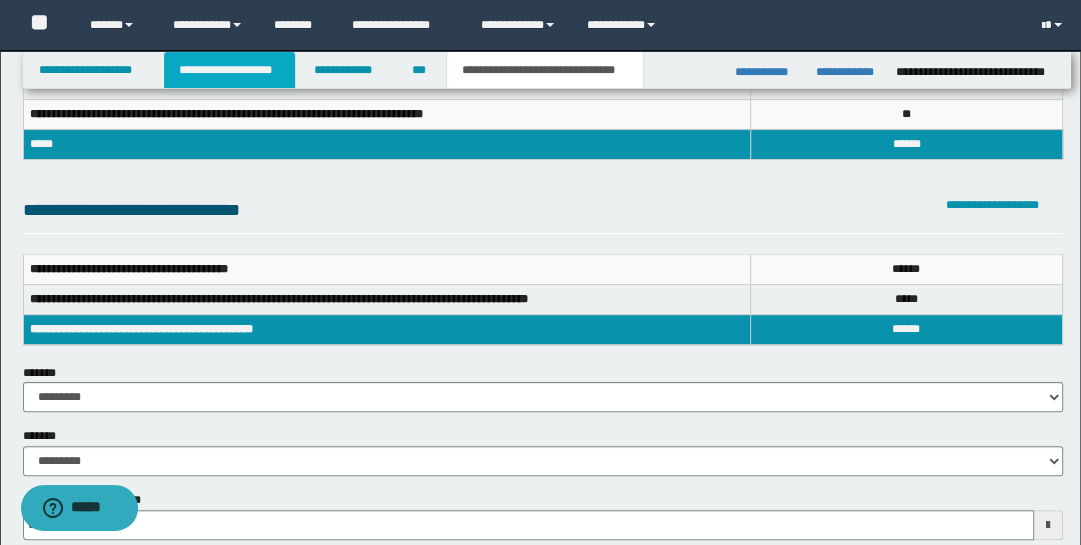 click on "**********" at bounding box center [229, 70] 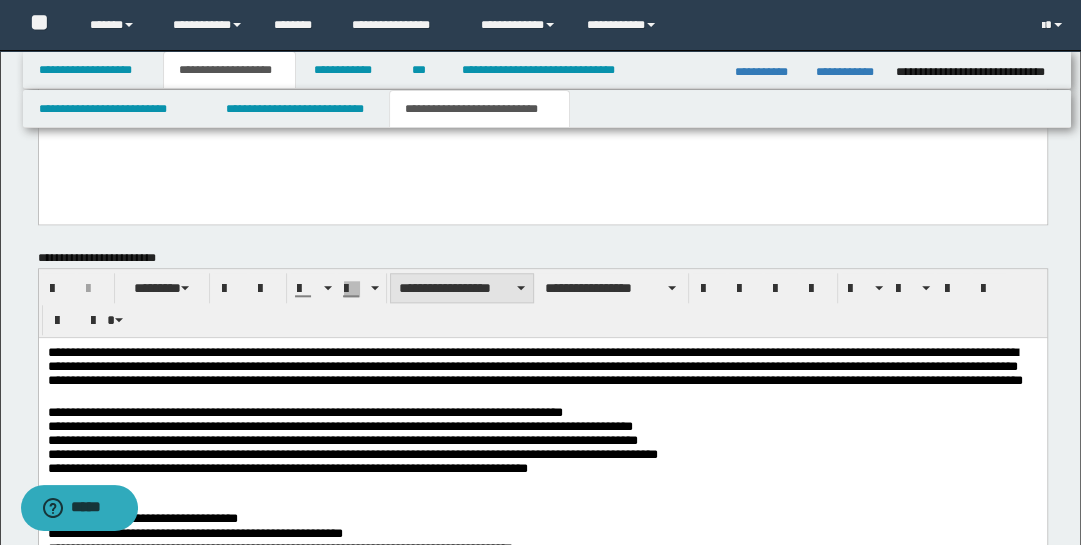 scroll, scrollTop: 1360, scrollLeft: 0, axis: vertical 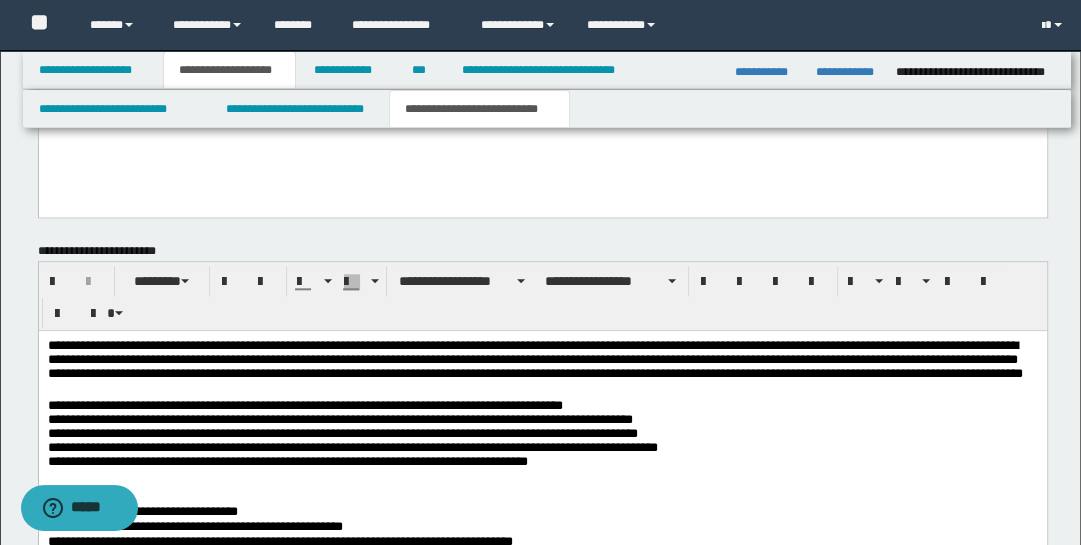 click on "**********" at bounding box center (542, 369) 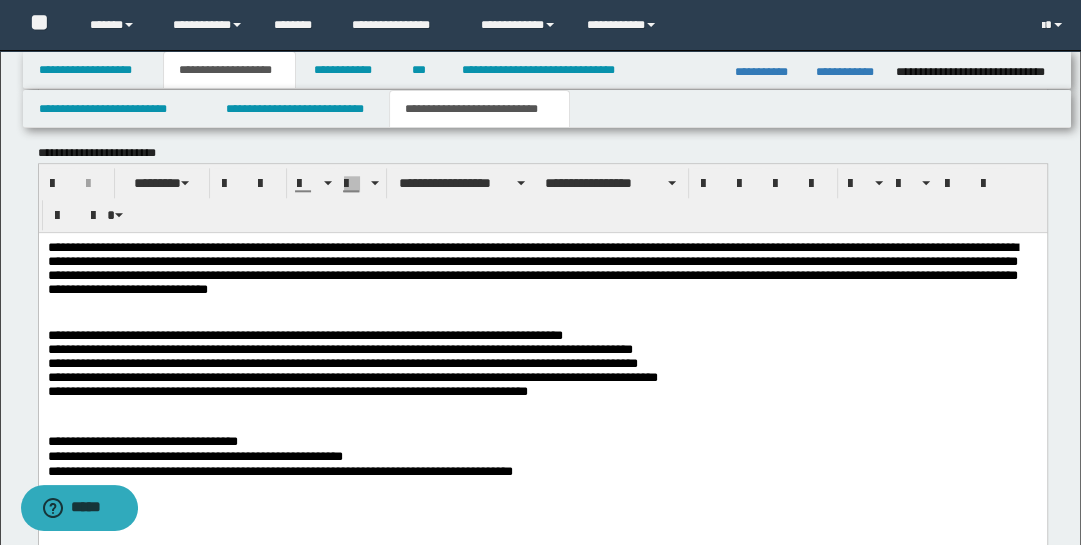 scroll, scrollTop: 1458, scrollLeft: 0, axis: vertical 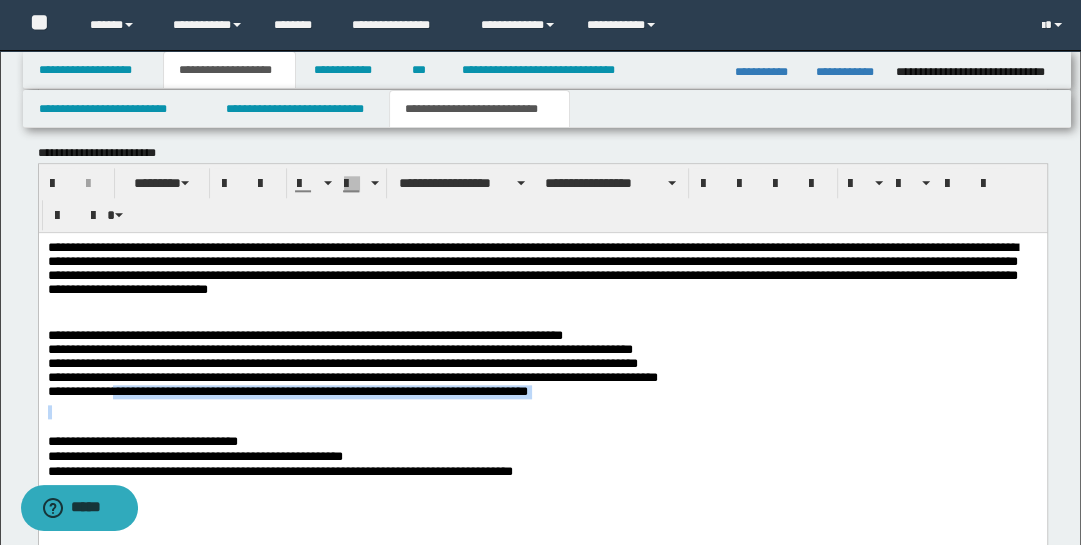 drag, startPoint x: 111, startPoint y: 398, endPoint x: 542, endPoint y: 414, distance: 431.29688 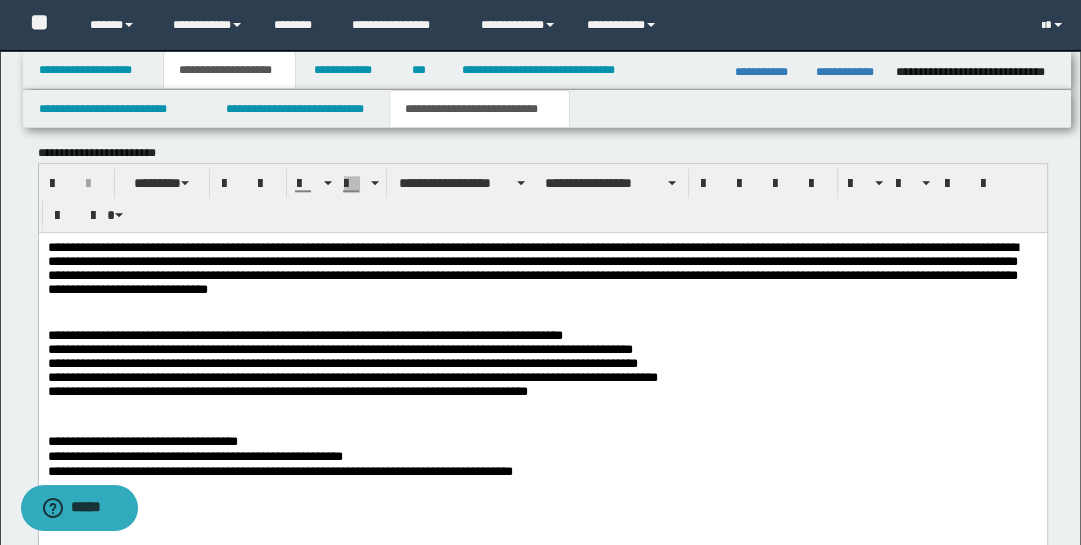 click on "**********" at bounding box center [542, 271] 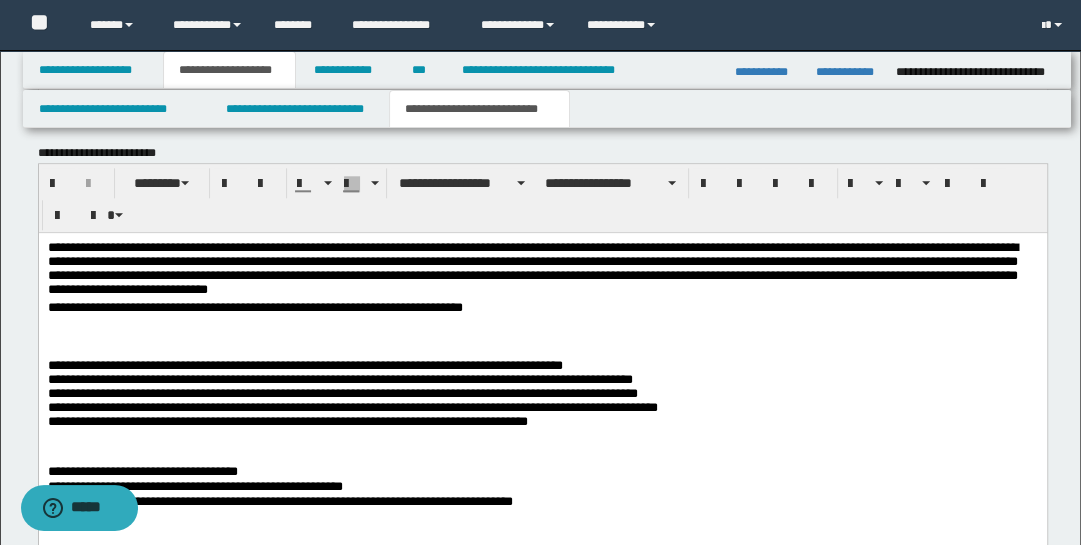 click on "**********" at bounding box center [542, 308] 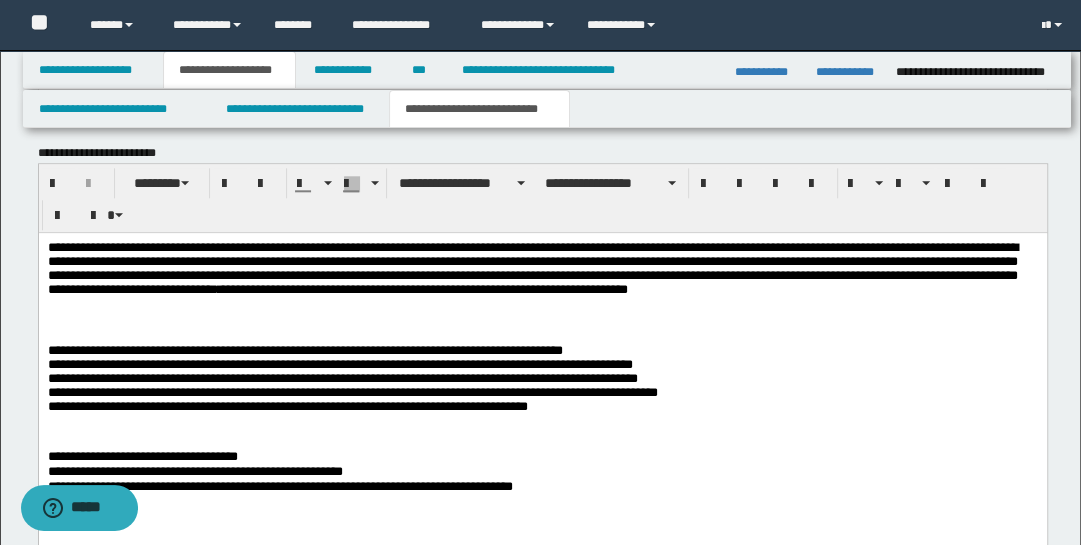 click on "**********" at bounding box center [542, 271] 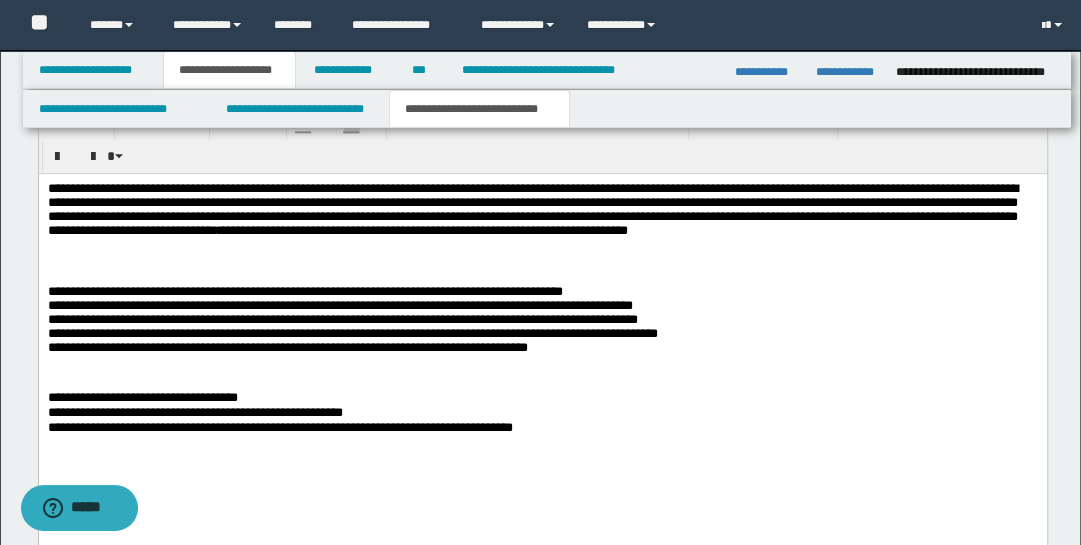 scroll, scrollTop: 1518, scrollLeft: 0, axis: vertical 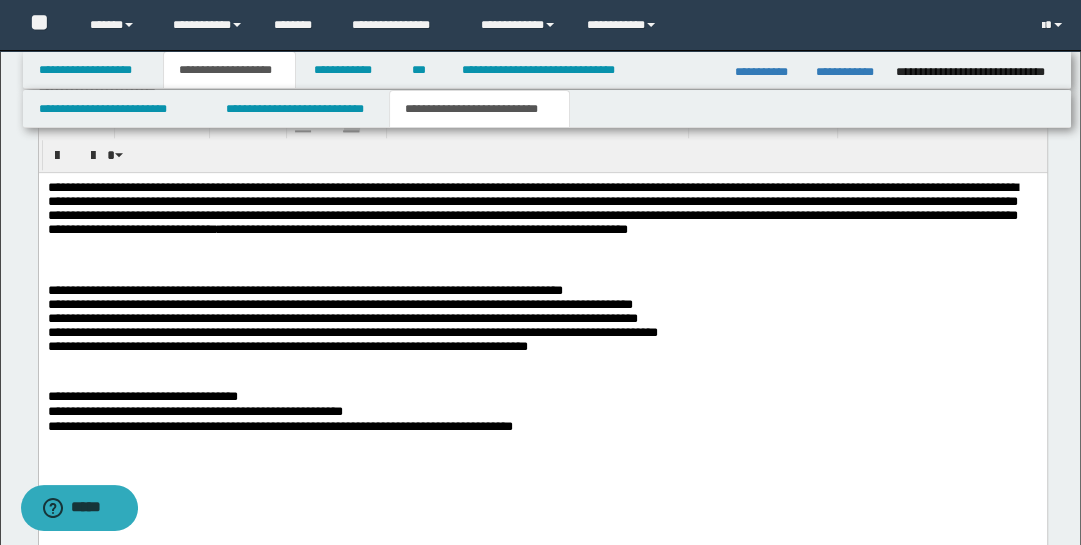 click on "**********" at bounding box center (542, 211) 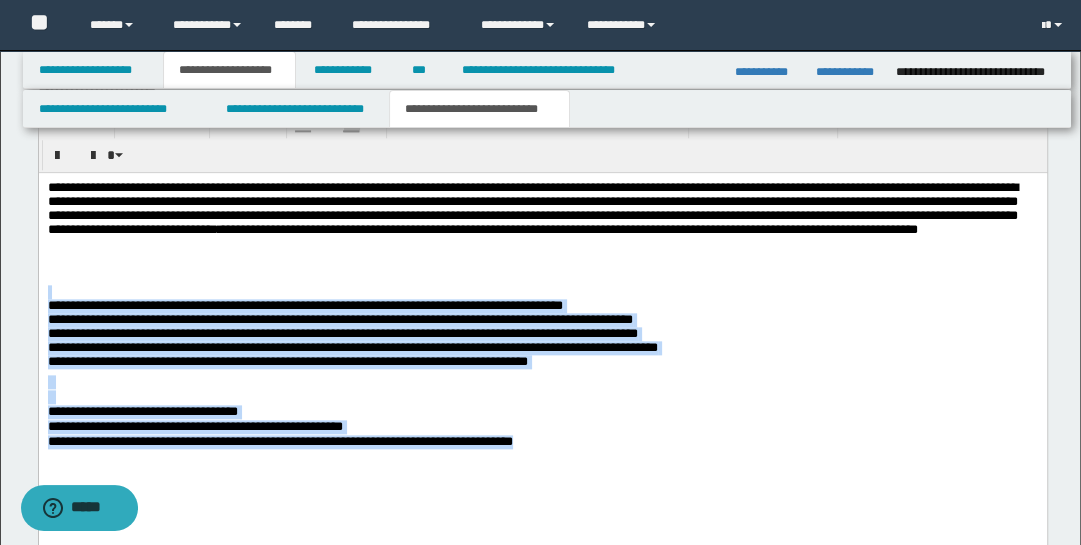 drag, startPoint x: 559, startPoint y: 439, endPoint x: 174, endPoint y: 299, distance: 409.6645 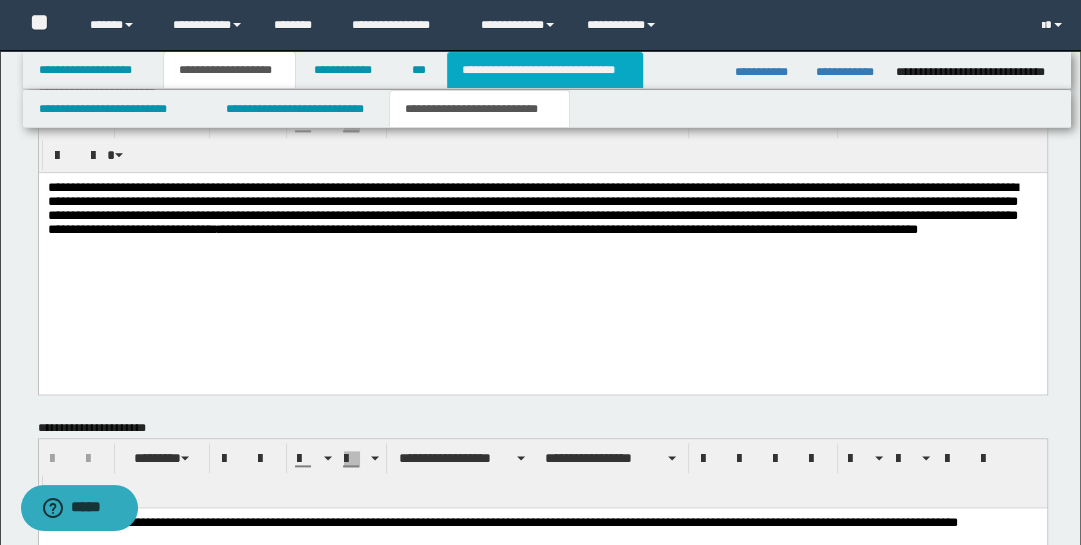 click on "**********" at bounding box center [545, 70] 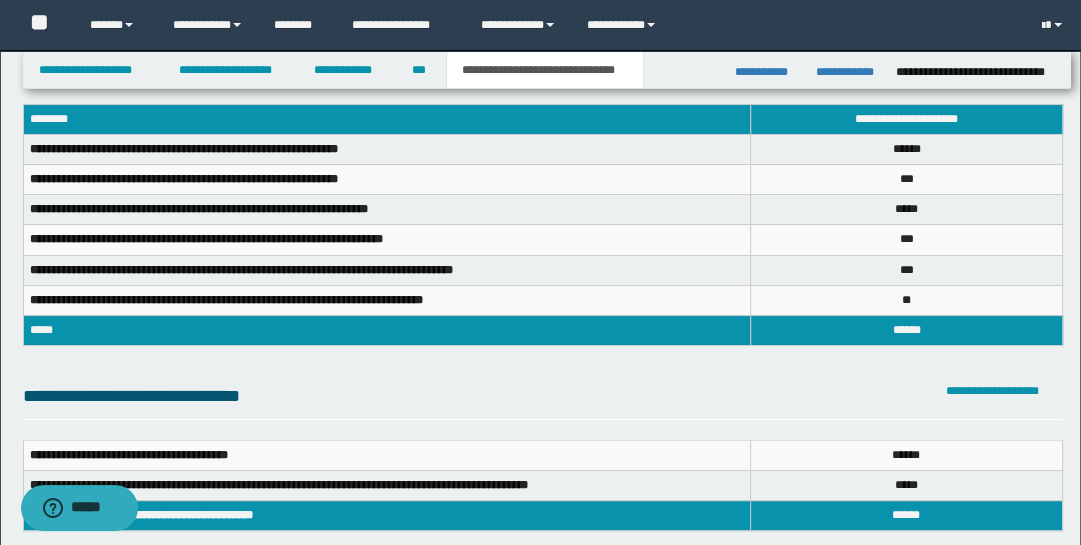 scroll, scrollTop: 93, scrollLeft: 0, axis: vertical 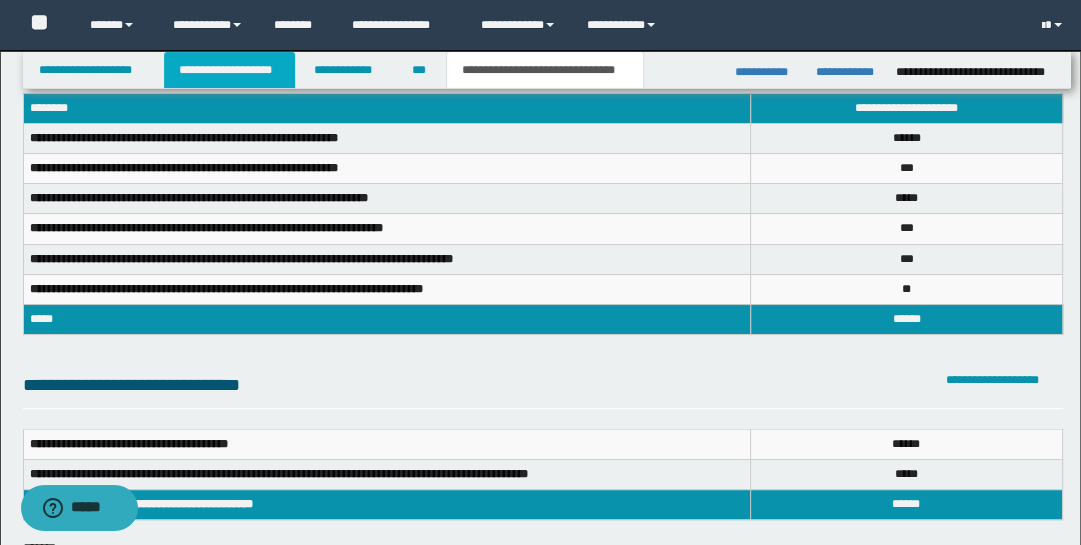 click on "**********" at bounding box center [229, 70] 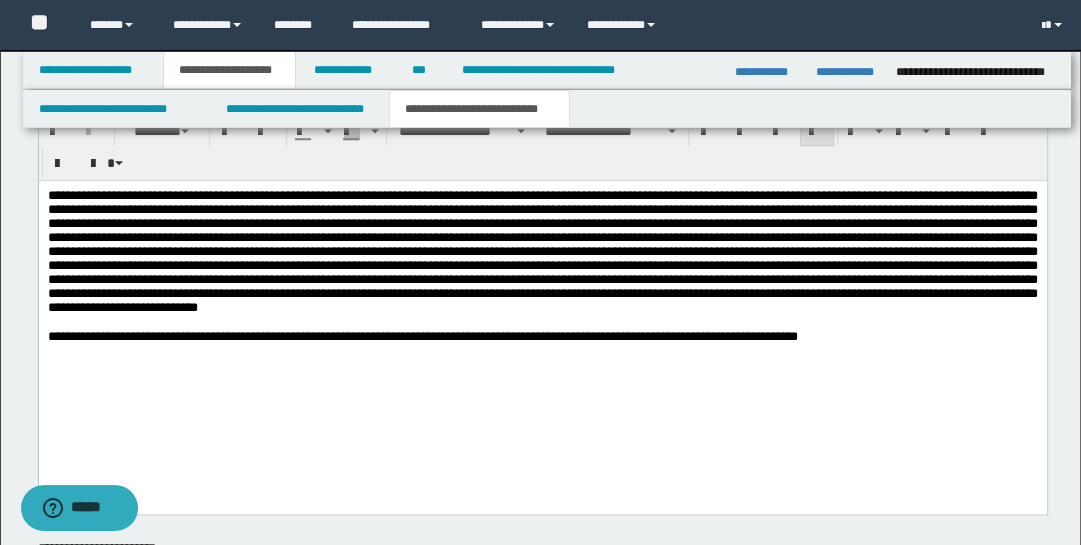 scroll, scrollTop: 1331, scrollLeft: 0, axis: vertical 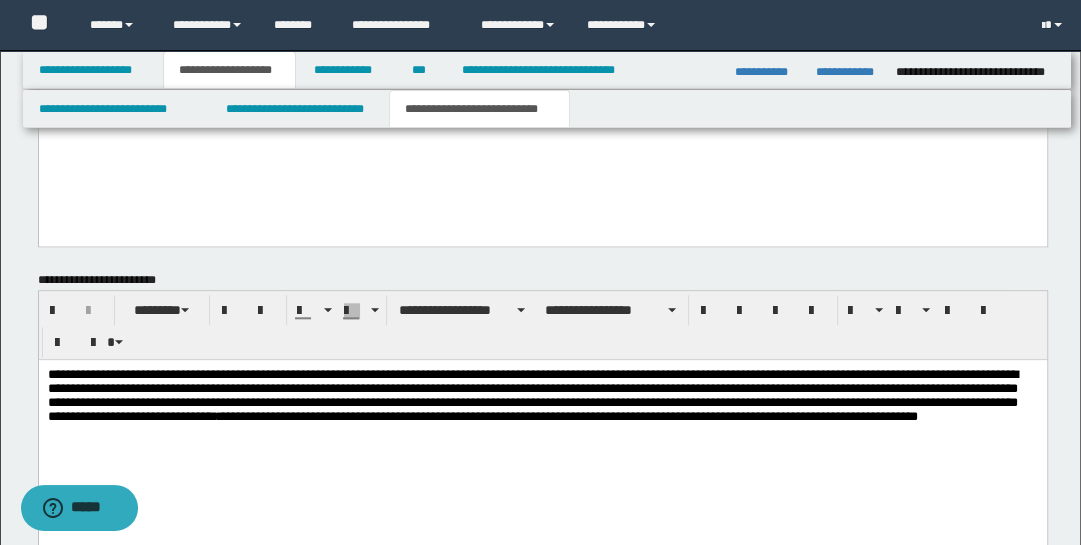 click on "**********" at bounding box center [542, 405] 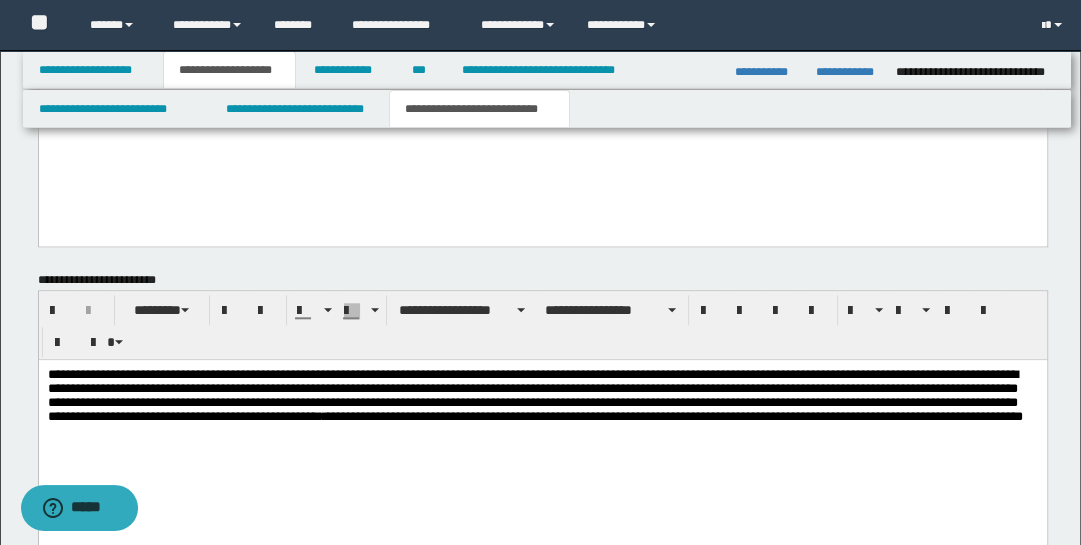click on "**********" at bounding box center [542, 445] 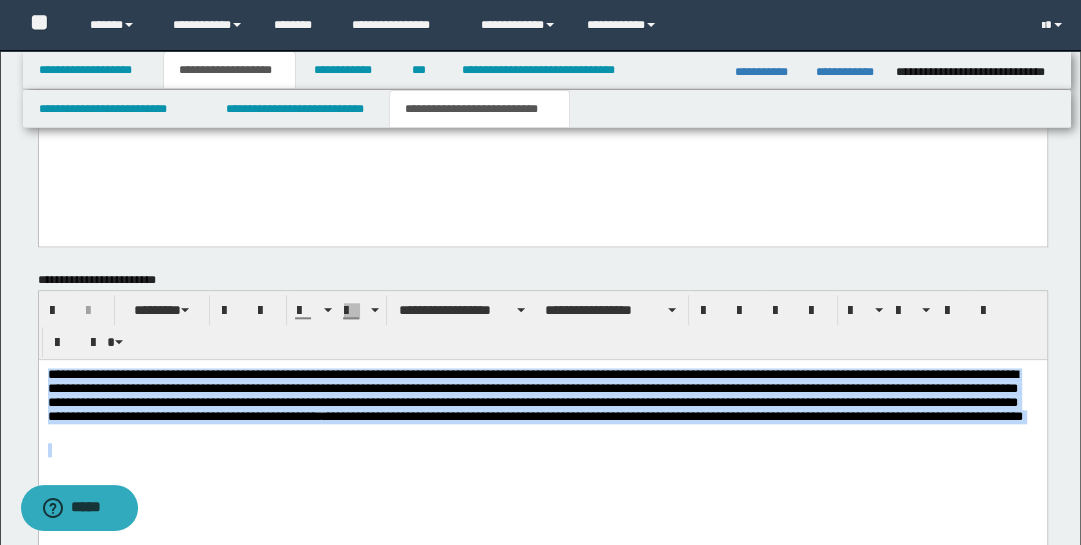 drag, startPoint x: 311, startPoint y: 443, endPoint x: -31, endPoint y: 339, distance: 357.4633 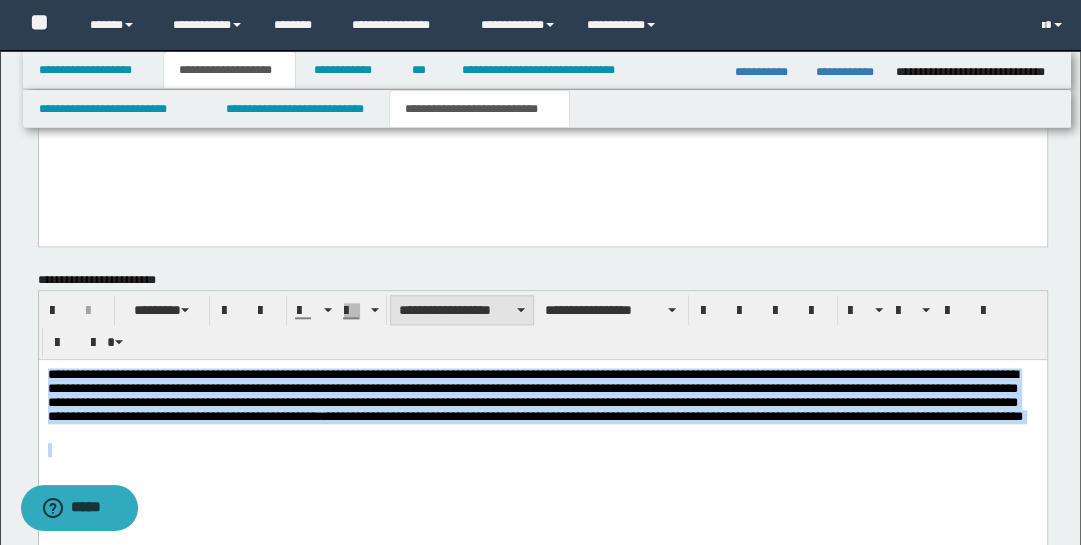 click on "**********" at bounding box center [462, 310] 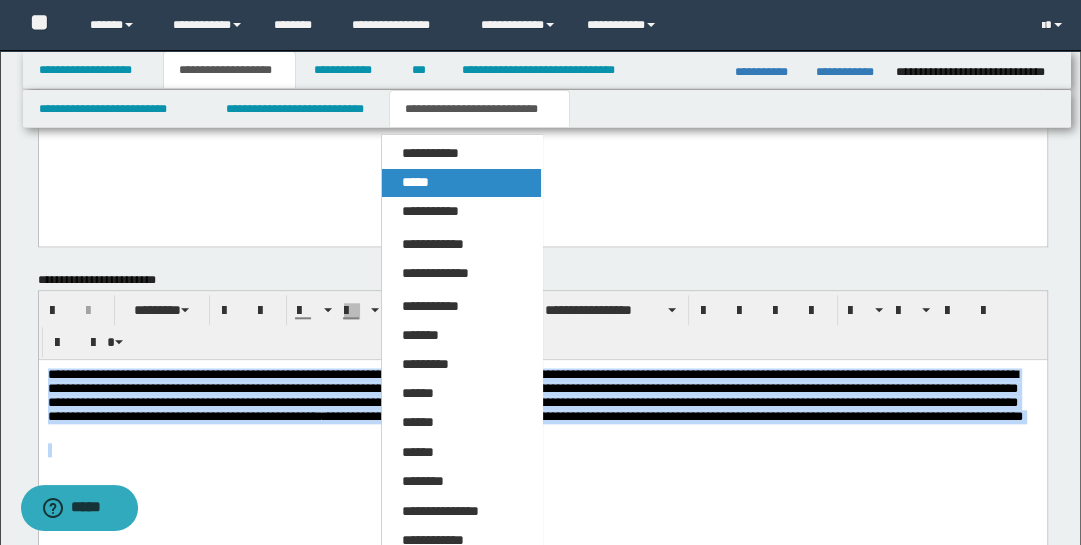 click on "*****" at bounding box center (461, 183) 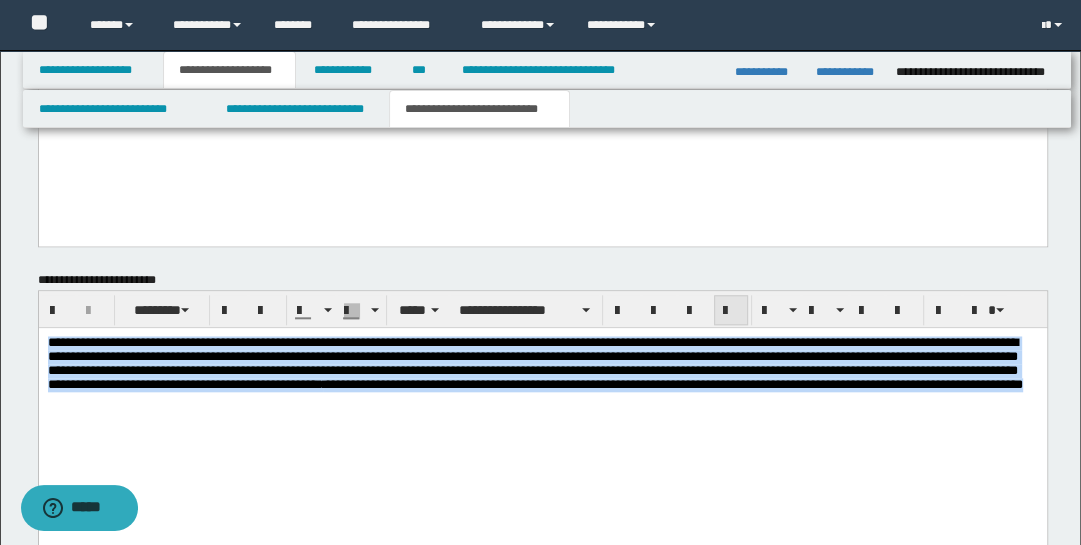 click at bounding box center (731, 311) 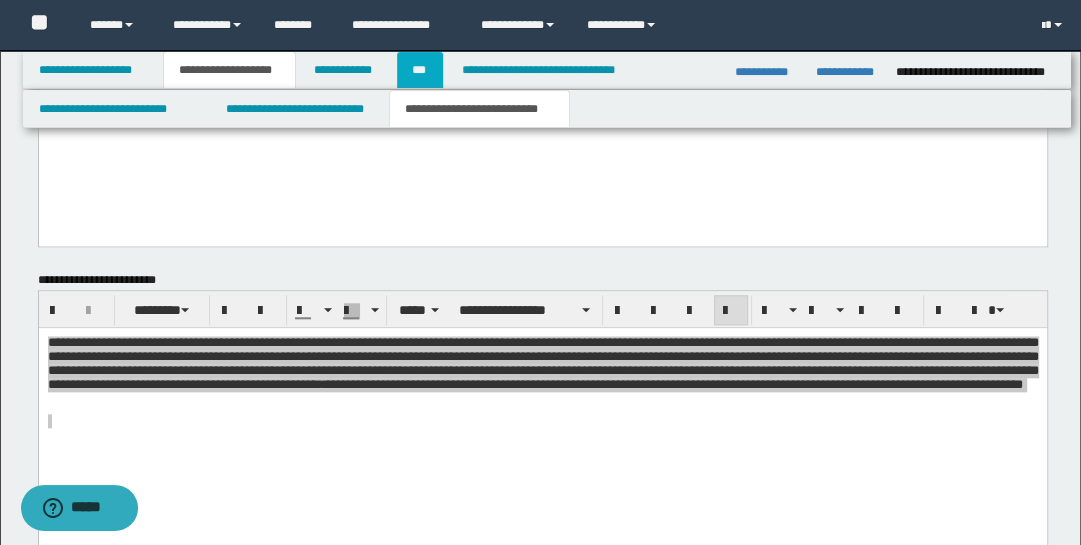 click on "***" at bounding box center [420, 70] 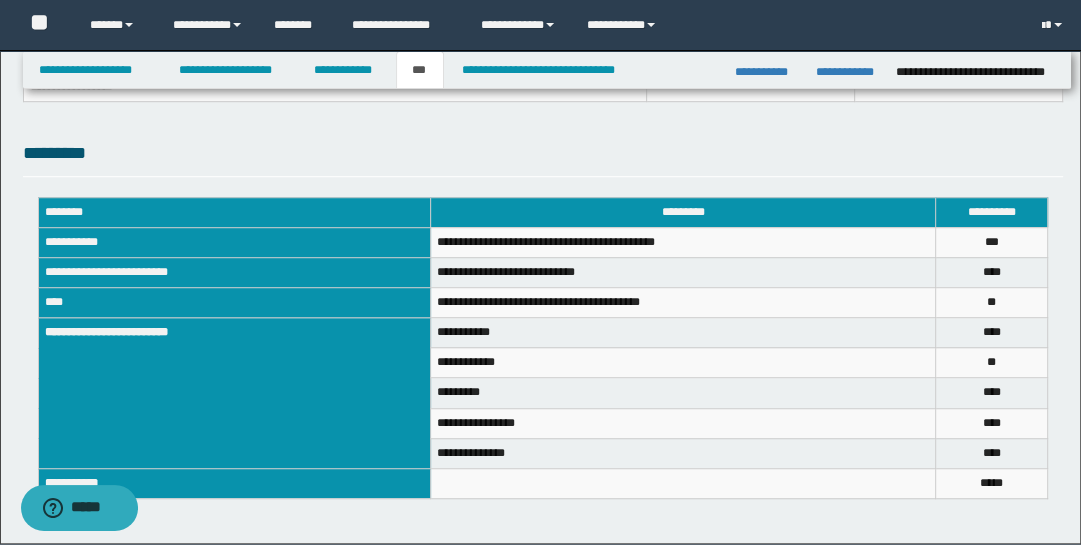 scroll, scrollTop: 971, scrollLeft: 0, axis: vertical 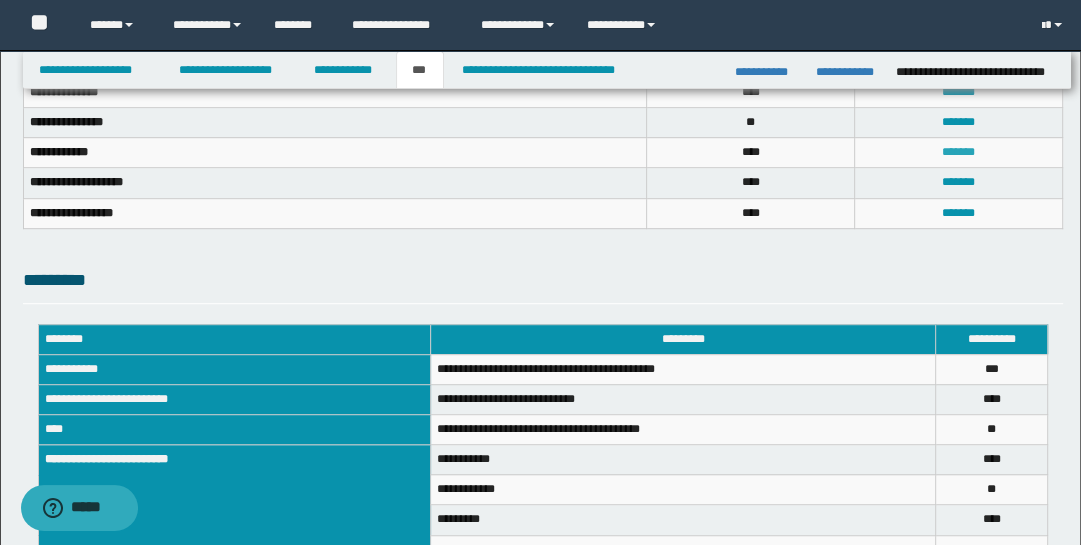 click on "*******" at bounding box center (958, 152) 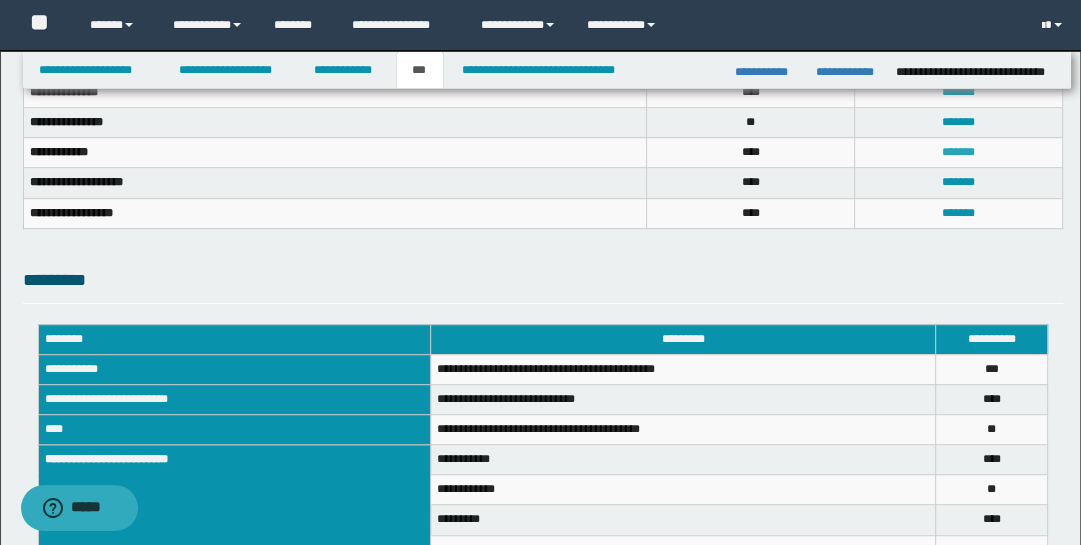 scroll, scrollTop: 0, scrollLeft: 0, axis: both 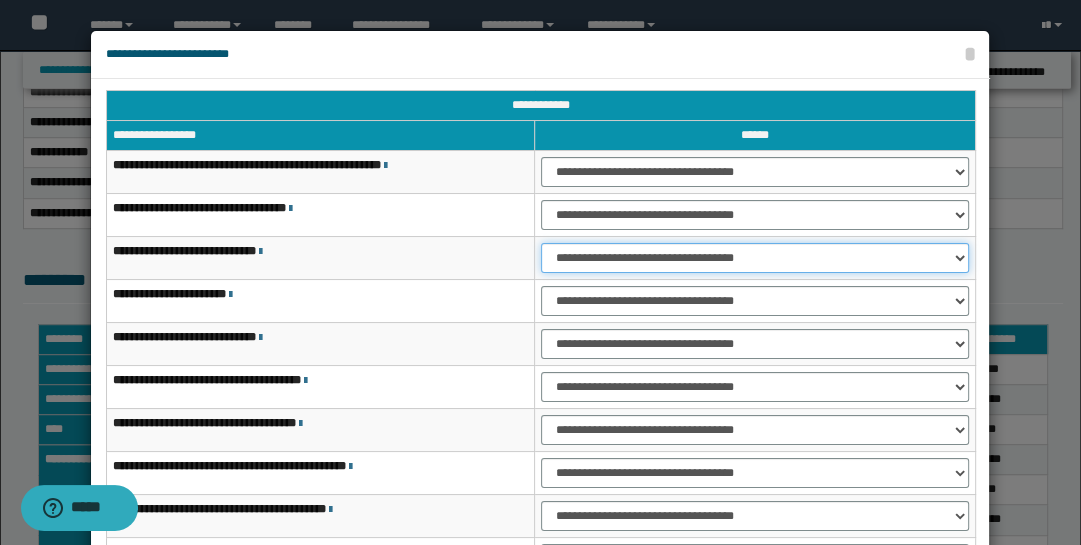 click on "**********" at bounding box center [755, 258] 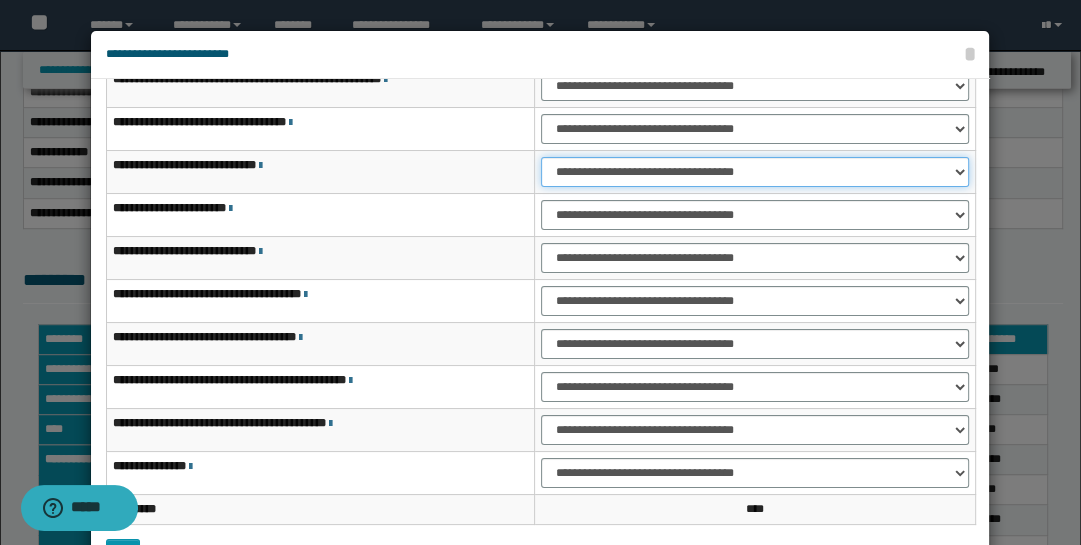 scroll, scrollTop: 143, scrollLeft: 0, axis: vertical 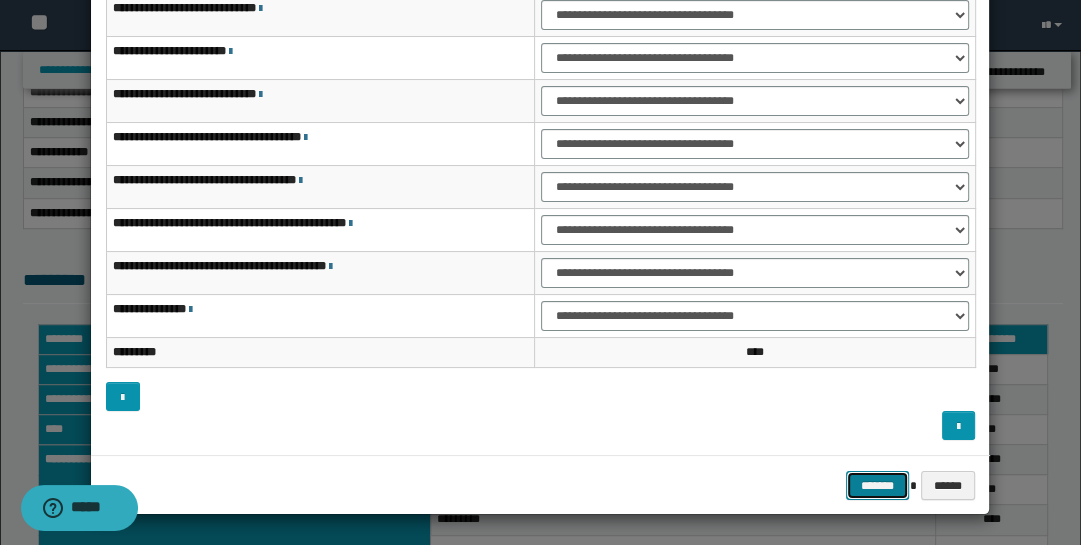 click on "*******" at bounding box center (878, 485) 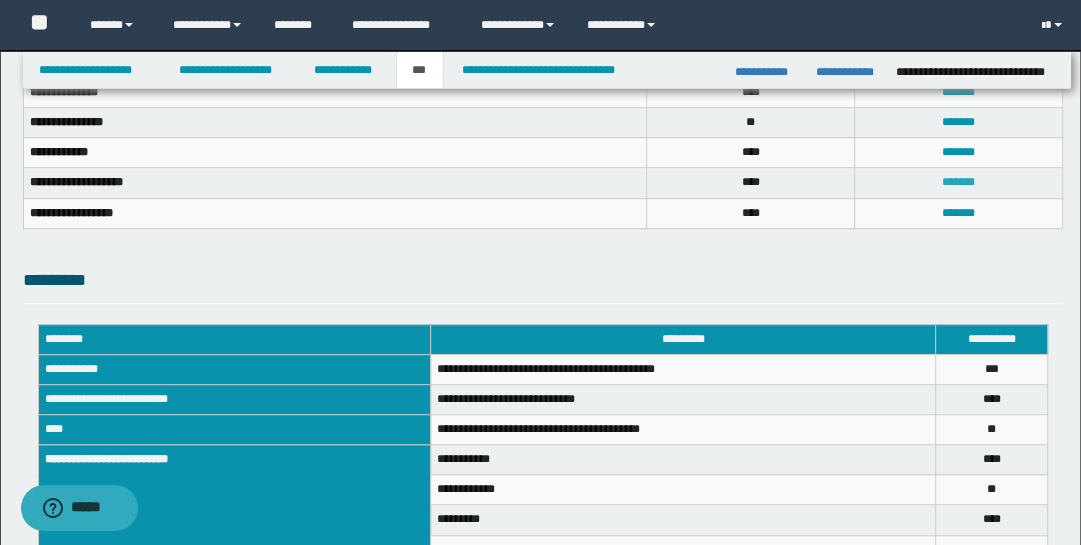 click on "*******" at bounding box center (958, 182) 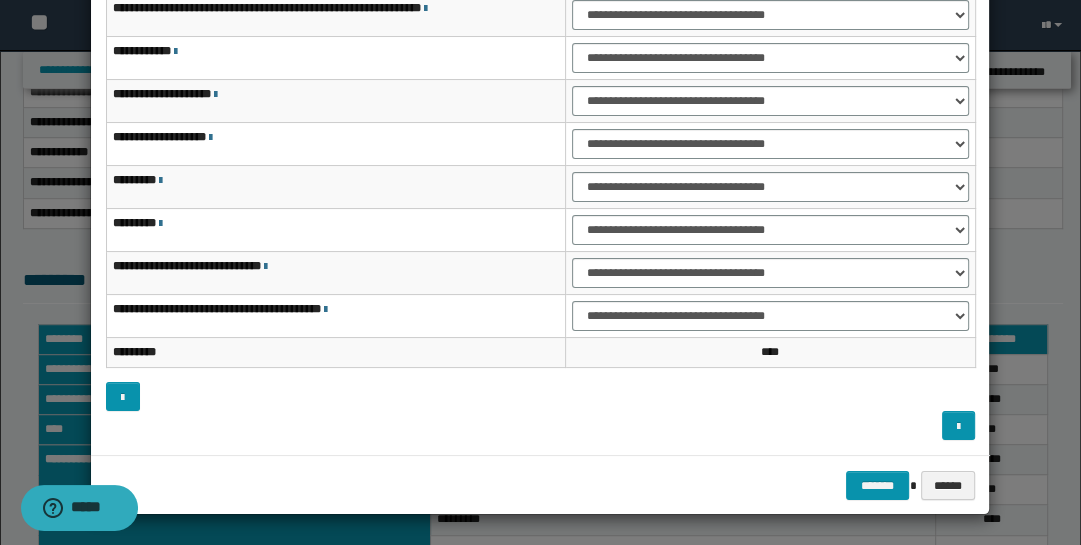 scroll, scrollTop: 0, scrollLeft: 0, axis: both 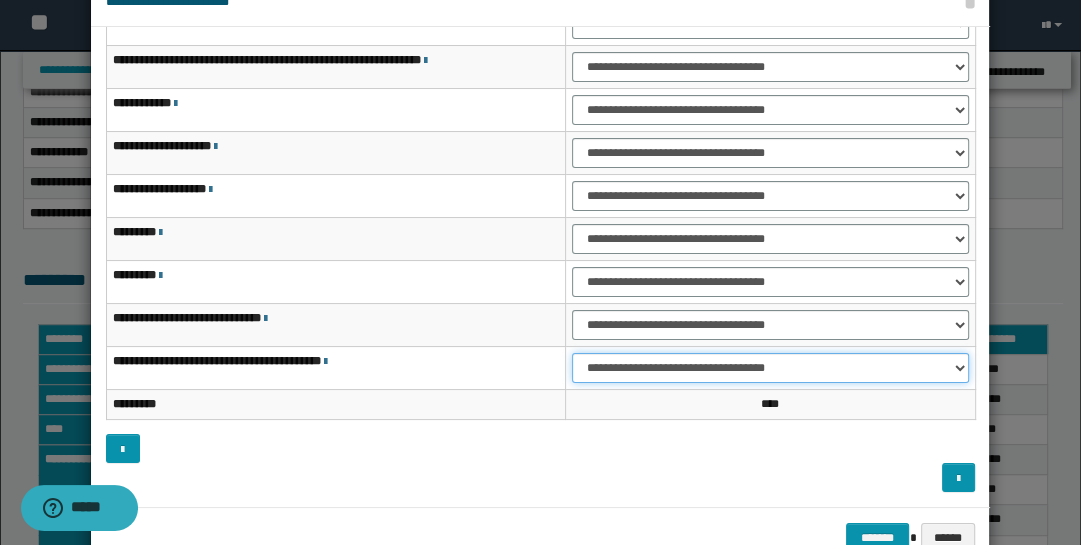 click on "**********" at bounding box center (771, 368) 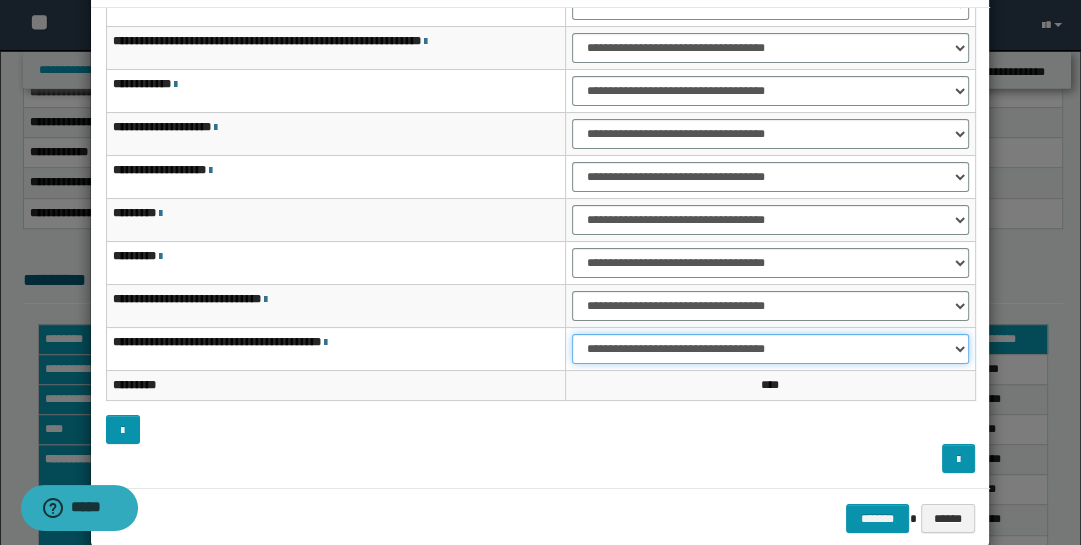 scroll, scrollTop: 104, scrollLeft: 0, axis: vertical 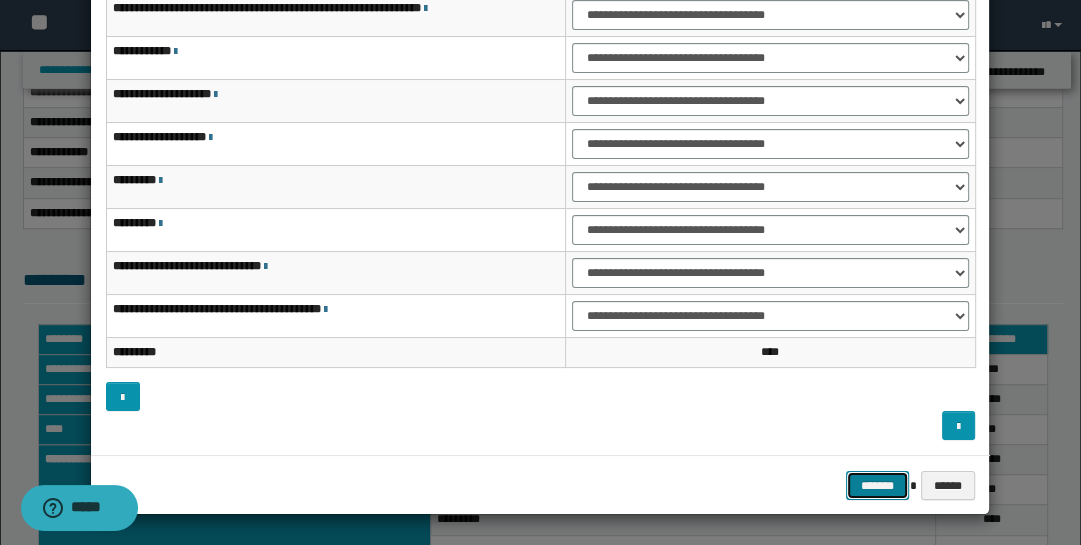 click on "*******" at bounding box center [878, 485] 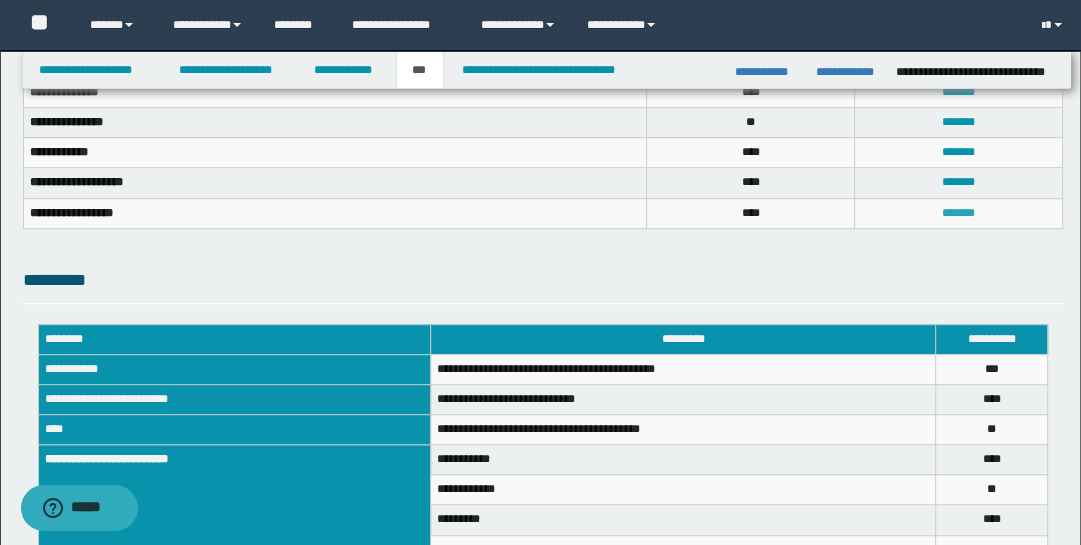 click on "*******" at bounding box center [958, 213] 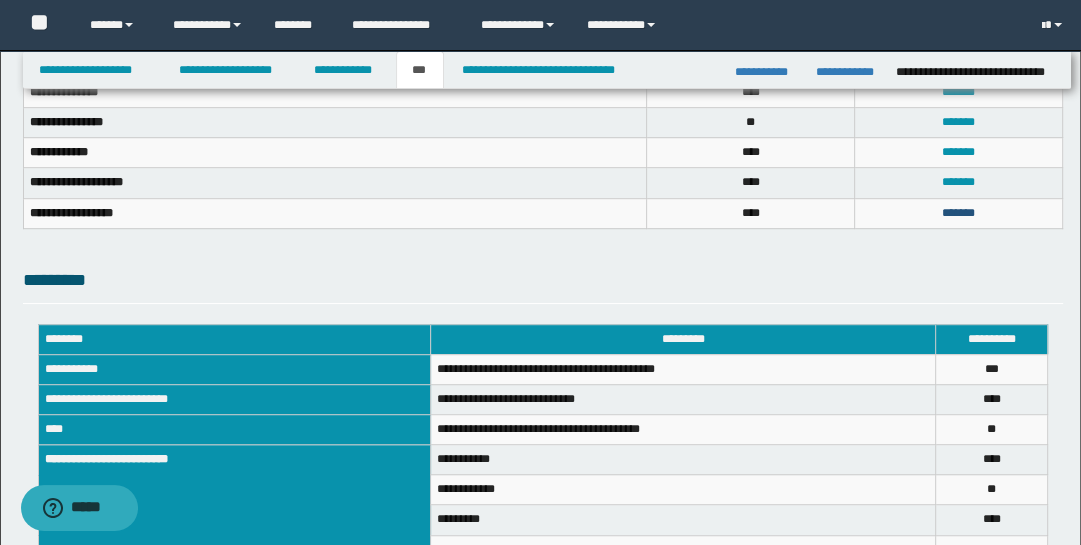 scroll, scrollTop: 0, scrollLeft: 0, axis: both 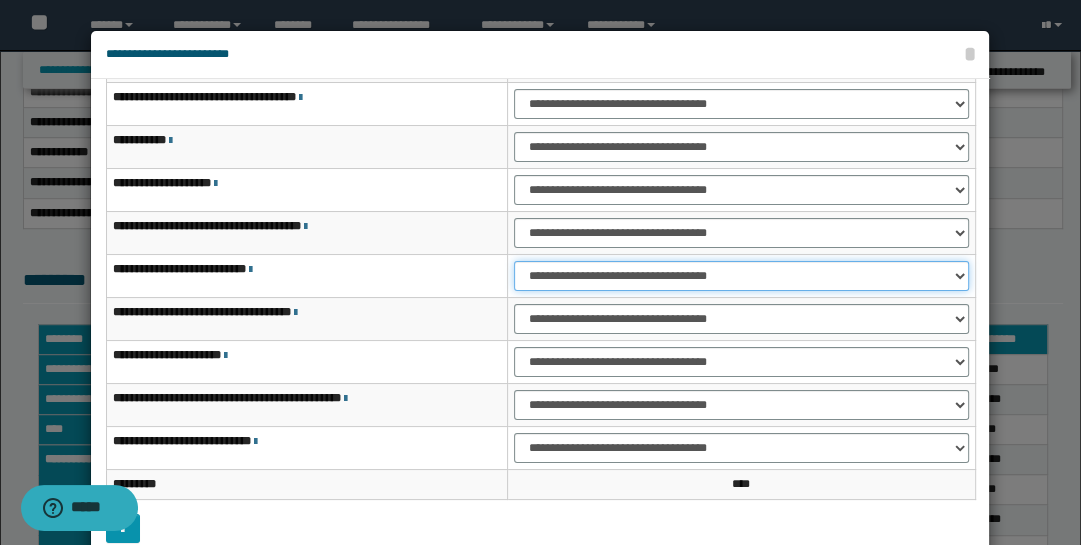drag, startPoint x: 955, startPoint y: 275, endPoint x: 953, endPoint y: 285, distance: 10.198039 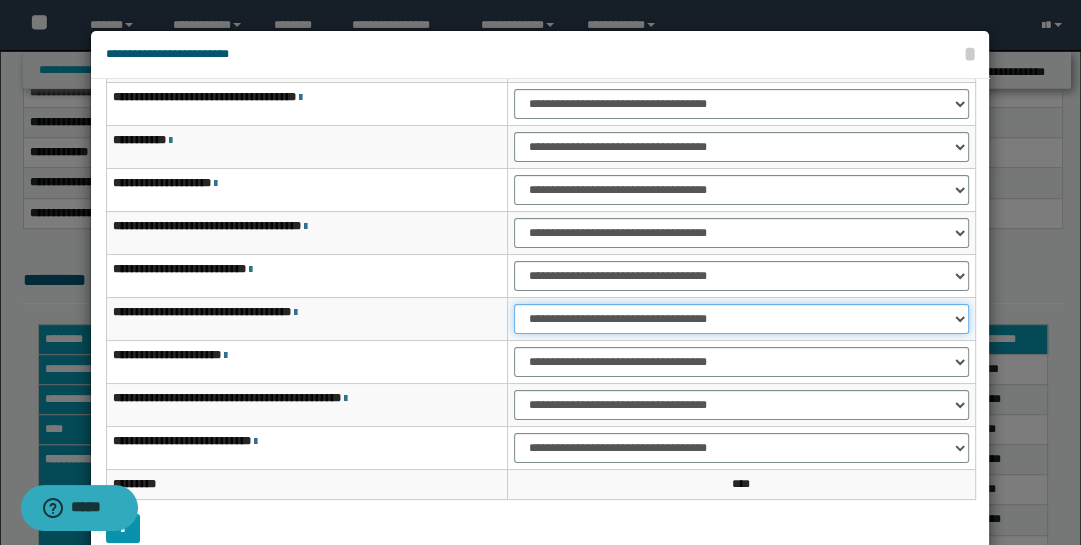 click on "**********" at bounding box center (741, 319) 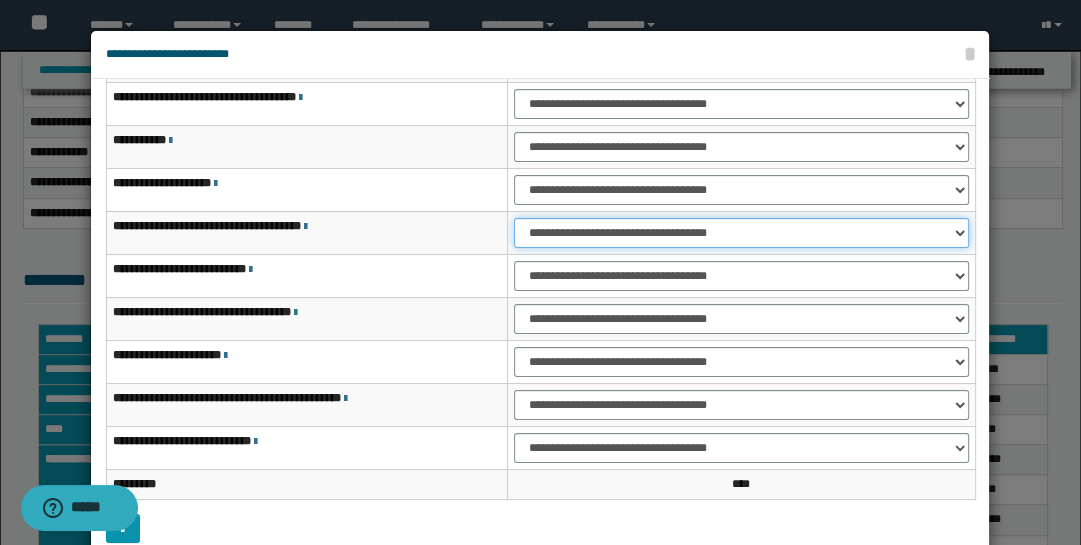 click on "**********" at bounding box center (741, 233) 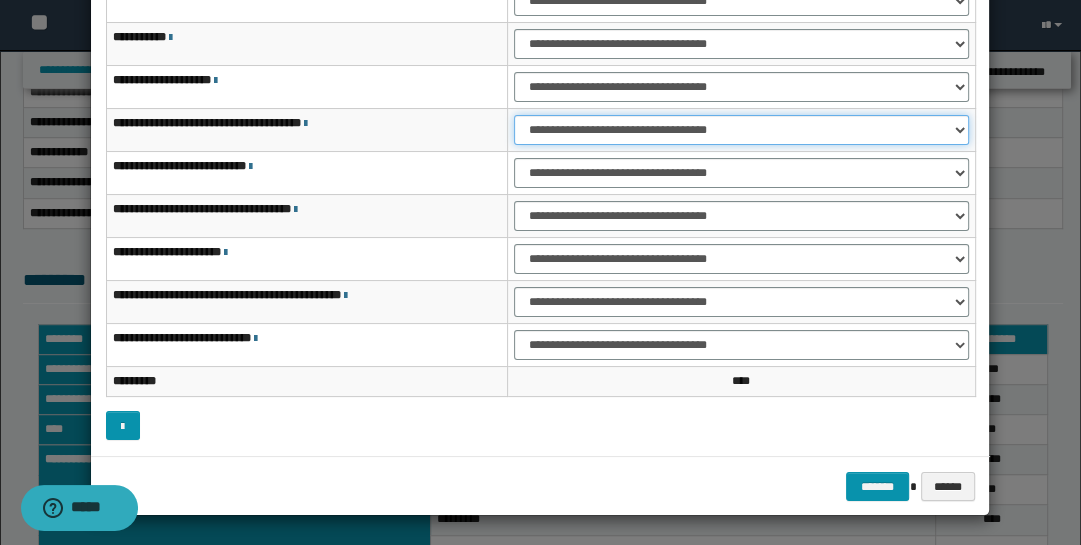 scroll, scrollTop: 104, scrollLeft: 0, axis: vertical 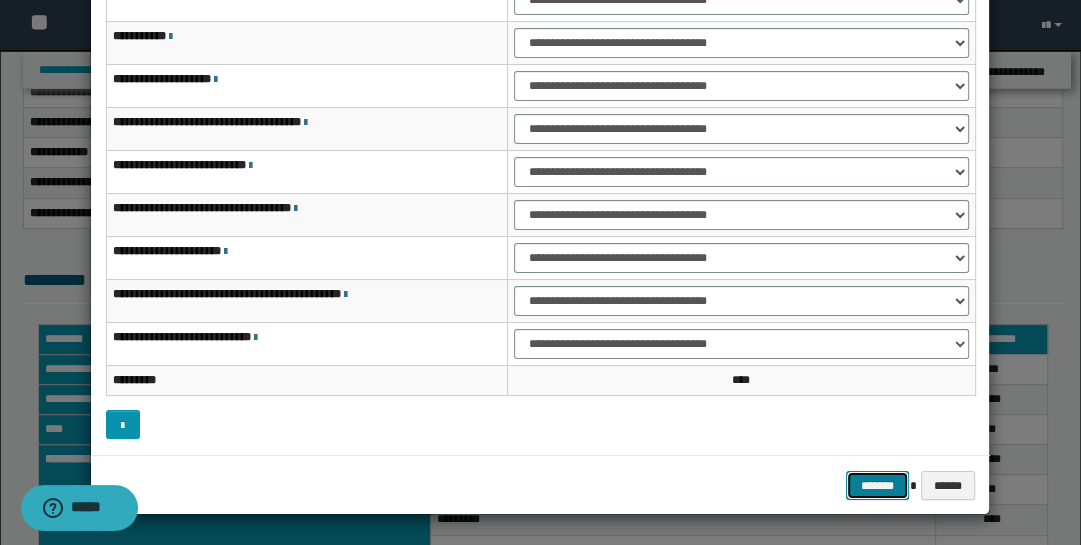 click on "*******" at bounding box center [878, 485] 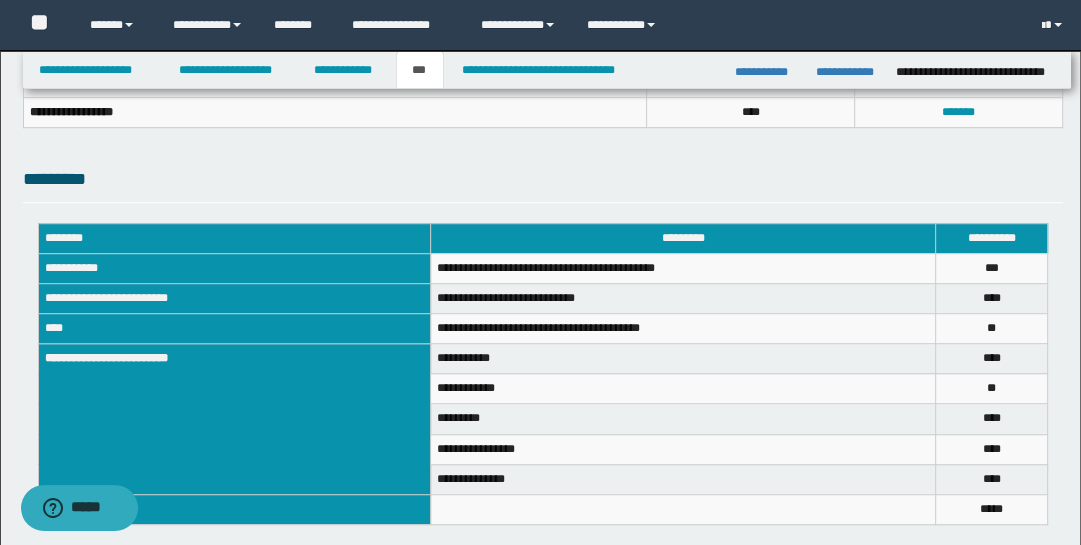 scroll, scrollTop: 700, scrollLeft: 0, axis: vertical 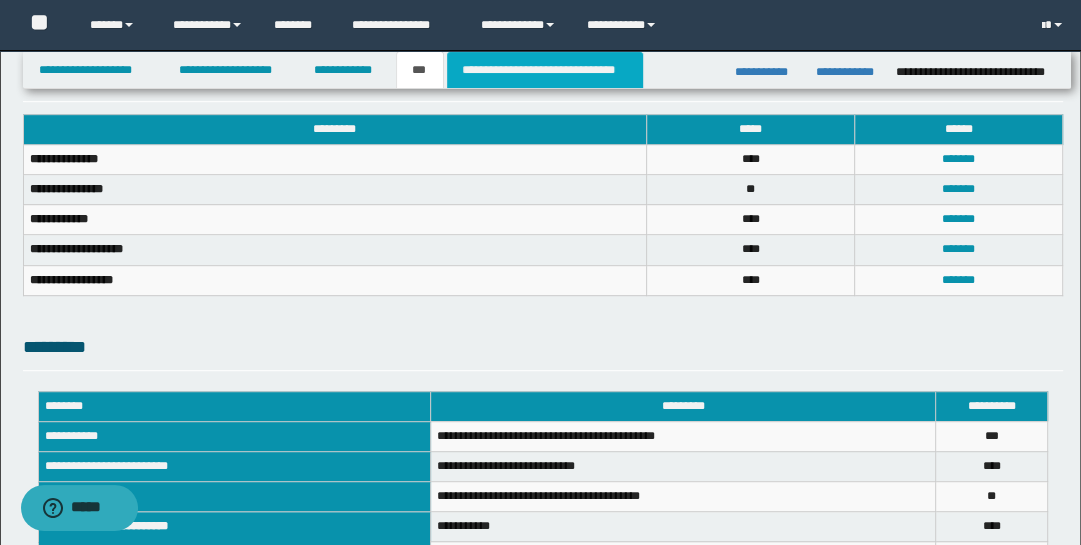 click on "**********" at bounding box center (545, 70) 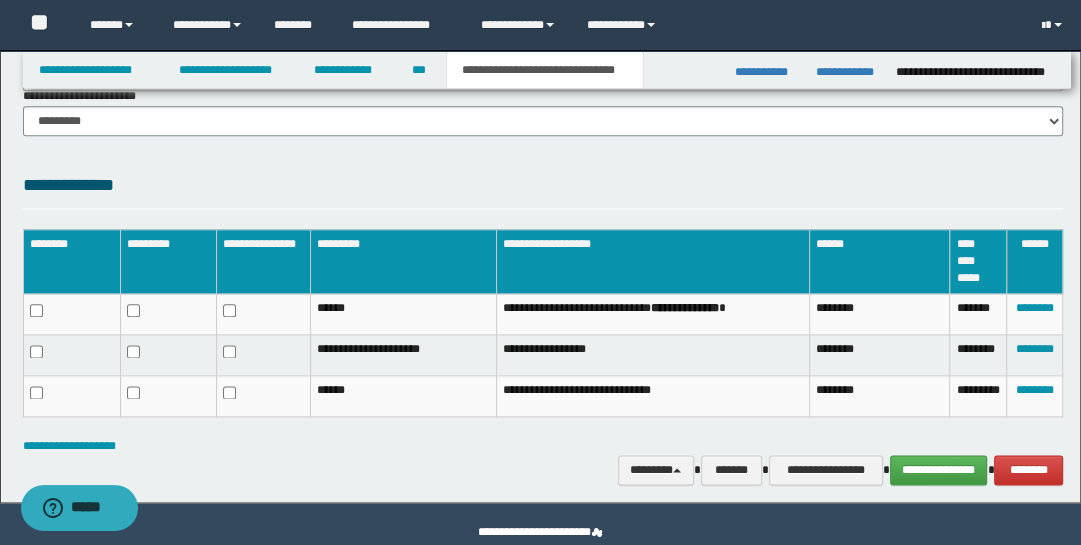 scroll, scrollTop: 1654, scrollLeft: 0, axis: vertical 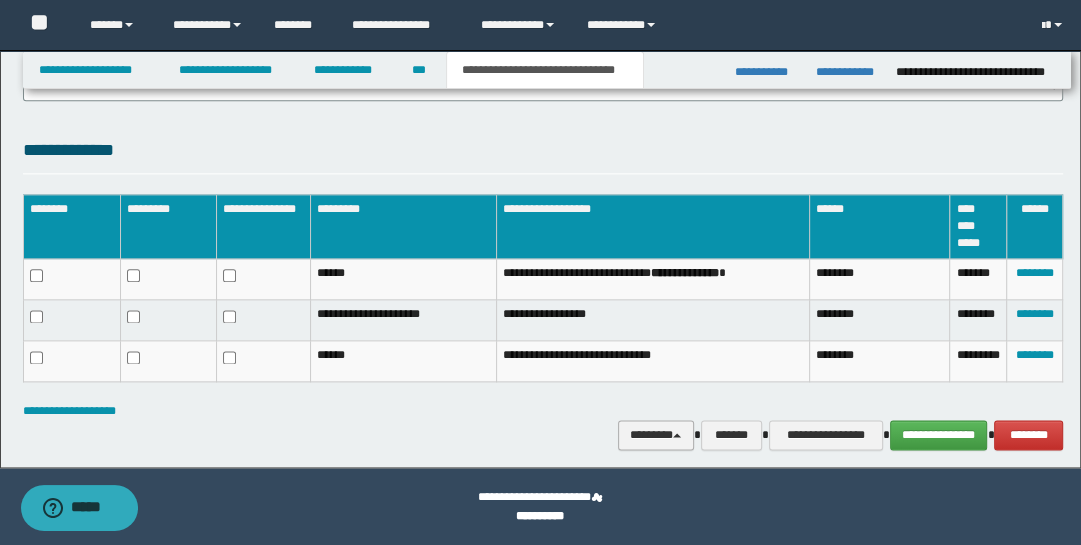 click at bounding box center [677, 435] 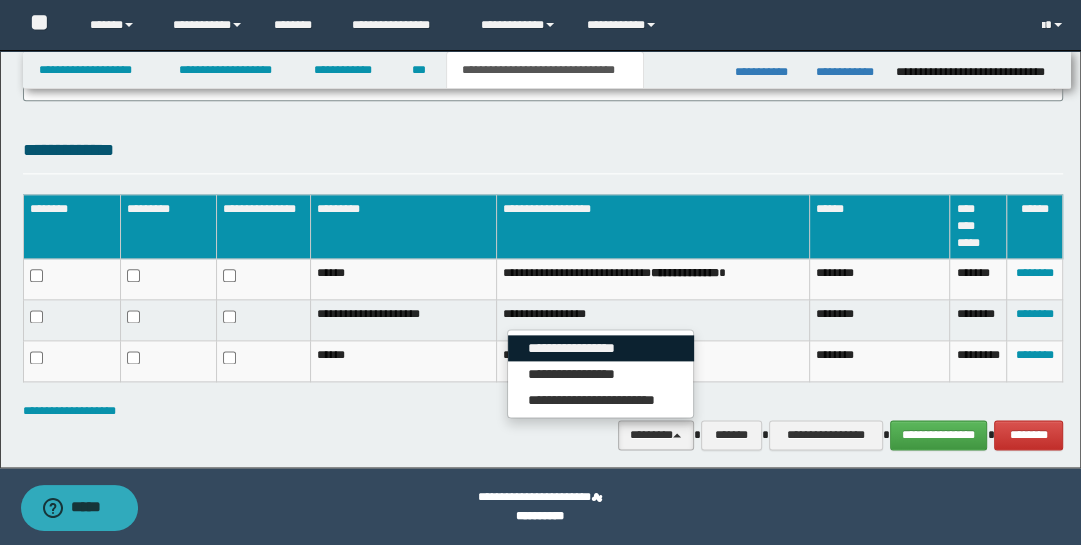 click on "**********" at bounding box center [601, 348] 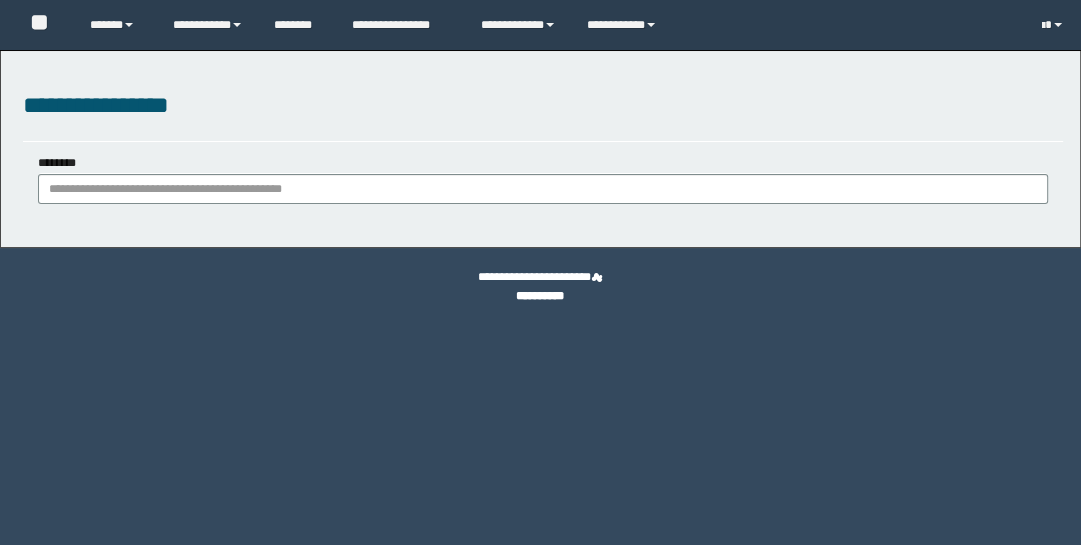 scroll, scrollTop: 0, scrollLeft: 0, axis: both 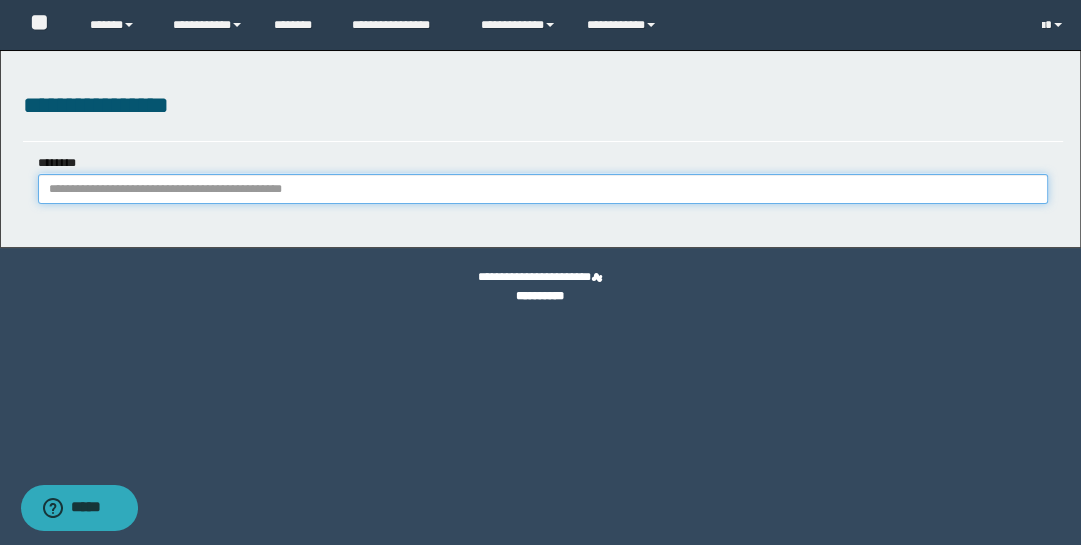 click on "********" at bounding box center (543, 189) 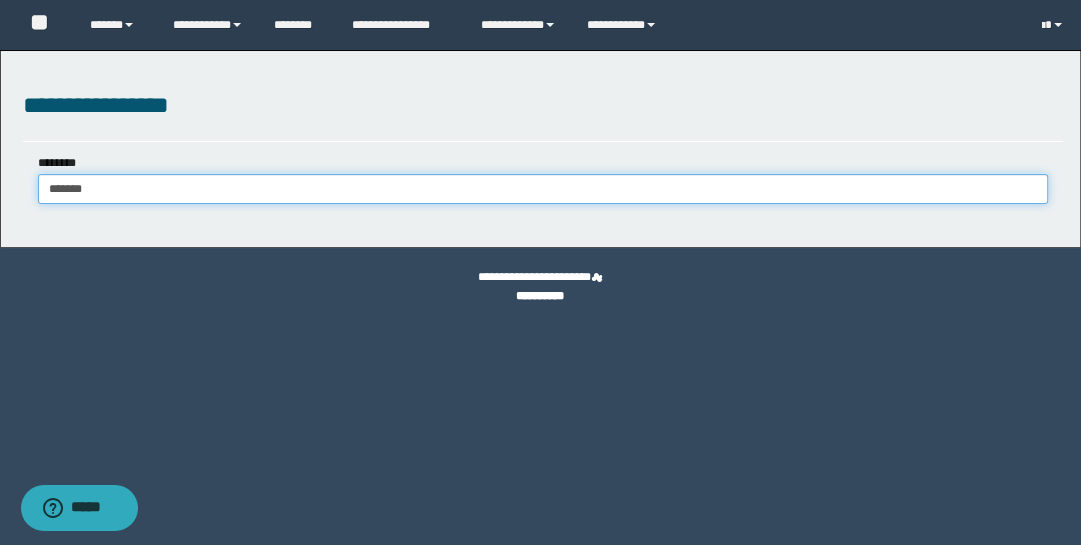 type on "*******" 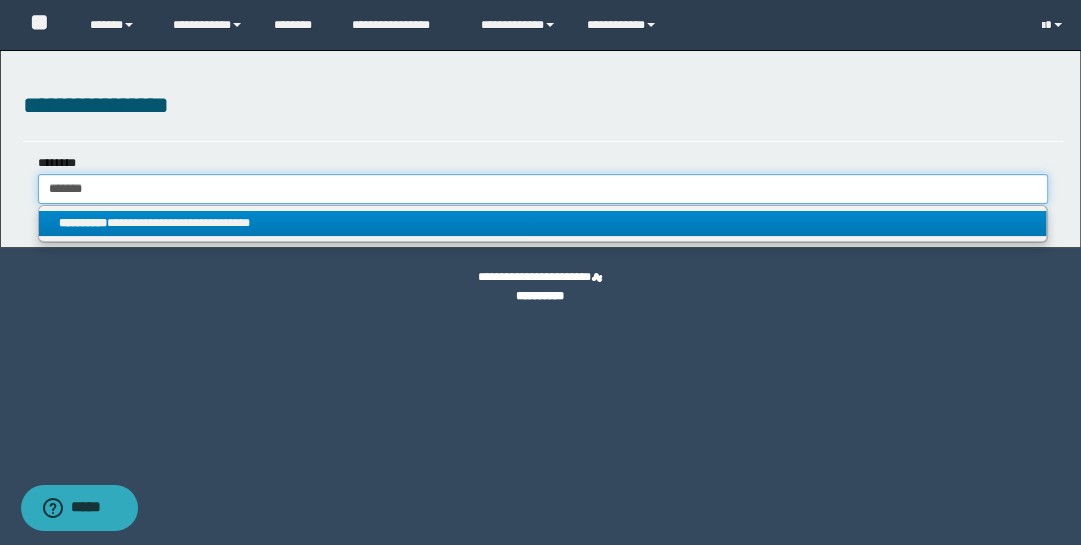 type on "*******" 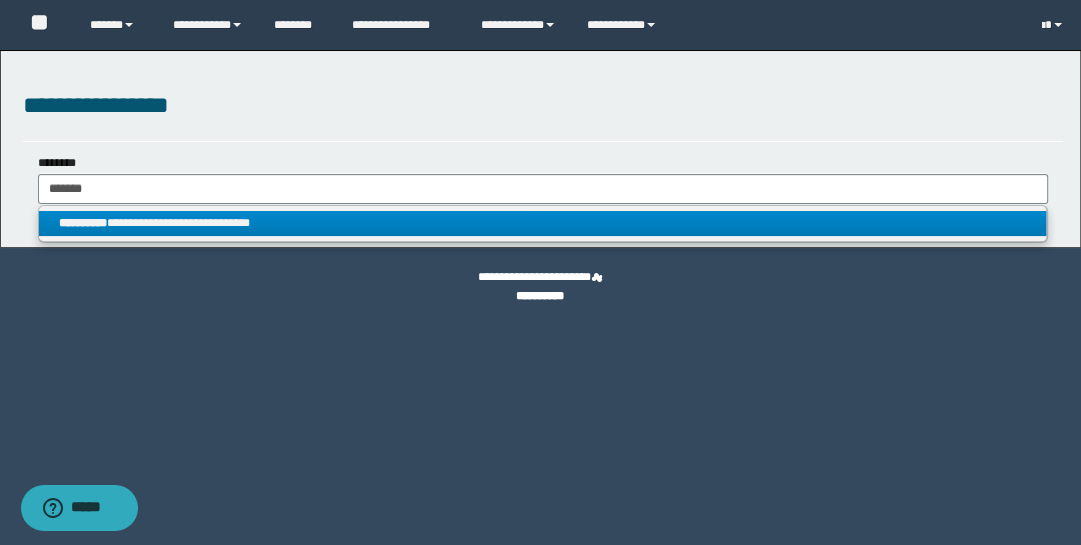 click on "**********" at bounding box center [543, 223] 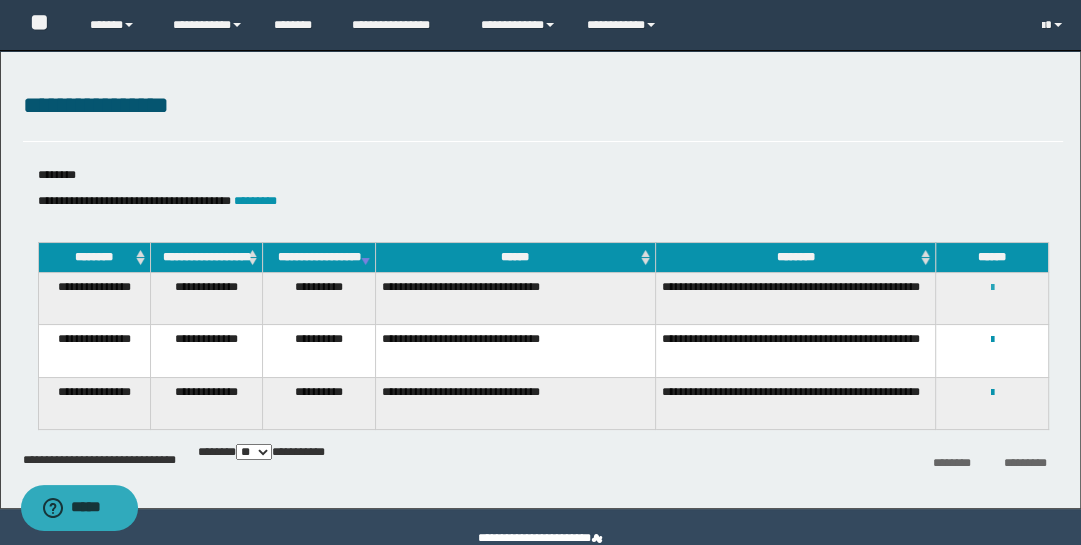 click at bounding box center (992, 288) 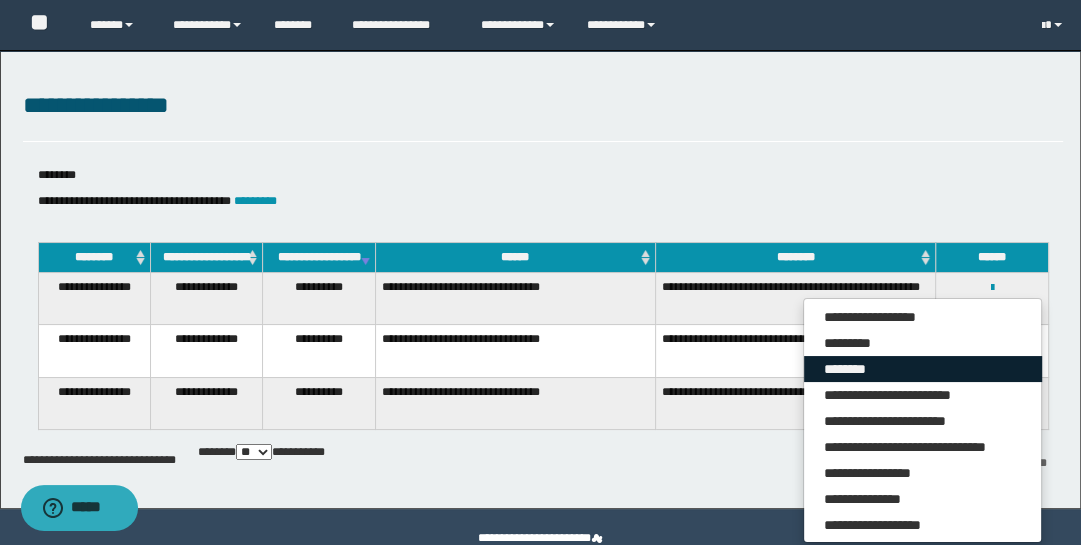 click on "********" at bounding box center [923, 369] 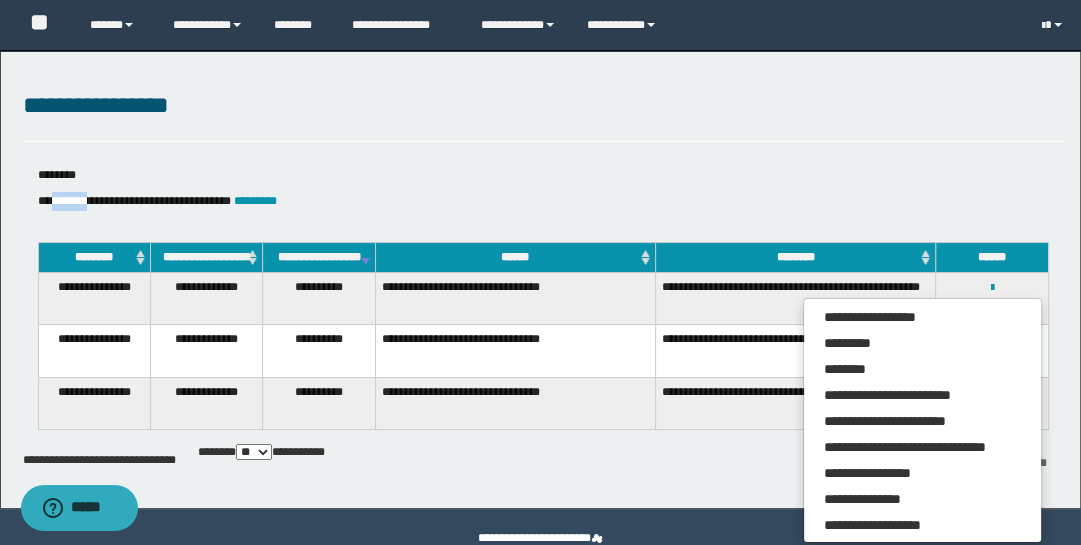 drag, startPoint x: 56, startPoint y: 202, endPoint x: 103, endPoint y: 219, distance: 49.979996 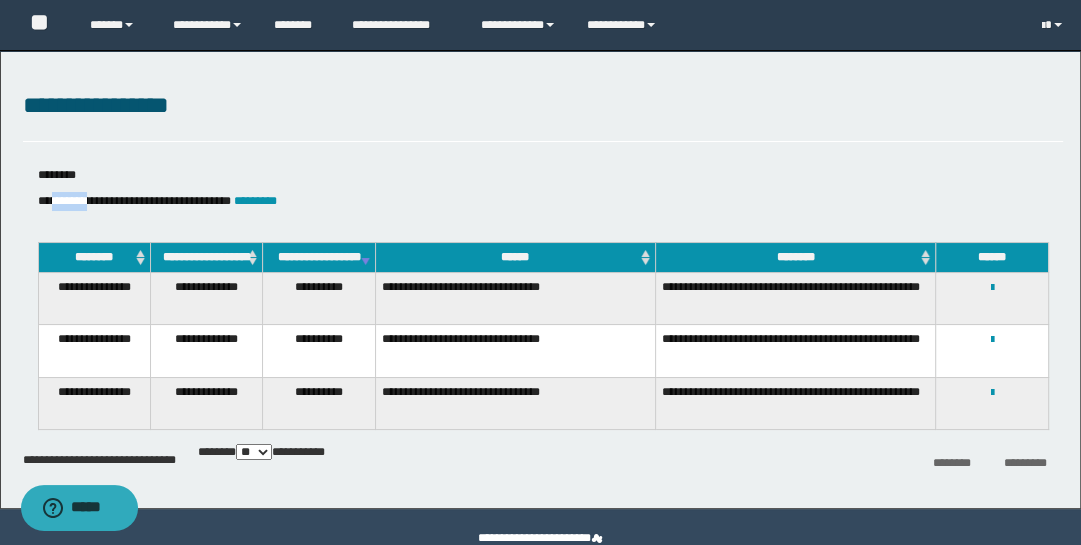 copy on "*******" 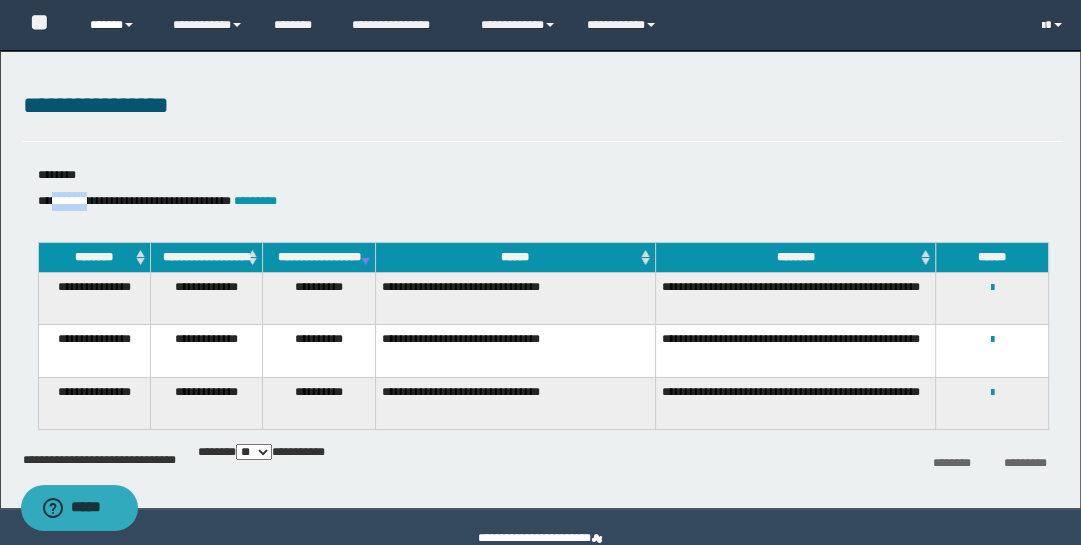 click on "******" at bounding box center [116, 25] 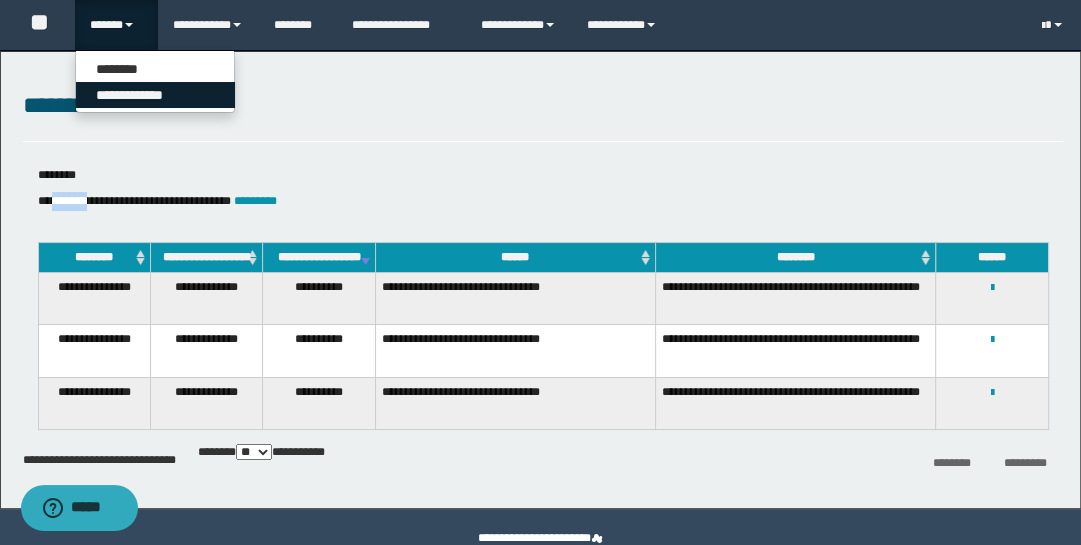 click on "**********" at bounding box center (155, 95) 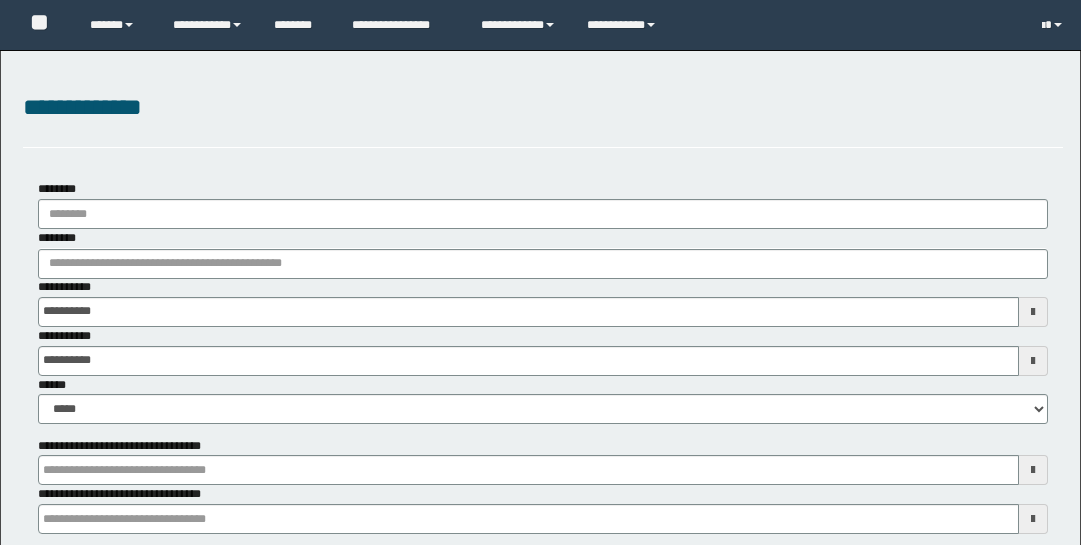 scroll, scrollTop: 0, scrollLeft: 0, axis: both 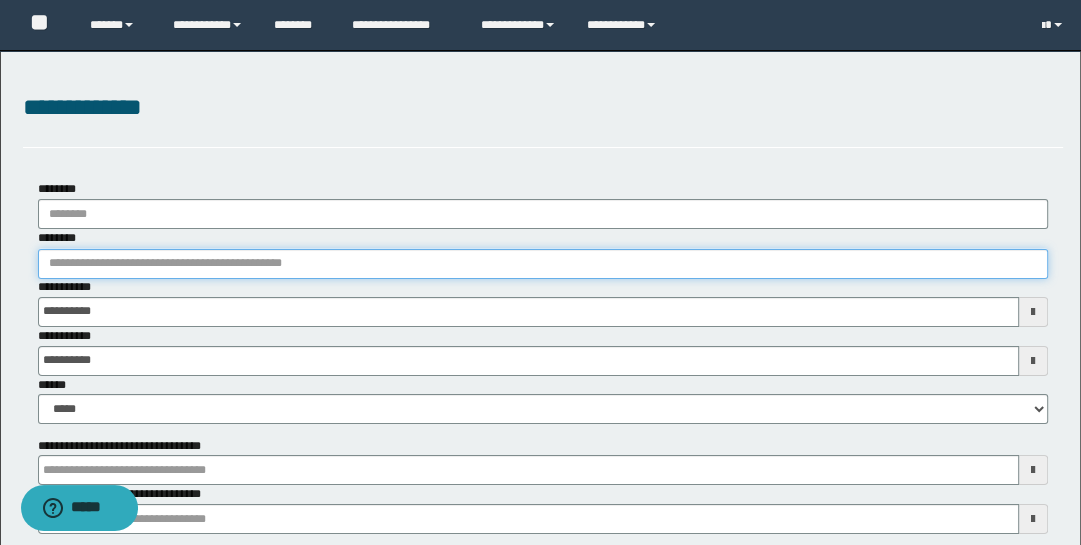 click on "********" at bounding box center [543, 264] 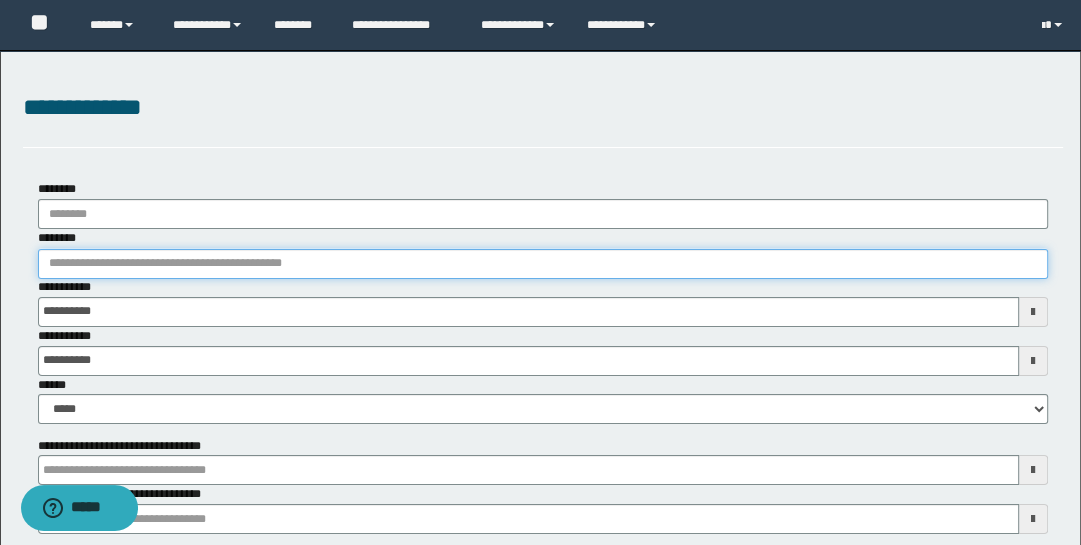 type on "**********" 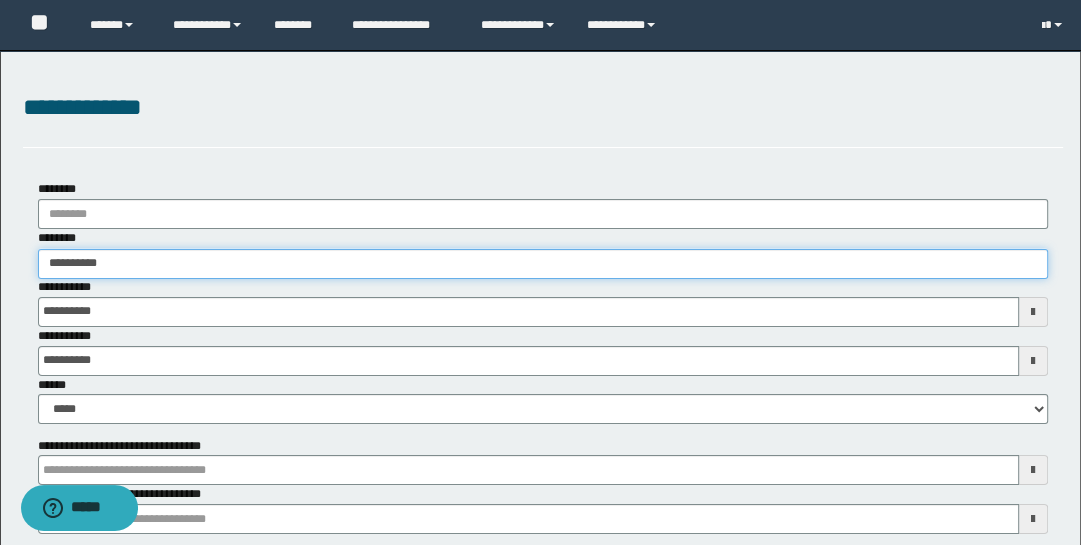 type on "**********" 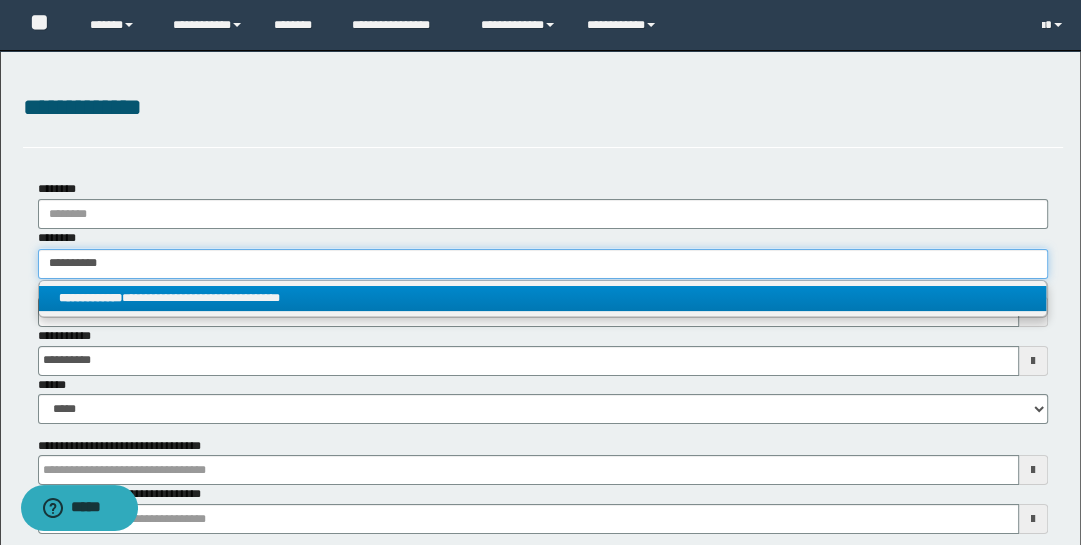 type on "**********" 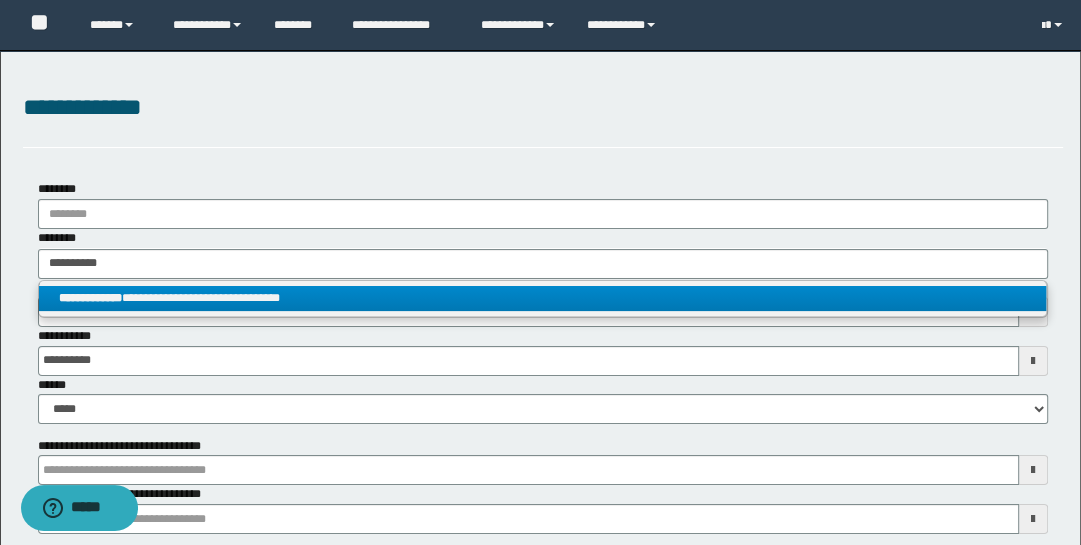 click on "**********" at bounding box center (543, 298) 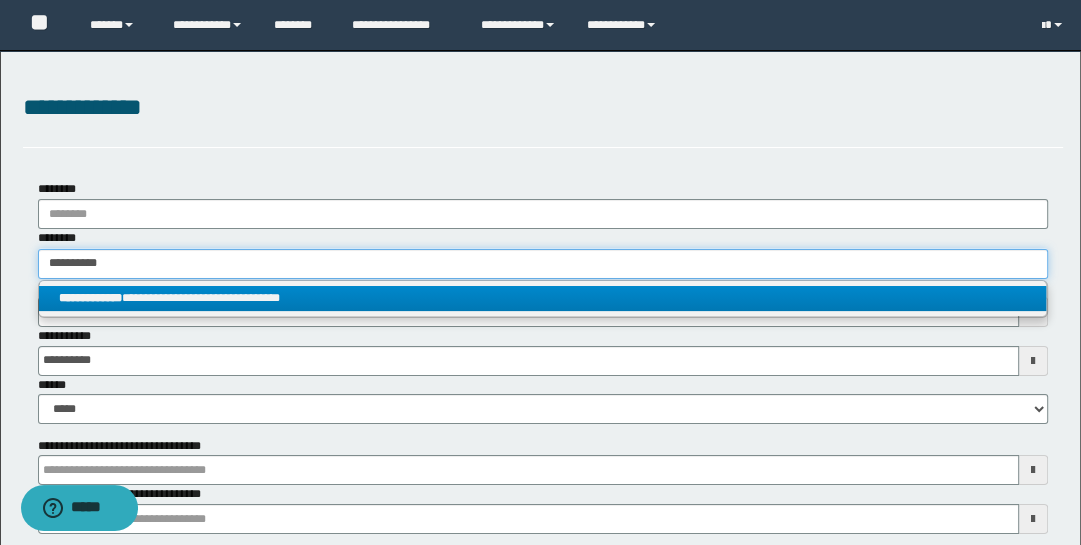 type 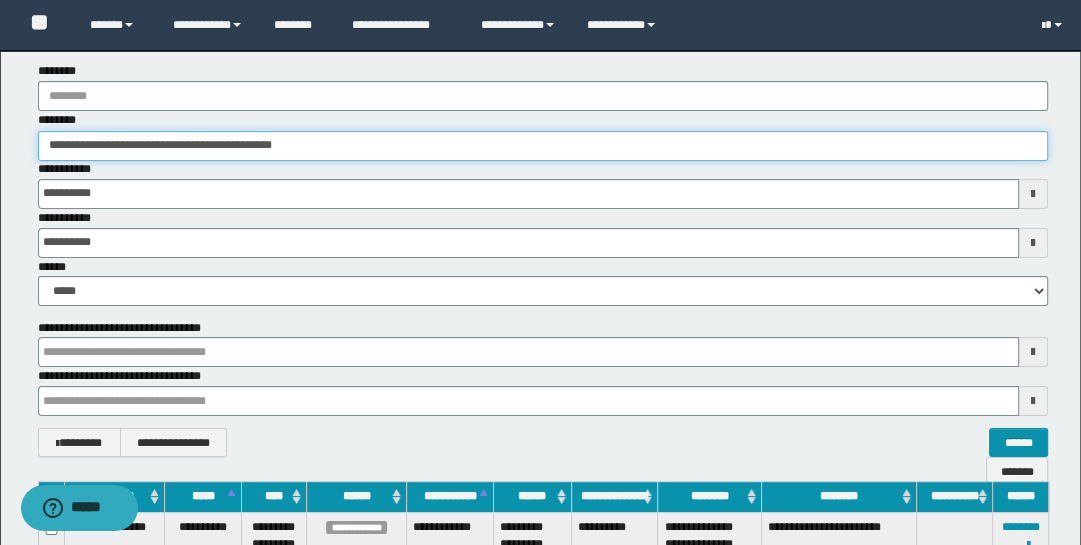 scroll, scrollTop: 245, scrollLeft: 0, axis: vertical 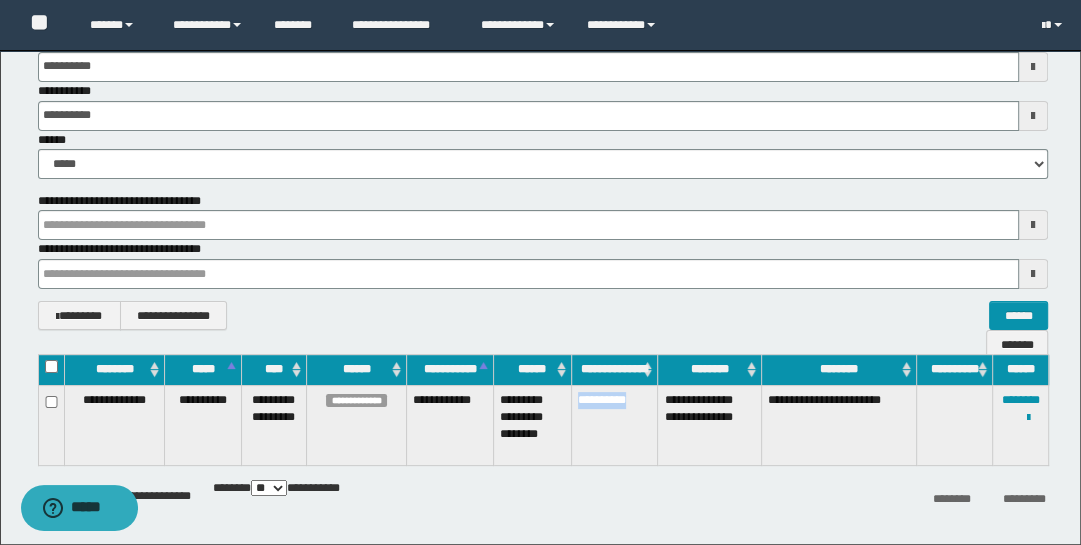 drag, startPoint x: 577, startPoint y: 400, endPoint x: 649, endPoint y: 426, distance: 76.55064 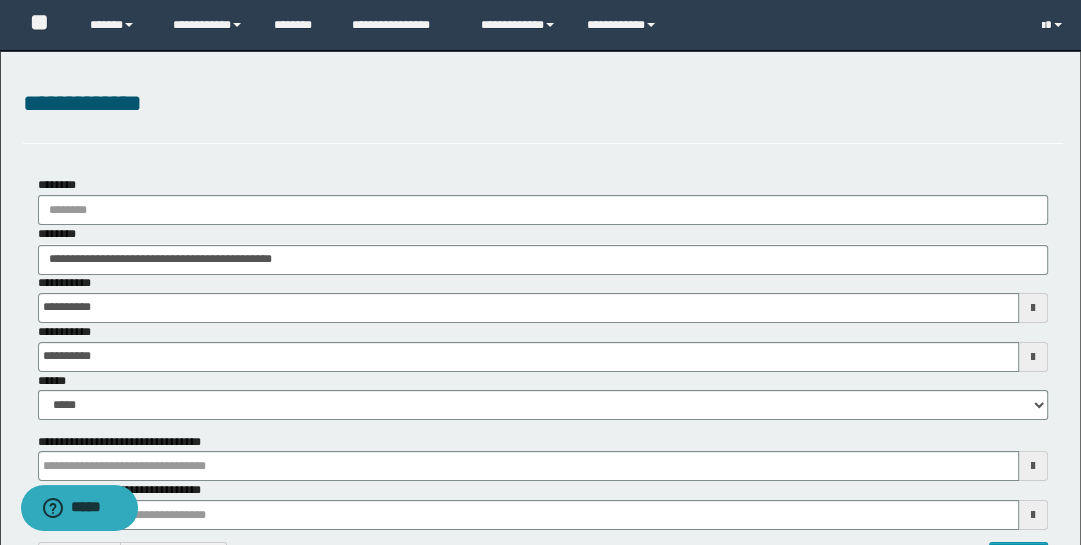 scroll, scrollTop: 0, scrollLeft: 0, axis: both 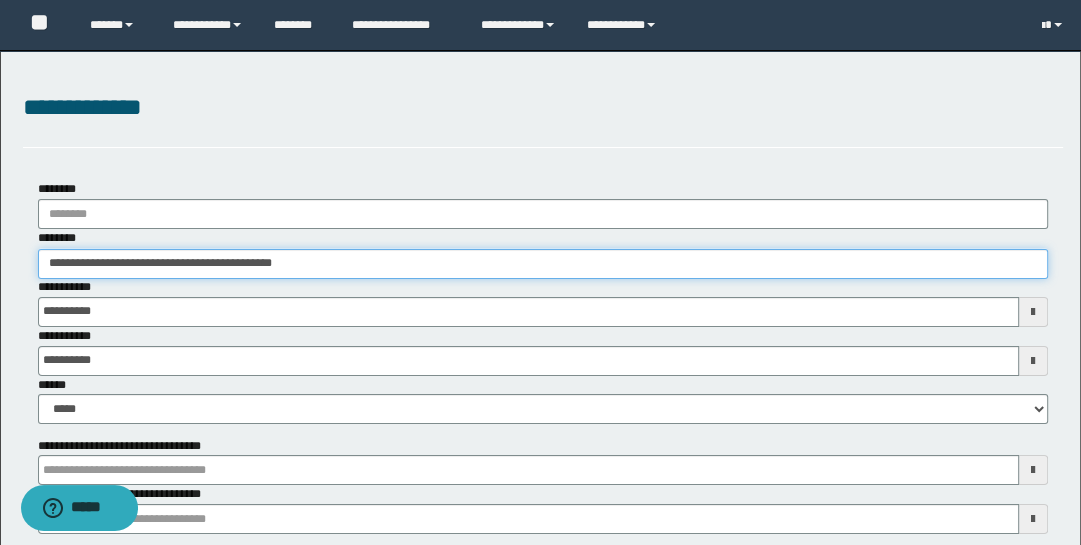 drag, startPoint x: 332, startPoint y: 261, endPoint x: -32, endPoint y: 171, distance: 374.96133 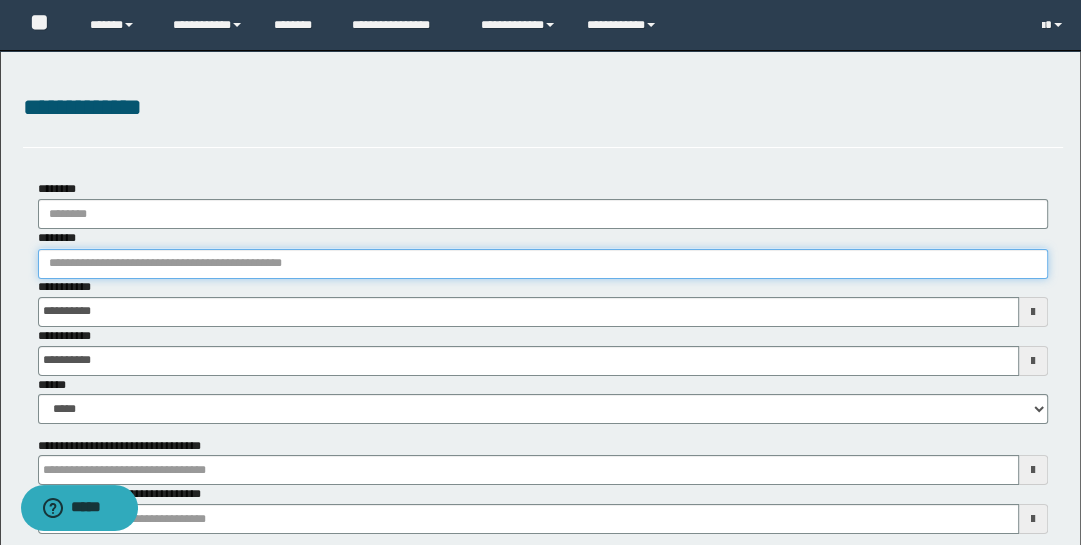 paste on "********" 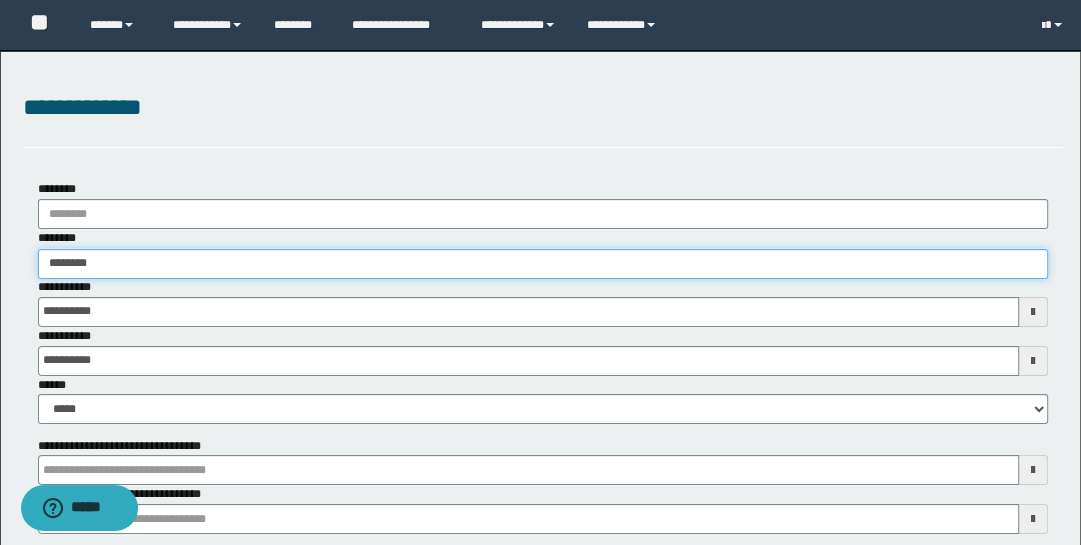type on "********" 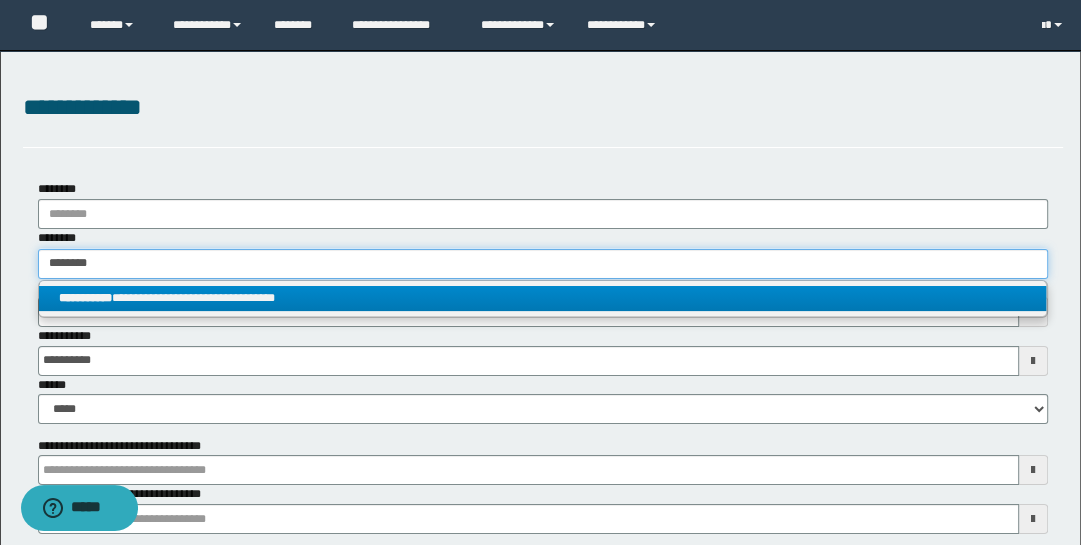 type on "********" 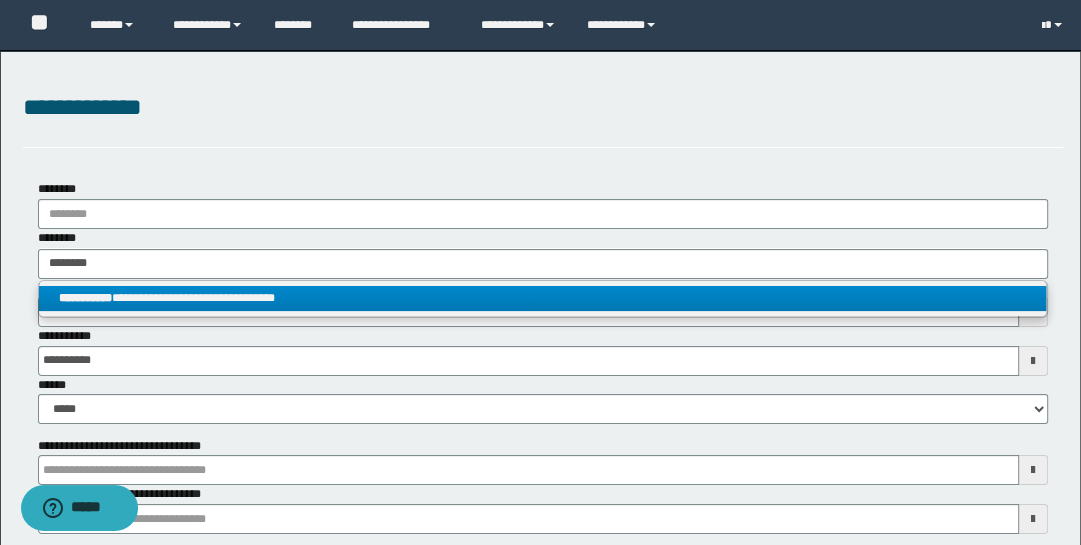 click on "**********" at bounding box center [542, 298] 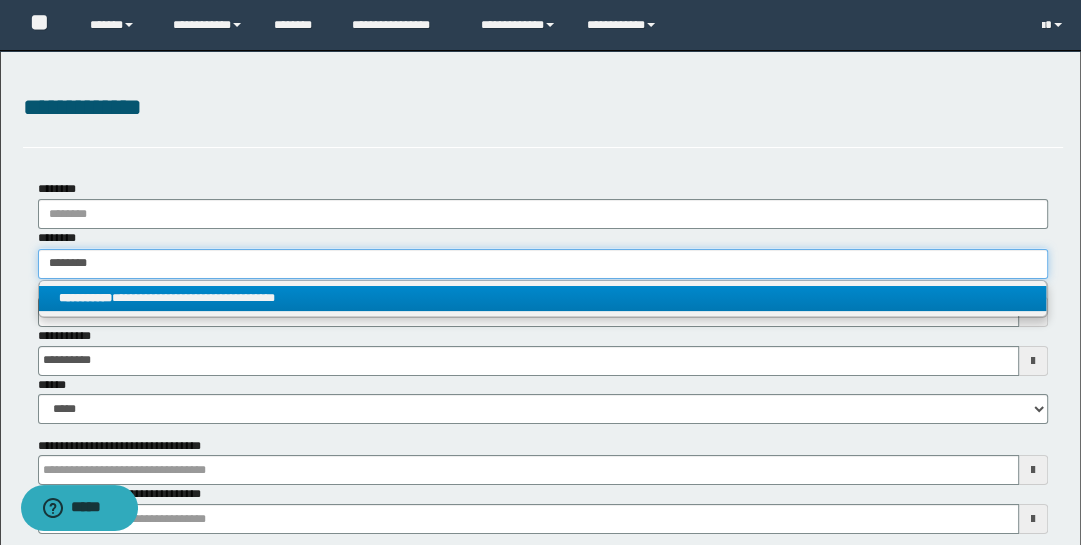 type 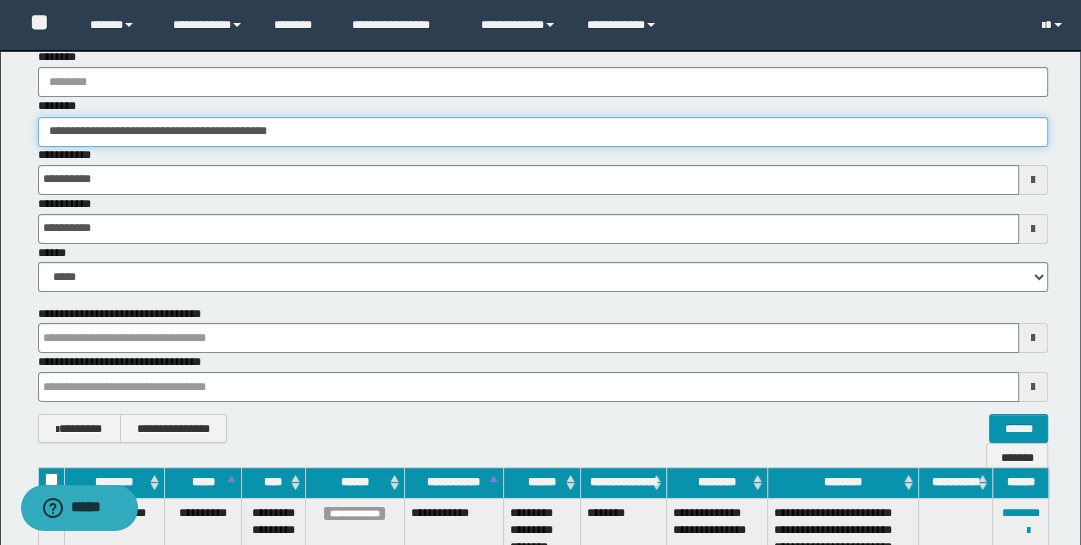 scroll, scrollTop: 238, scrollLeft: 0, axis: vertical 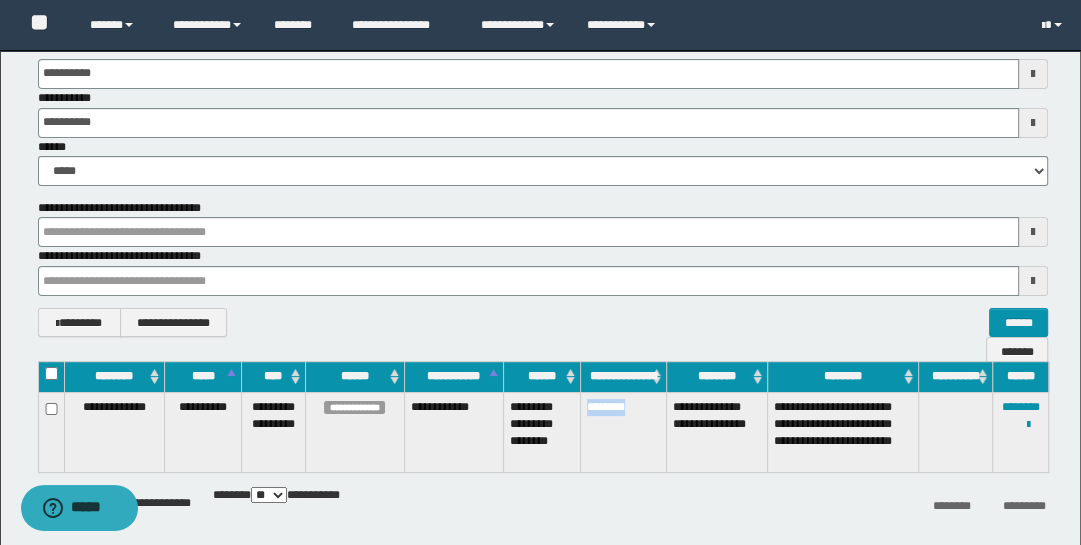 drag, startPoint x: 583, startPoint y: 405, endPoint x: 638, endPoint y: 421, distance: 57.280014 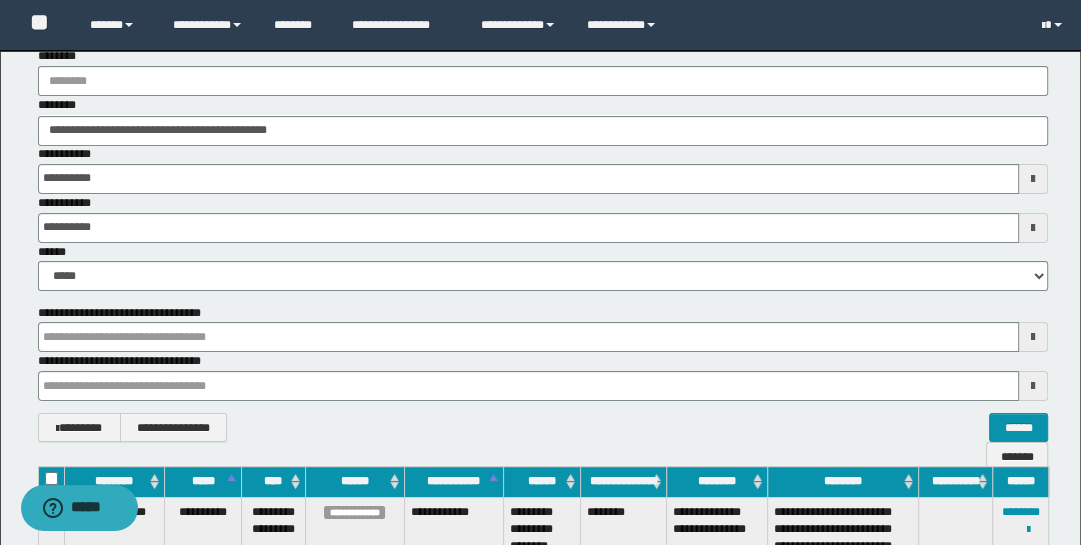 scroll, scrollTop: 0, scrollLeft: 0, axis: both 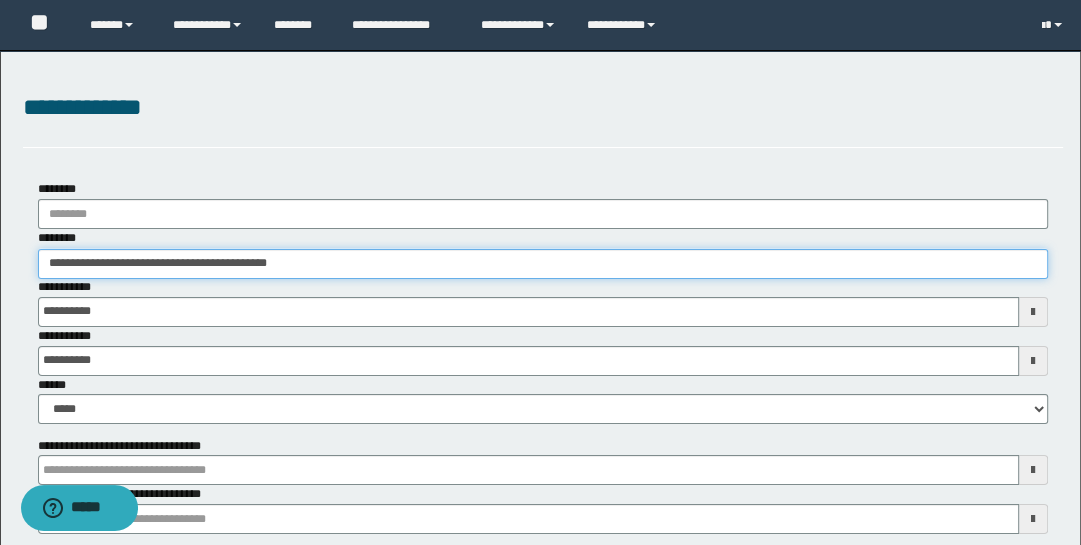 drag, startPoint x: 345, startPoint y: 268, endPoint x: -32, endPoint y: 171, distance: 389.2788 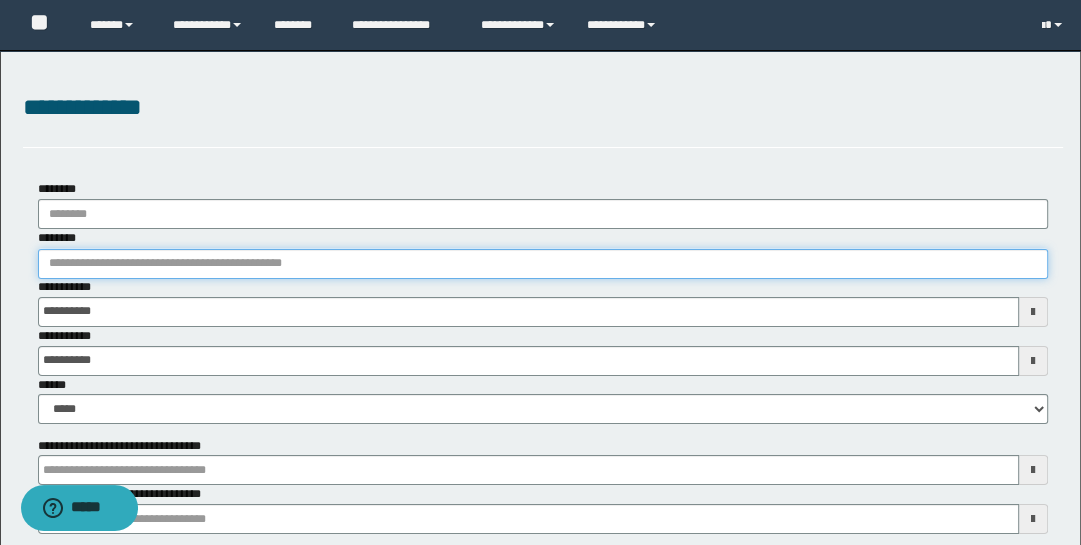 paste on "********" 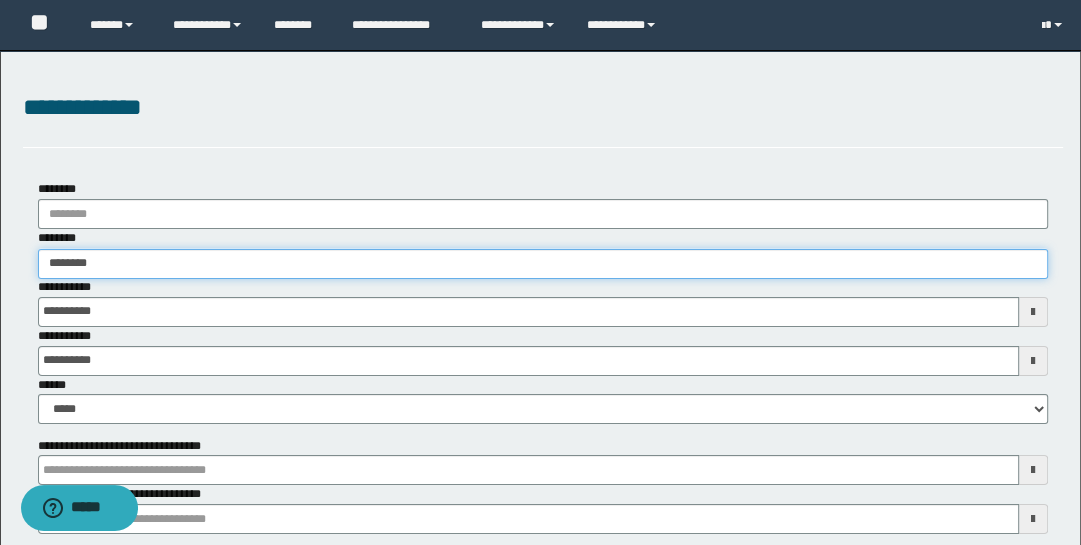 type on "********" 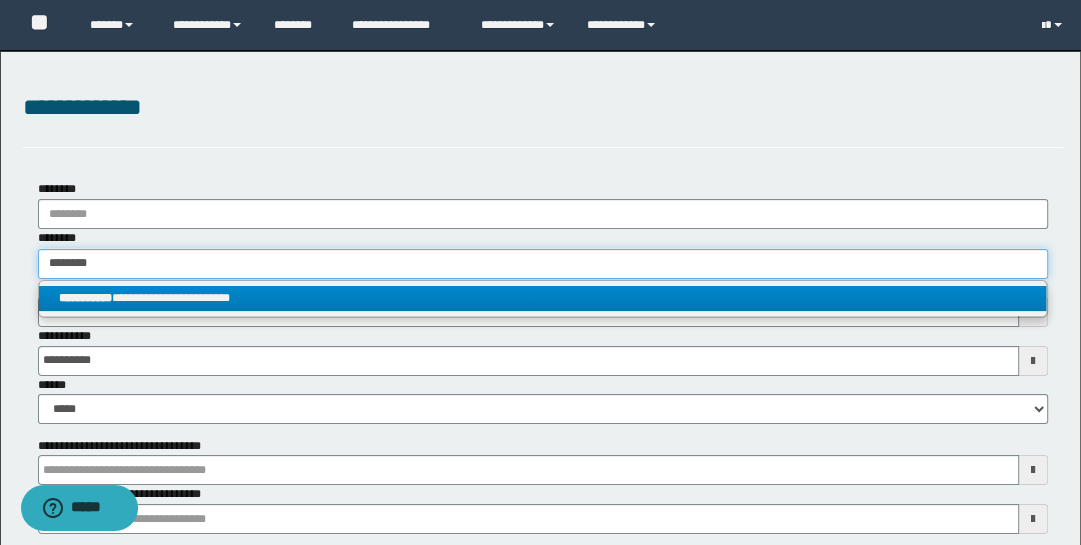 type on "********" 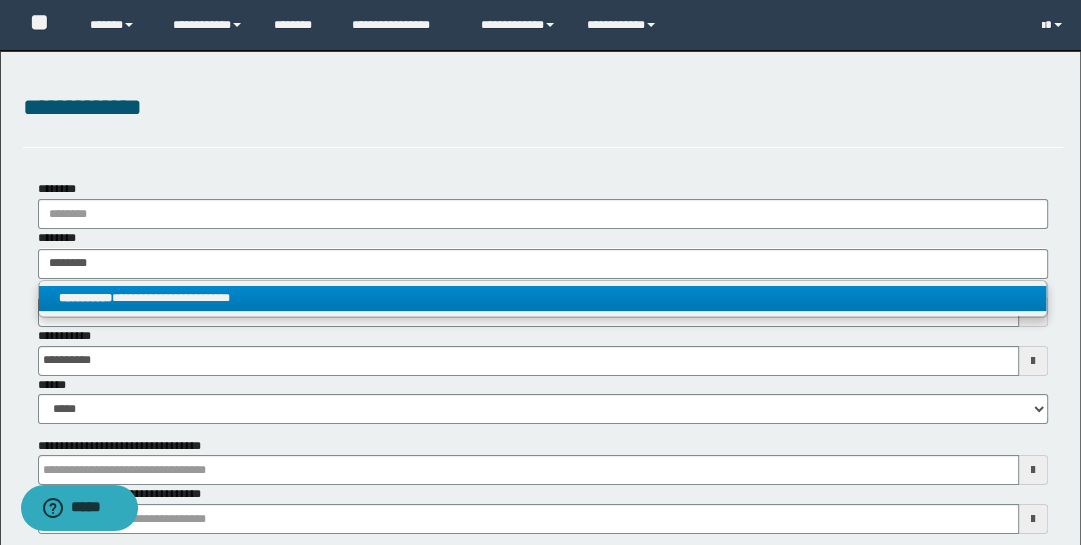 click on "**********" at bounding box center [543, 298] 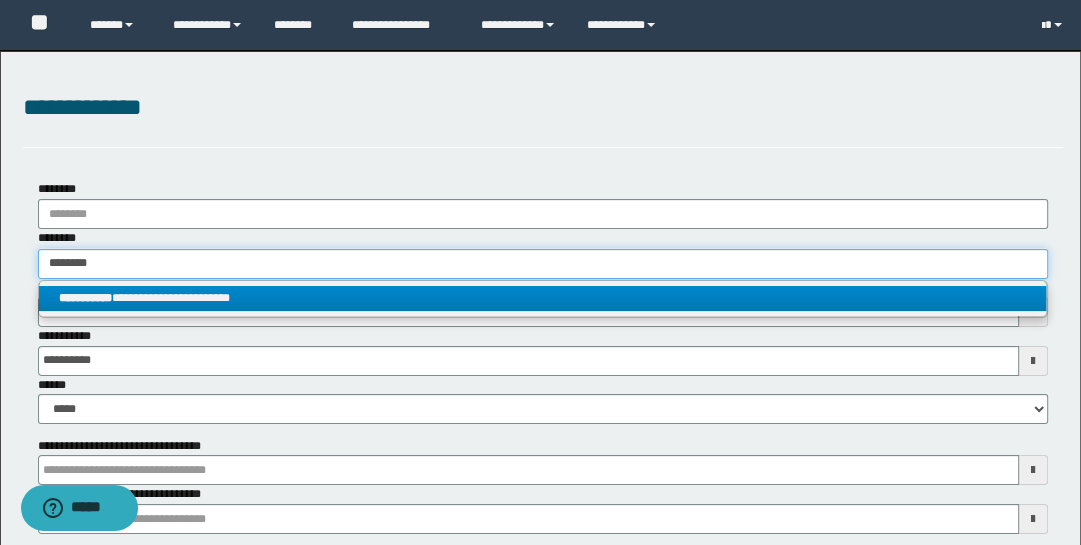 type 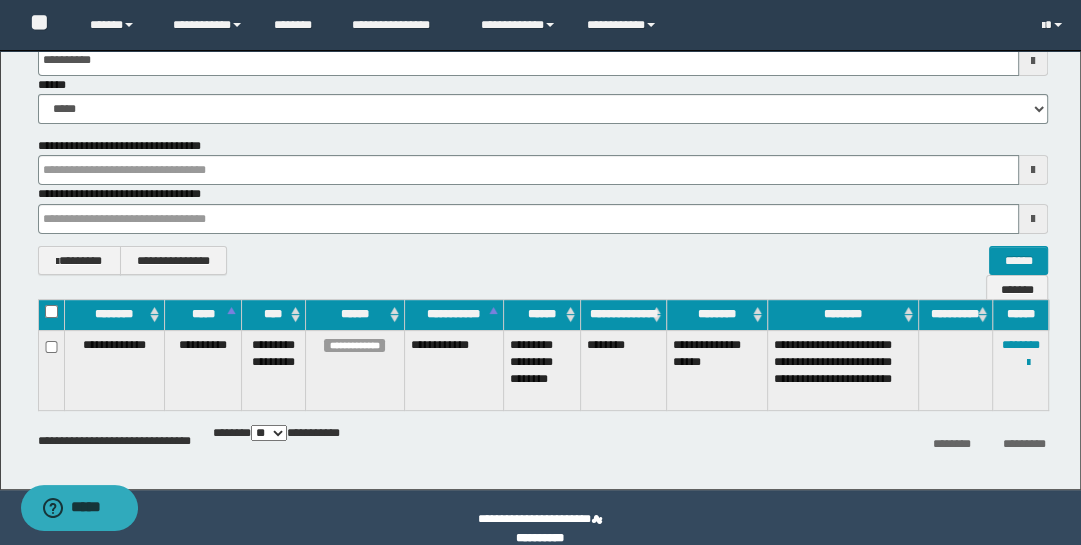 scroll, scrollTop: 300, scrollLeft: 0, axis: vertical 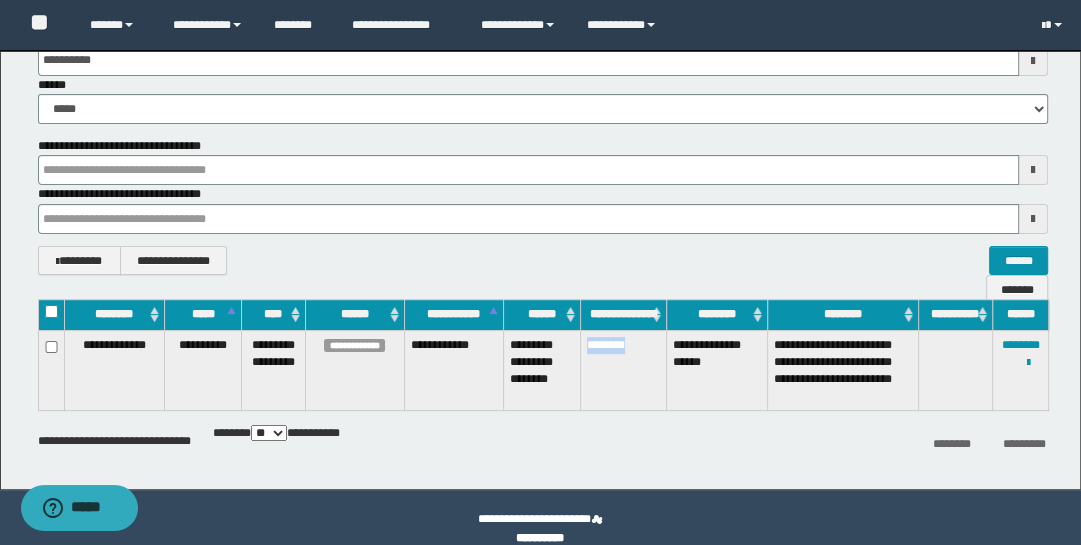 drag, startPoint x: 587, startPoint y: 343, endPoint x: 641, endPoint y: 359, distance: 56.32051 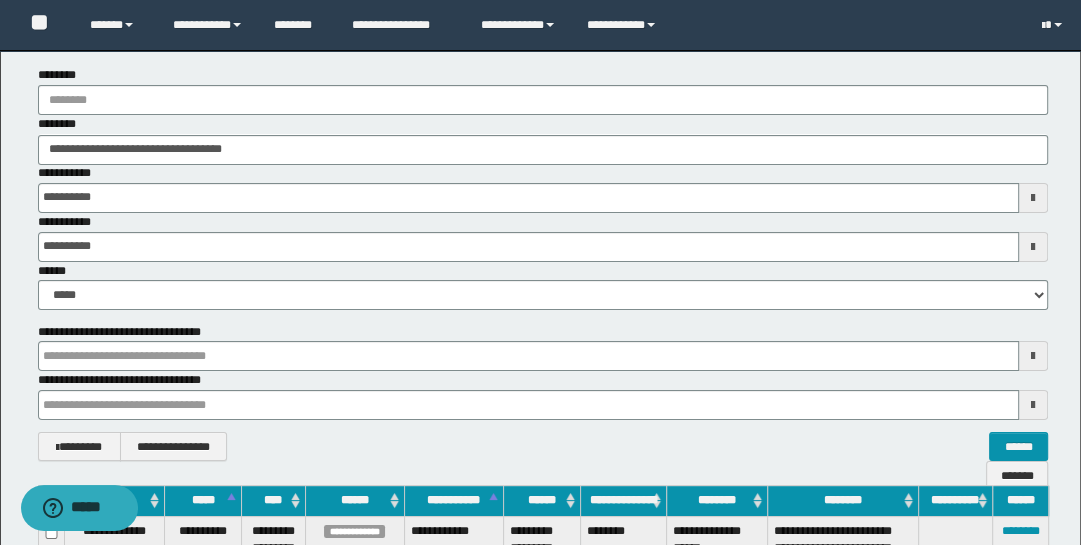 scroll, scrollTop: 0, scrollLeft: 0, axis: both 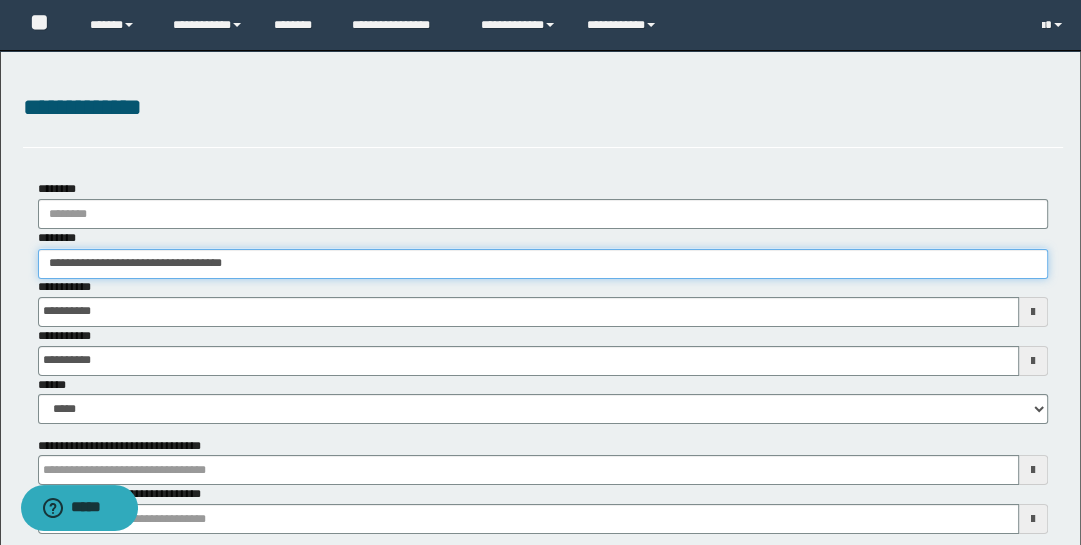 drag, startPoint x: 262, startPoint y: 259, endPoint x: -32, endPoint y: 212, distance: 297.7331 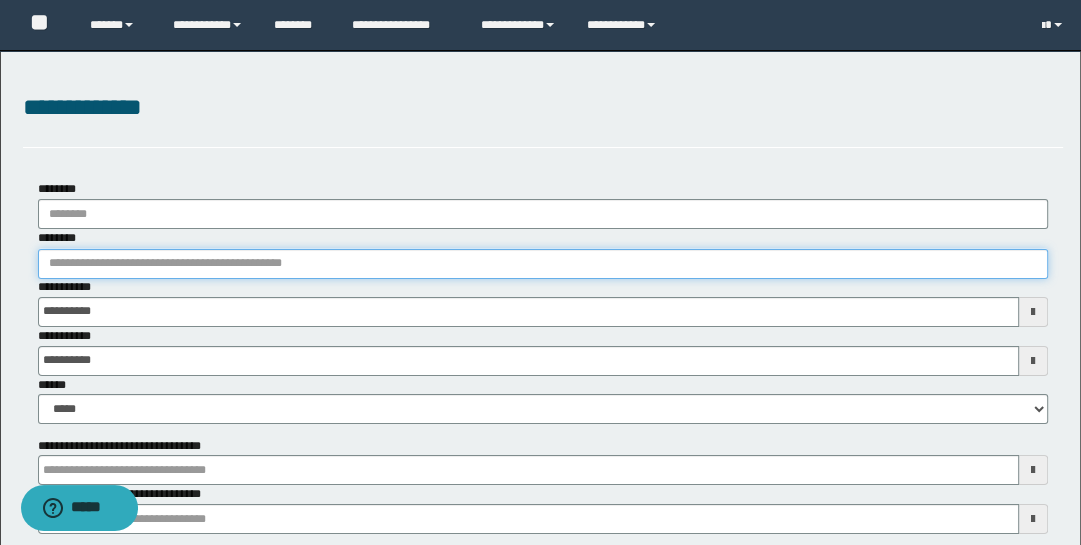 paste on "**********" 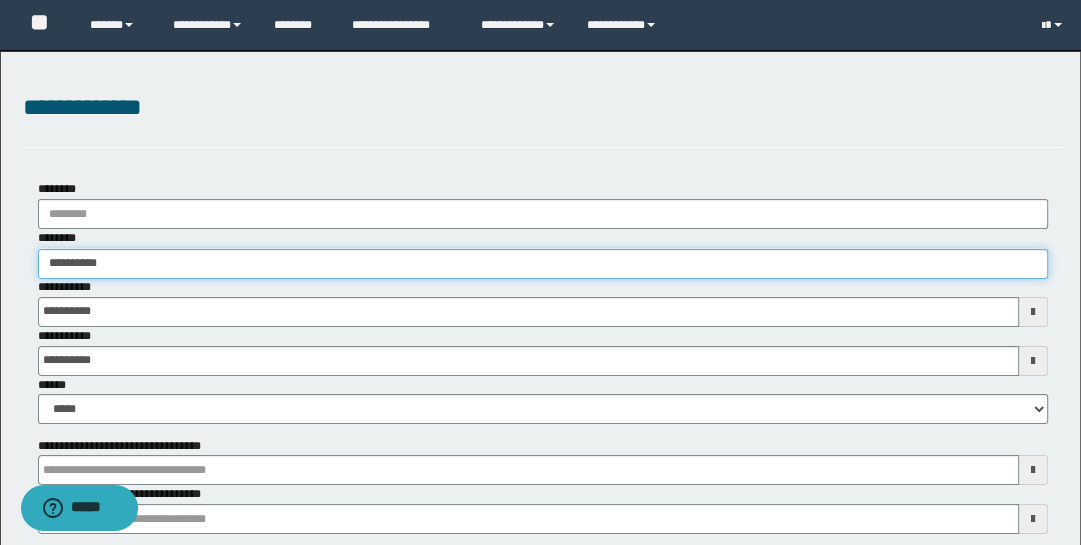 type on "**********" 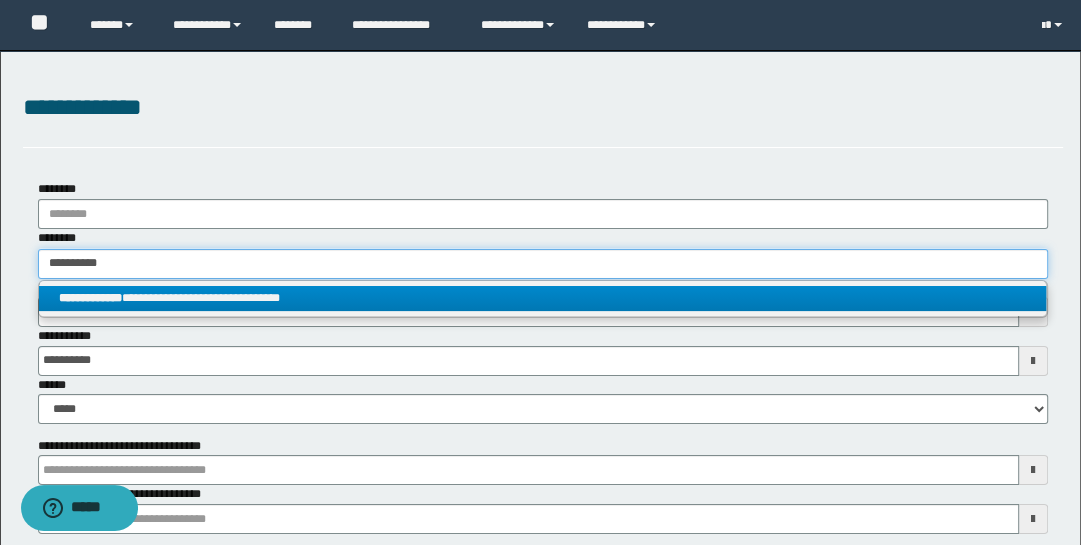 type on "**********" 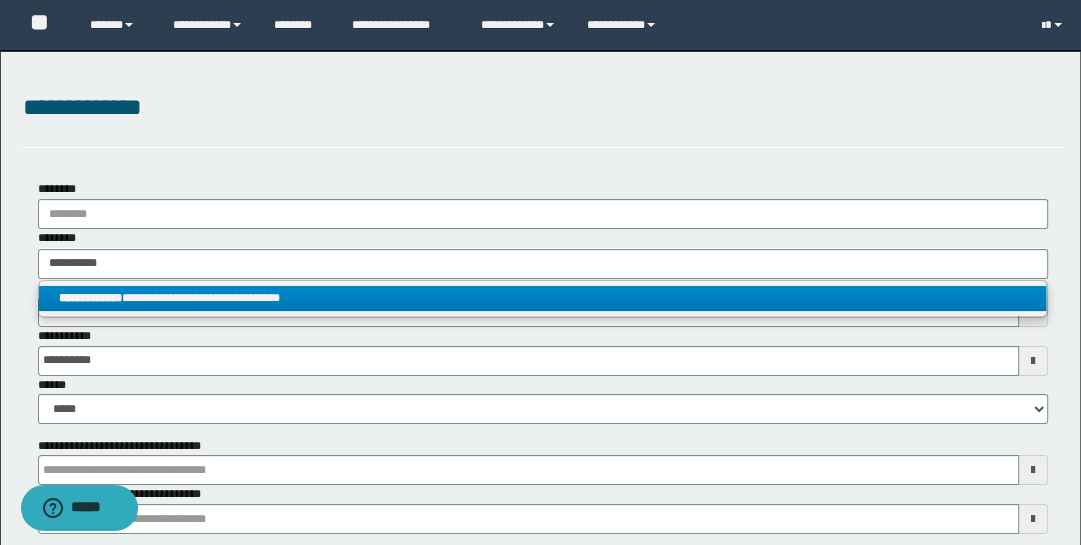 click on "**********" at bounding box center (543, 298) 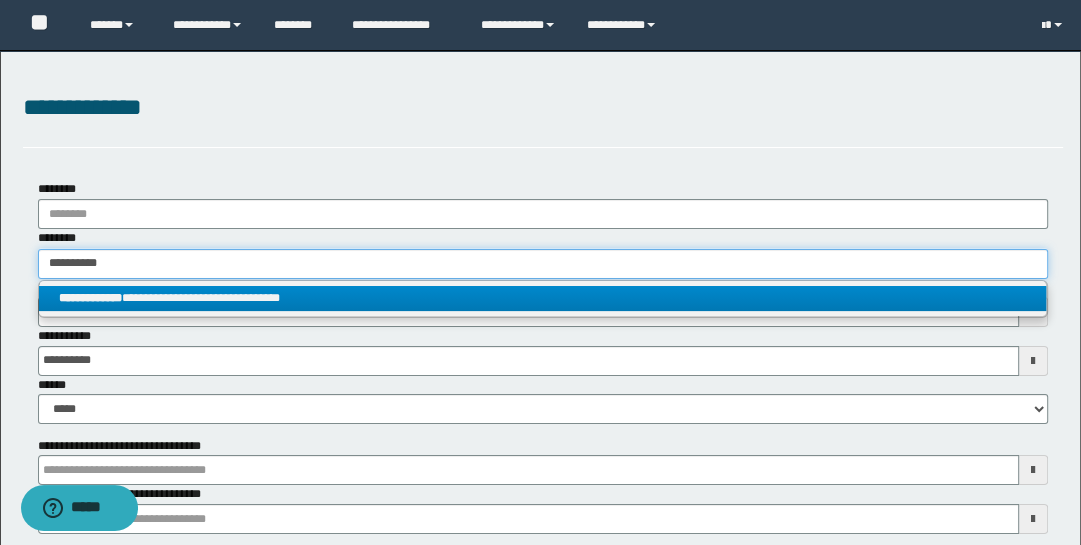 type 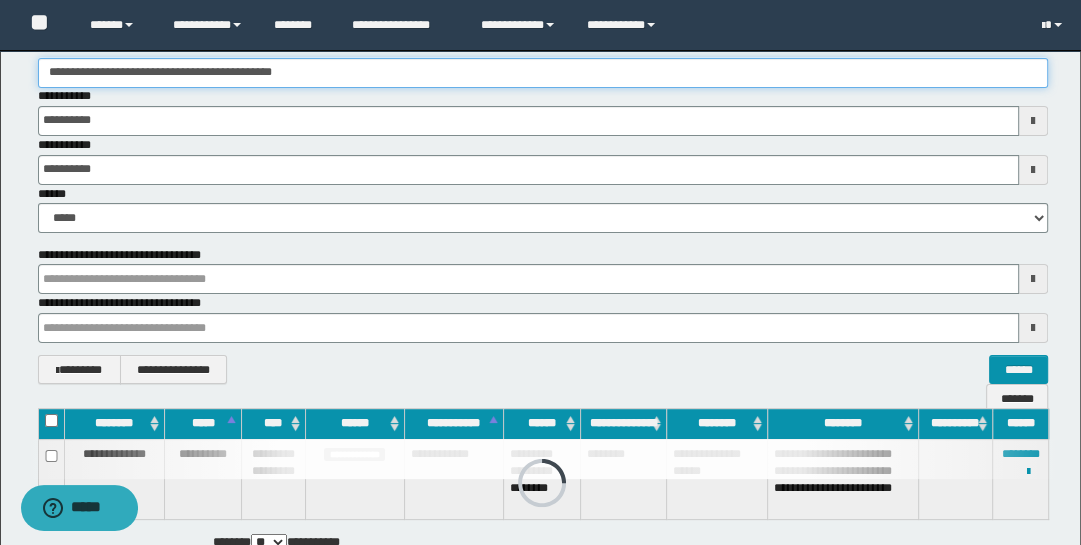 scroll, scrollTop: 275, scrollLeft: 0, axis: vertical 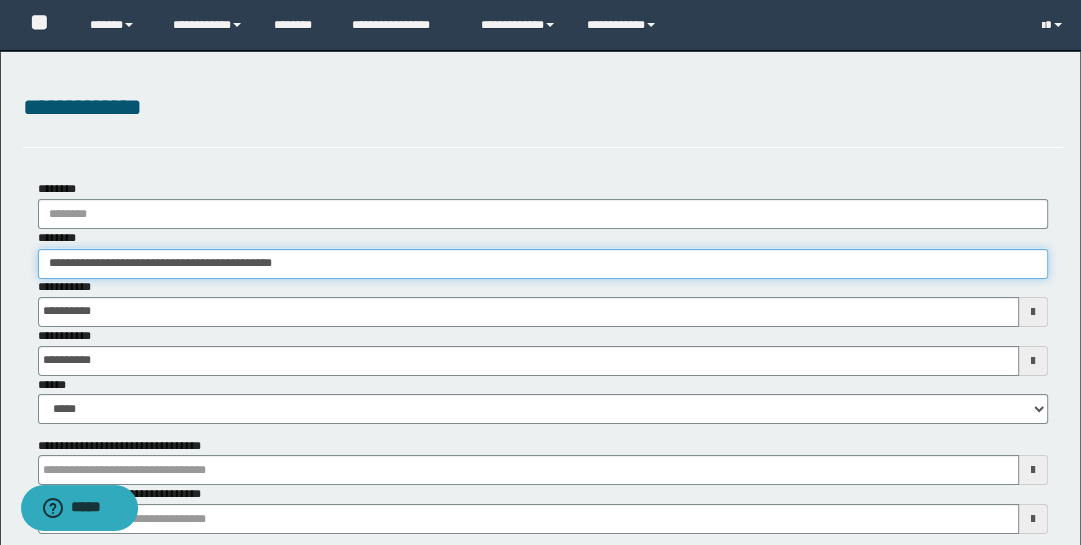 drag, startPoint x: 343, startPoint y: 258, endPoint x: -32, endPoint y: 159, distance: 387.8479 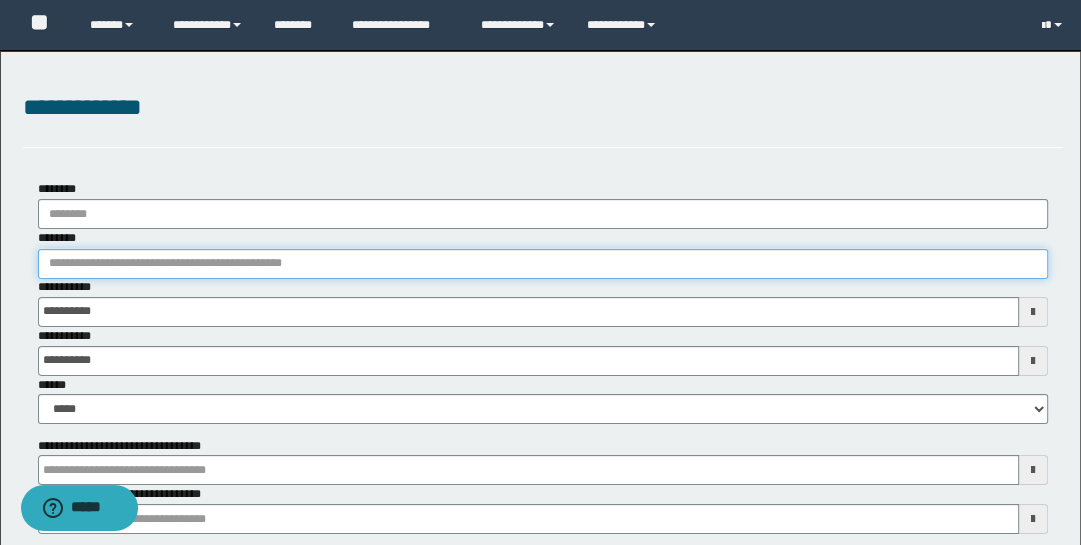 paste on "********" 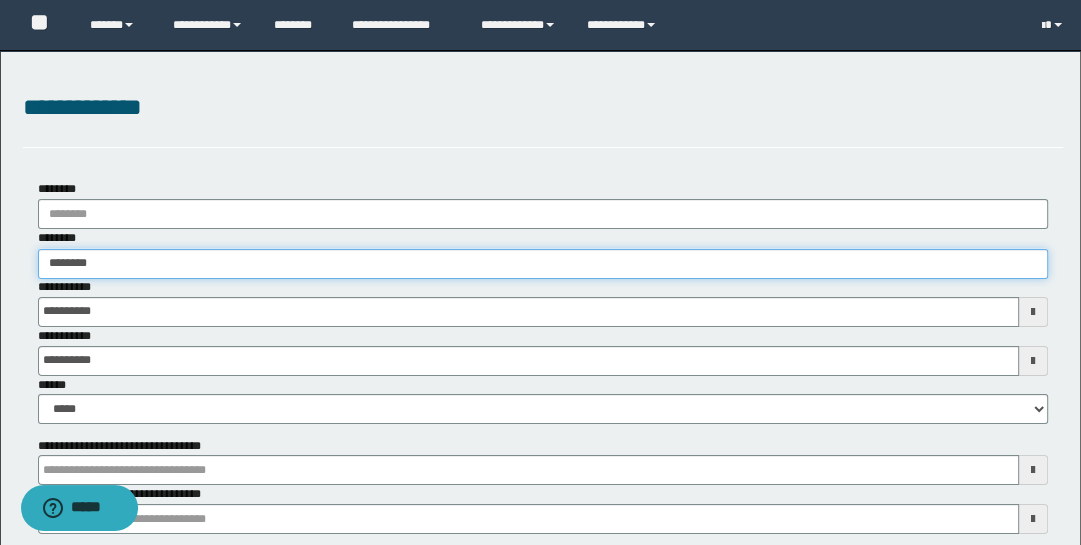 type on "********" 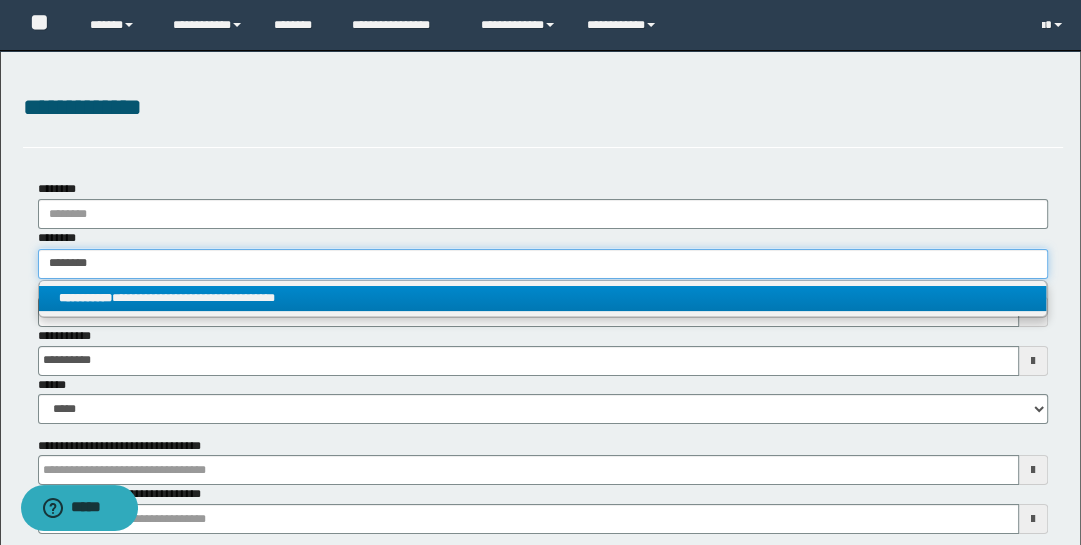 type on "********" 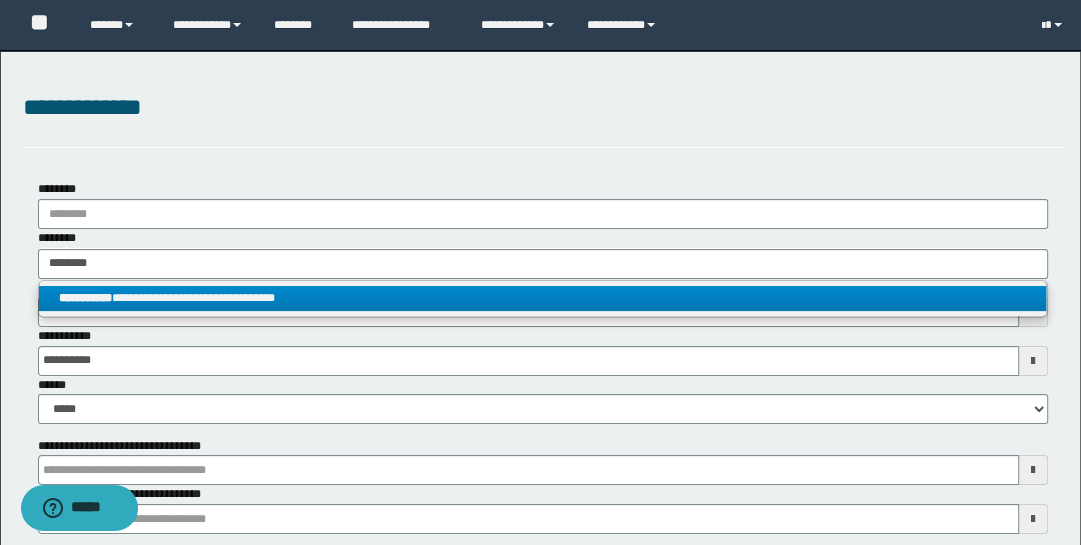 click on "**********" at bounding box center (543, 298) 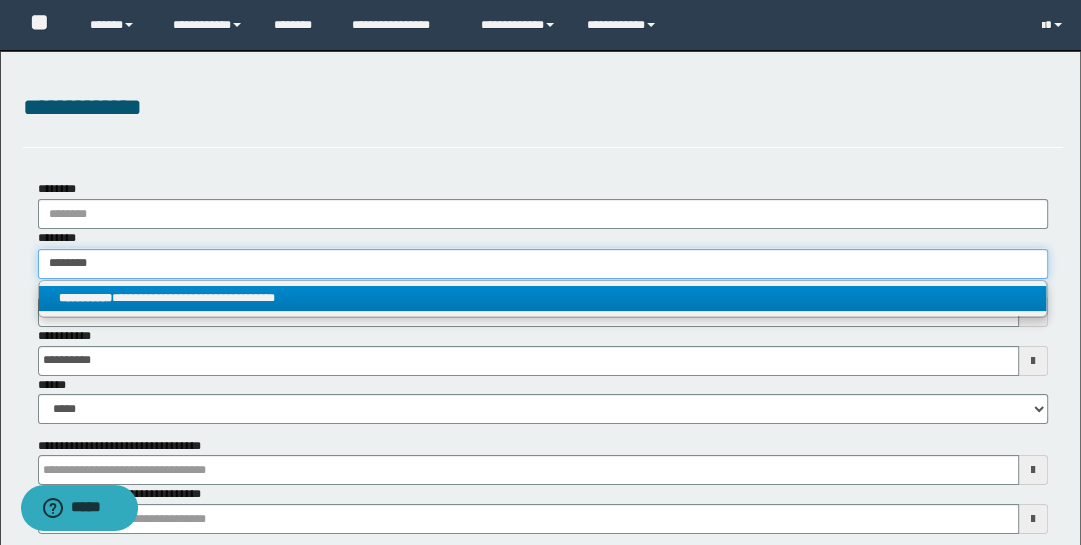 type 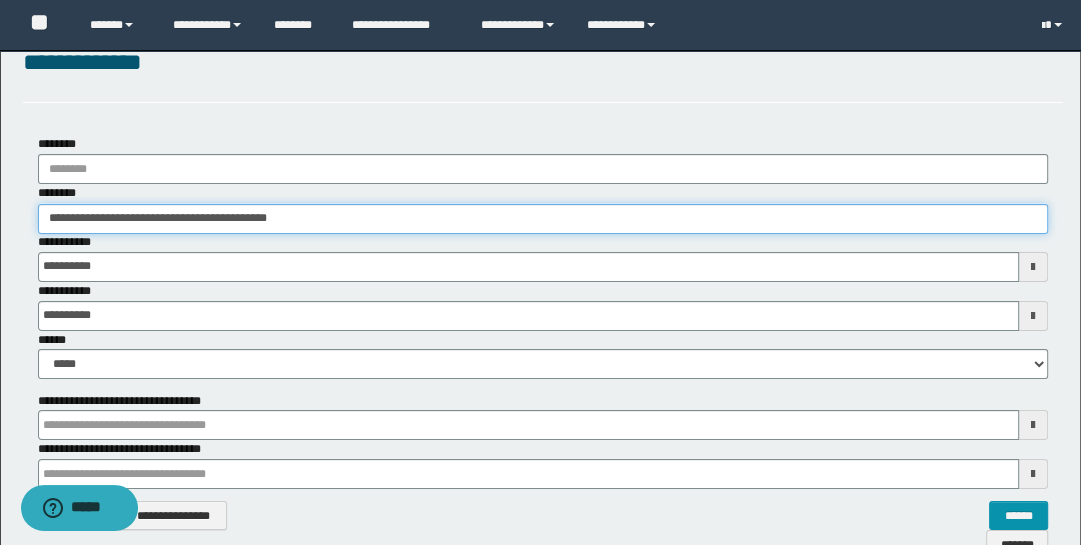scroll, scrollTop: 250, scrollLeft: 0, axis: vertical 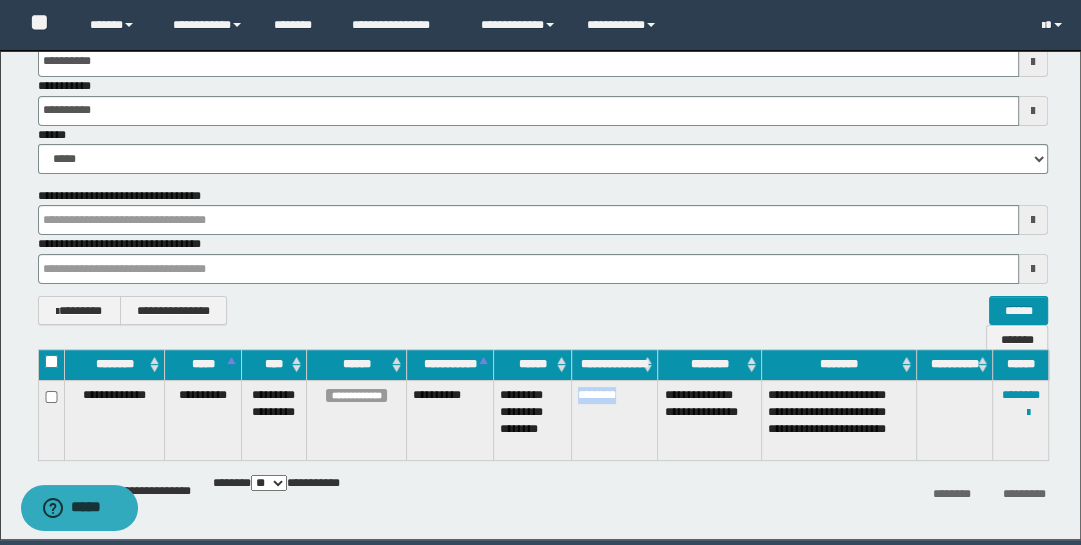 drag, startPoint x: 575, startPoint y: 385, endPoint x: 628, endPoint y: 410, distance: 58.60034 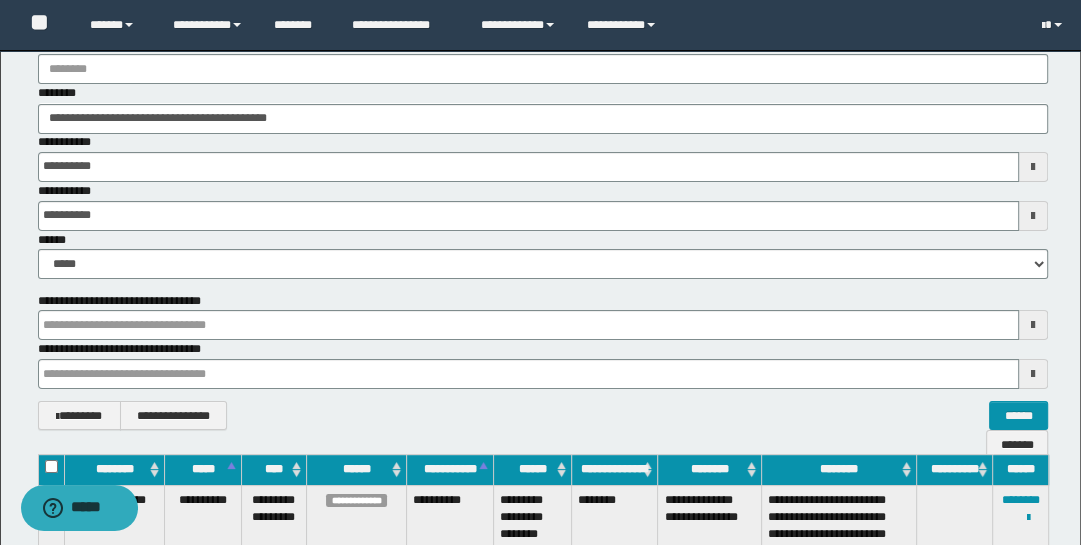 scroll, scrollTop: 132, scrollLeft: 0, axis: vertical 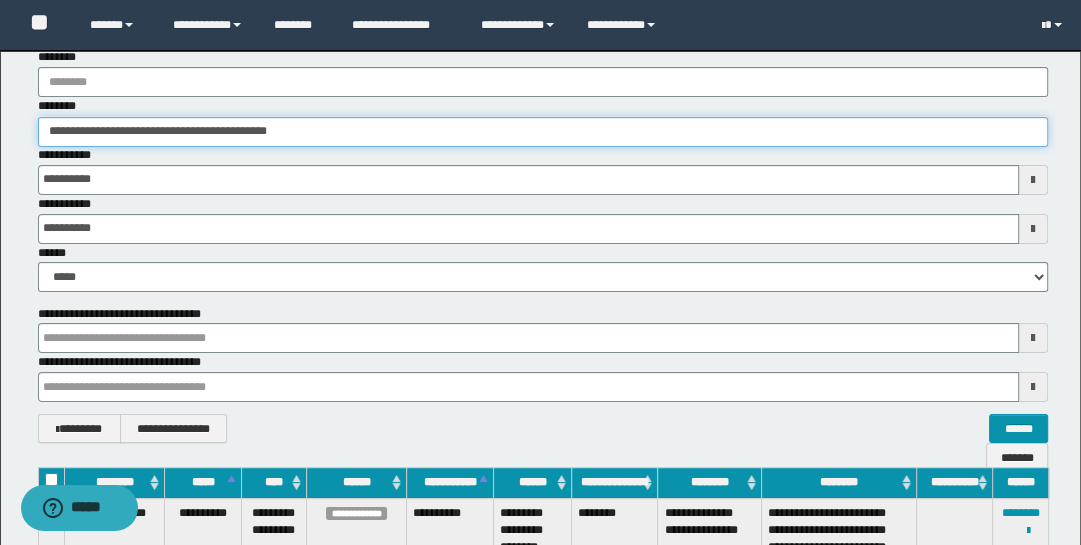 drag, startPoint x: 321, startPoint y: 130, endPoint x: -32, endPoint y: 60, distance: 359.8736 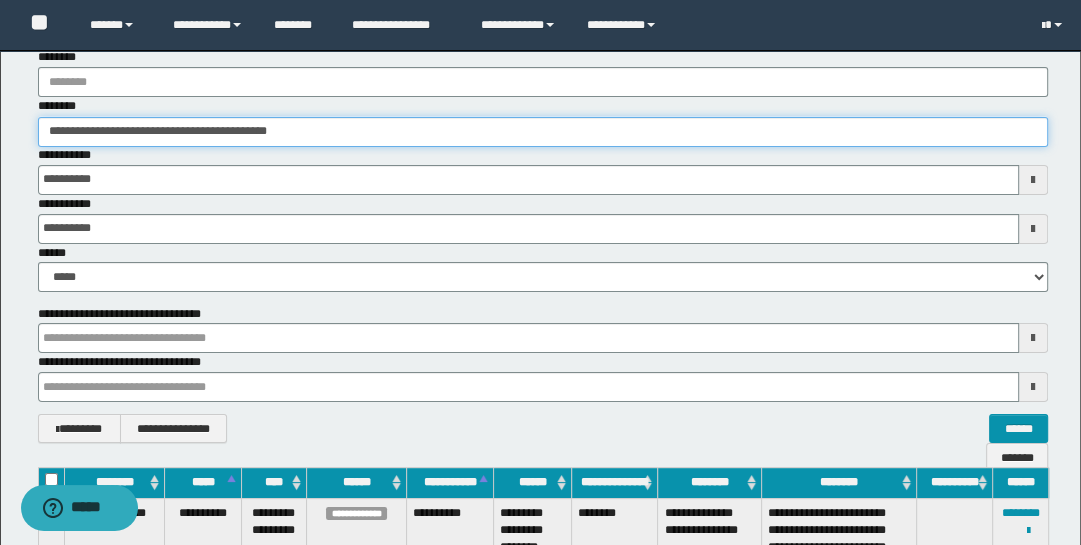 click on "**********" at bounding box center [540, 140] 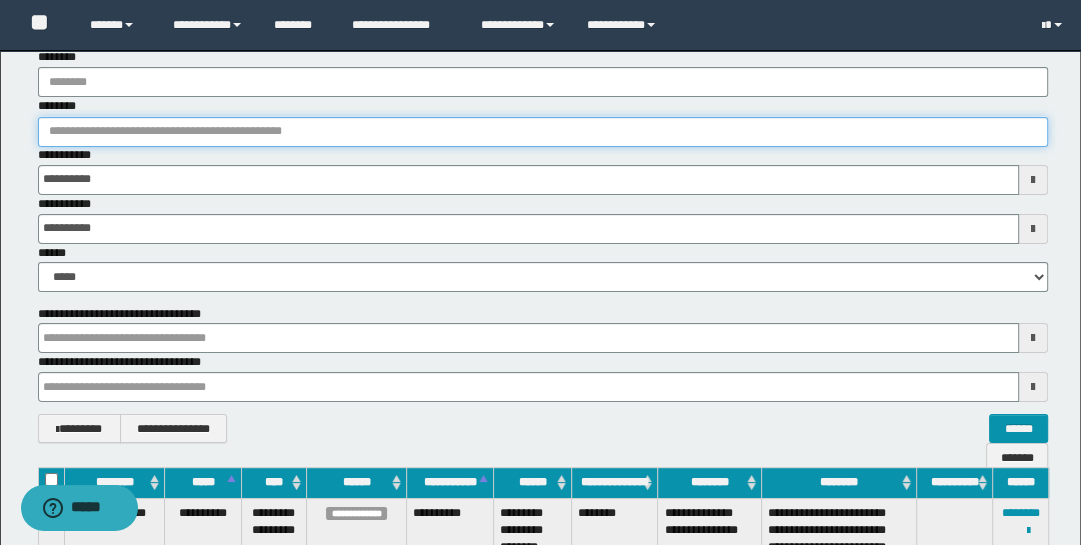paste on "********" 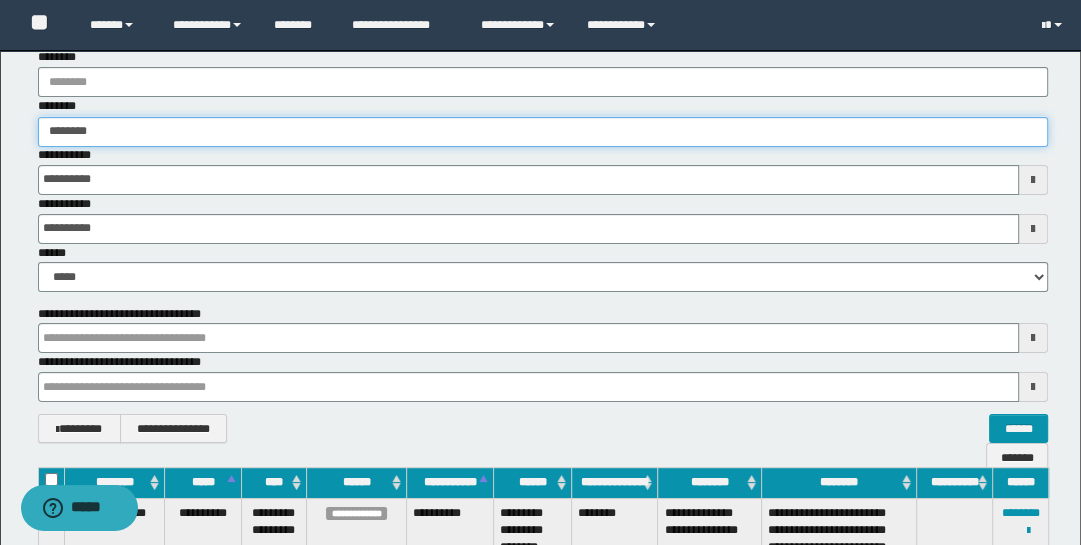 type on "********" 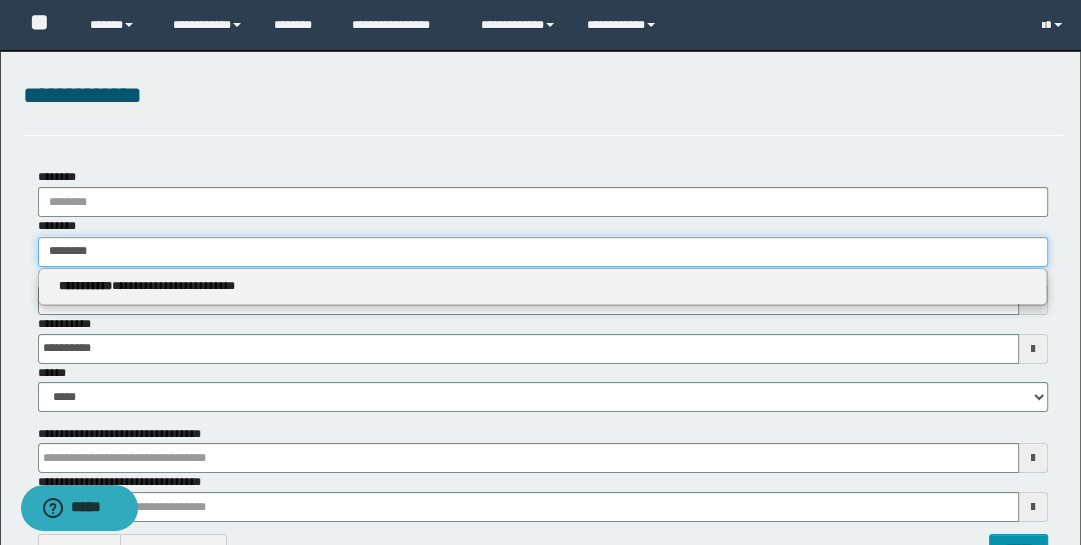 scroll, scrollTop: 0, scrollLeft: 0, axis: both 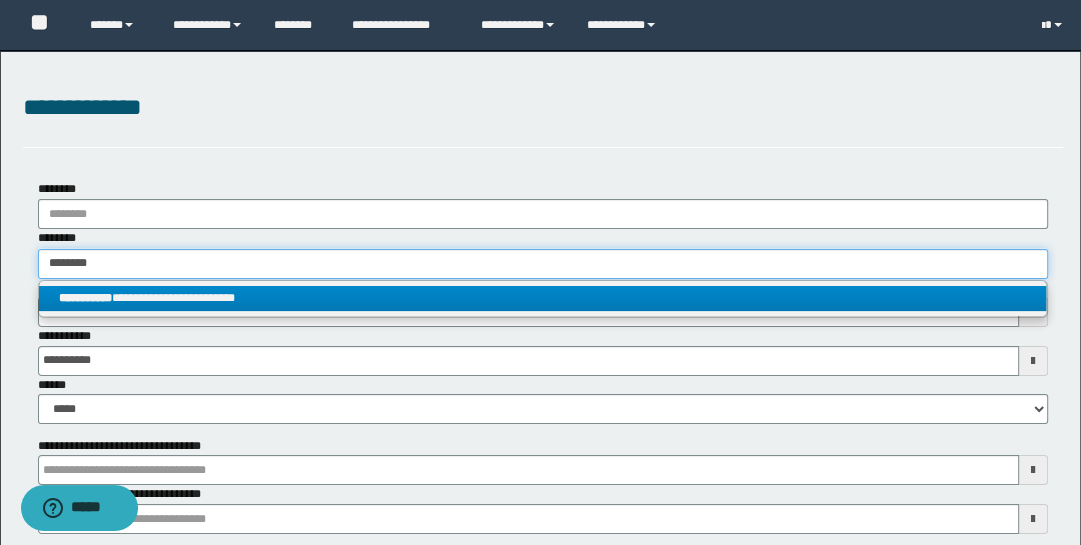 type on "********" 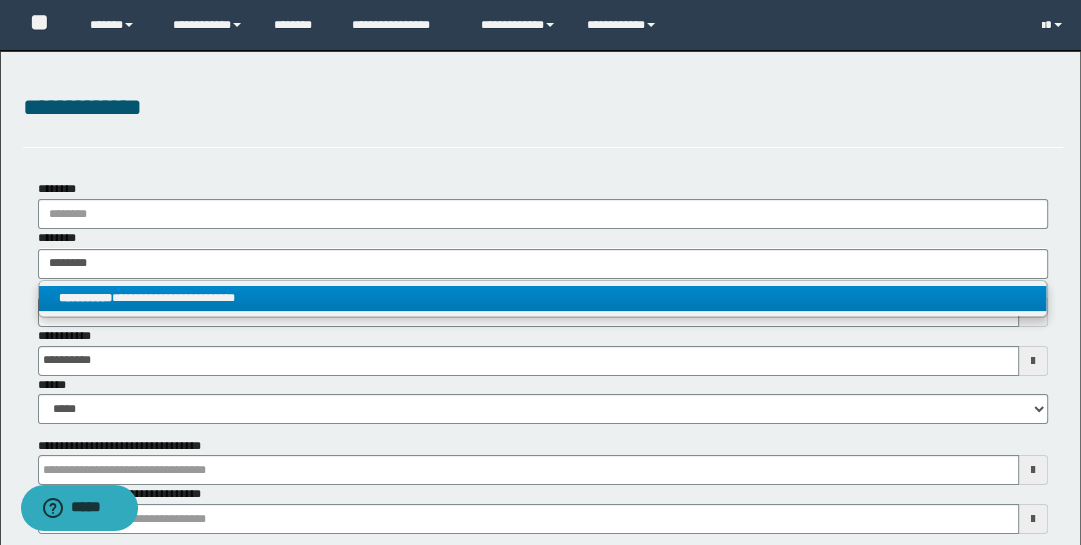 click on "**********" at bounding box center (543, 298) 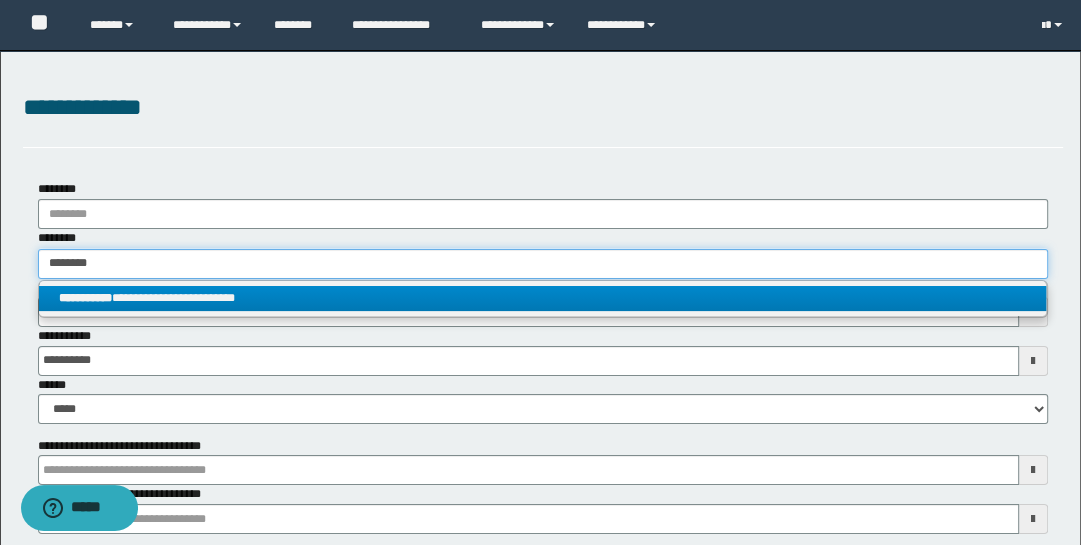 type 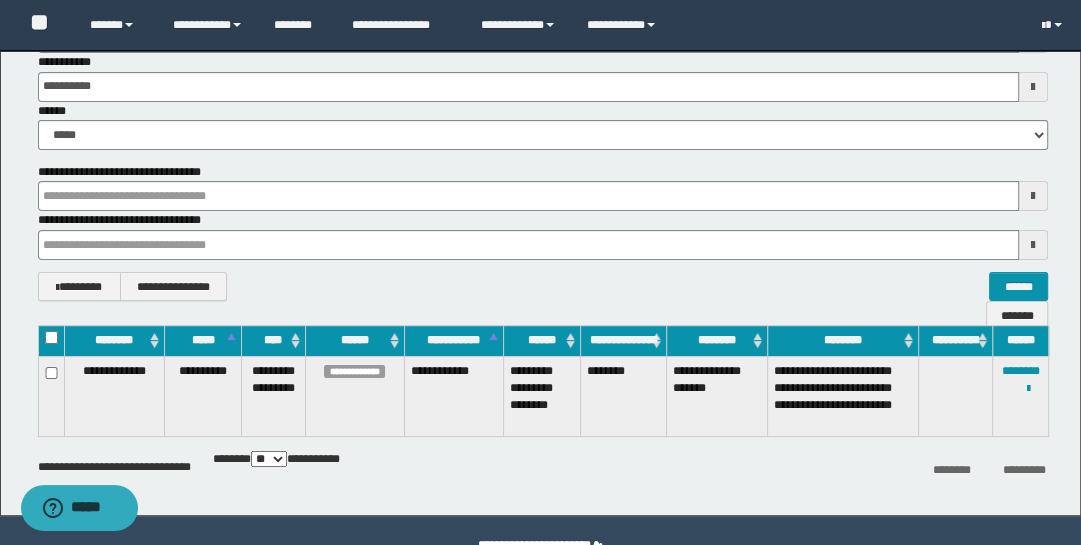 scroll, scrollTop: 322, scrollLeft: 0, axis: vertical 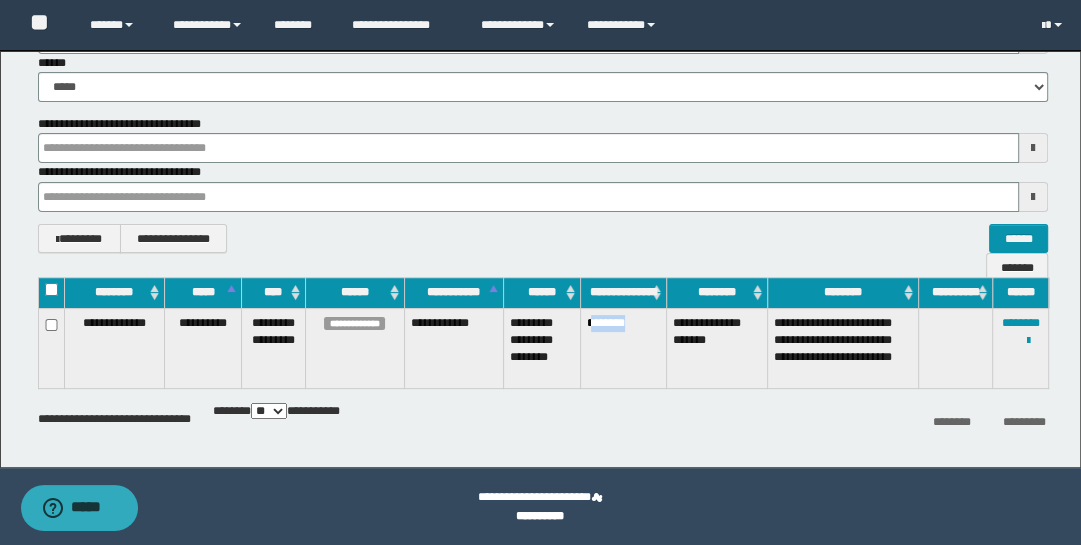 drag, startPoint x: 588, startPoint y: 320, endPoint x: 621, endPoint y: 340, distance: 38.587563 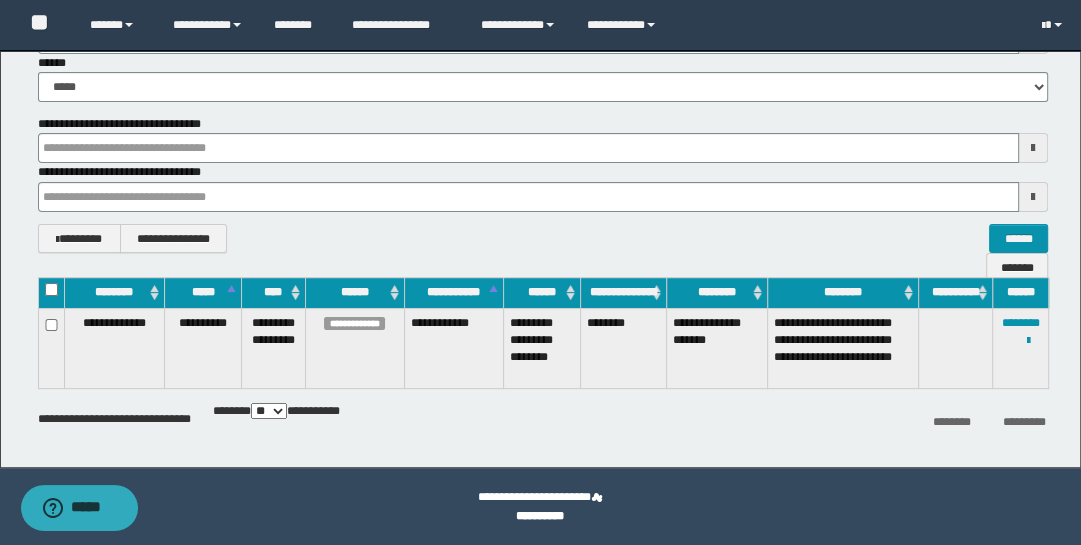 click on "********" at bounding box center (623, 348) 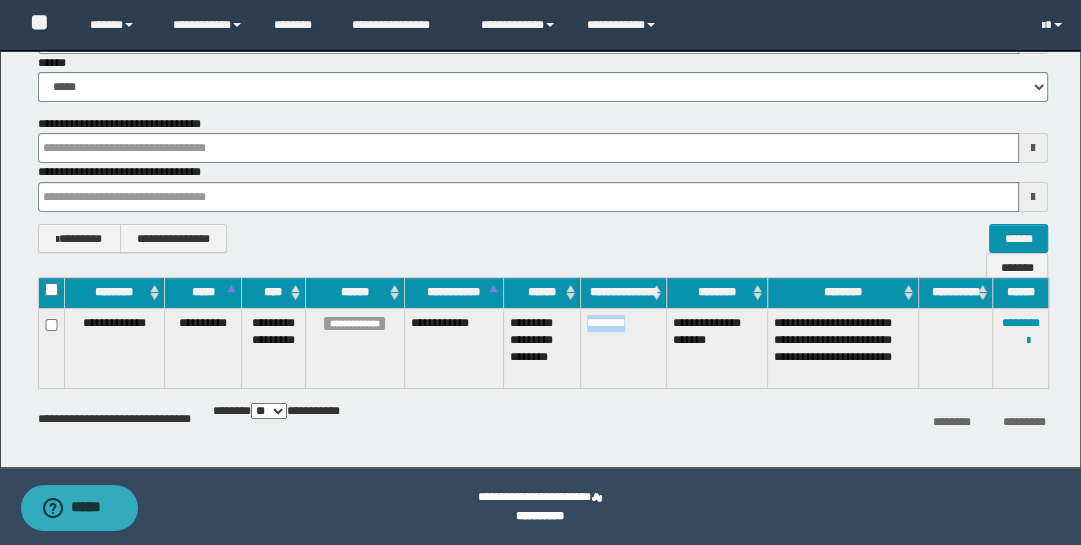 drag, startPoint x: 582, startPoint y: 317, endPoint x: 638, endPoint y: 343, distance: 61.741398 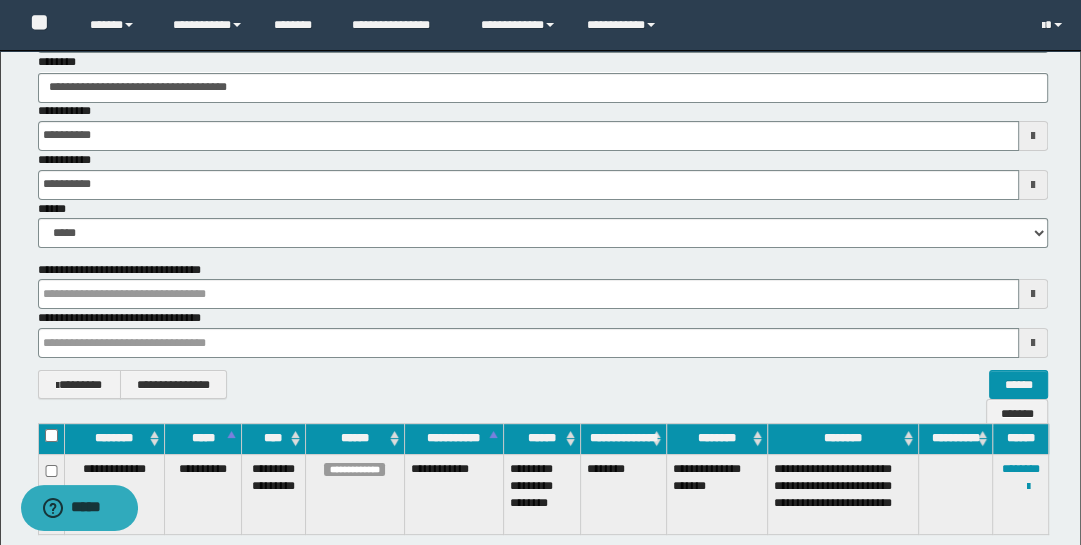 scroll, scrollTop: 23, scrollLeft: 0, axis: vertical 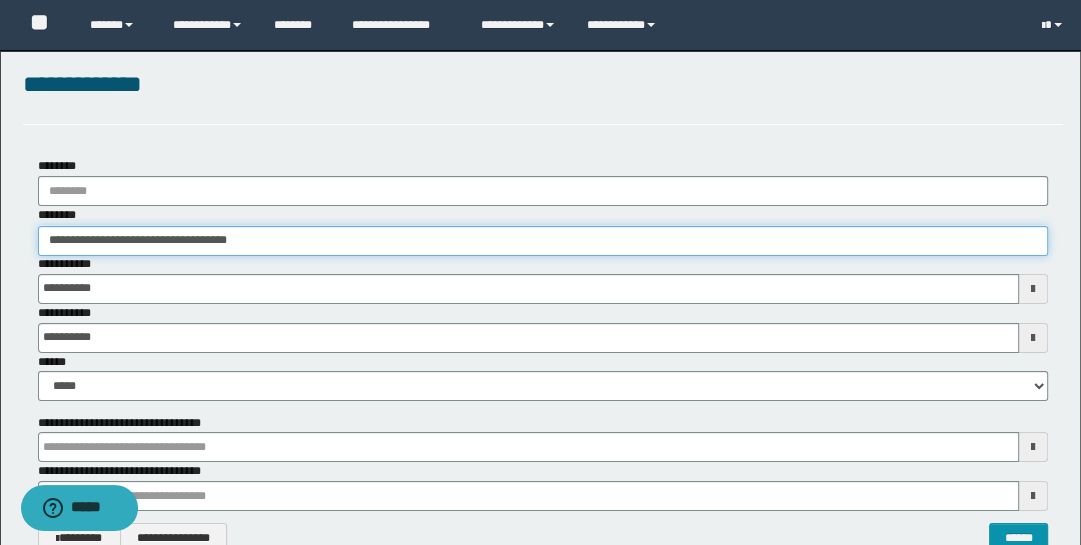 drag, startPoint x: 260, startPoint y: 237, endPoint x: -32, endPoint y: 125, distance: 312.7427 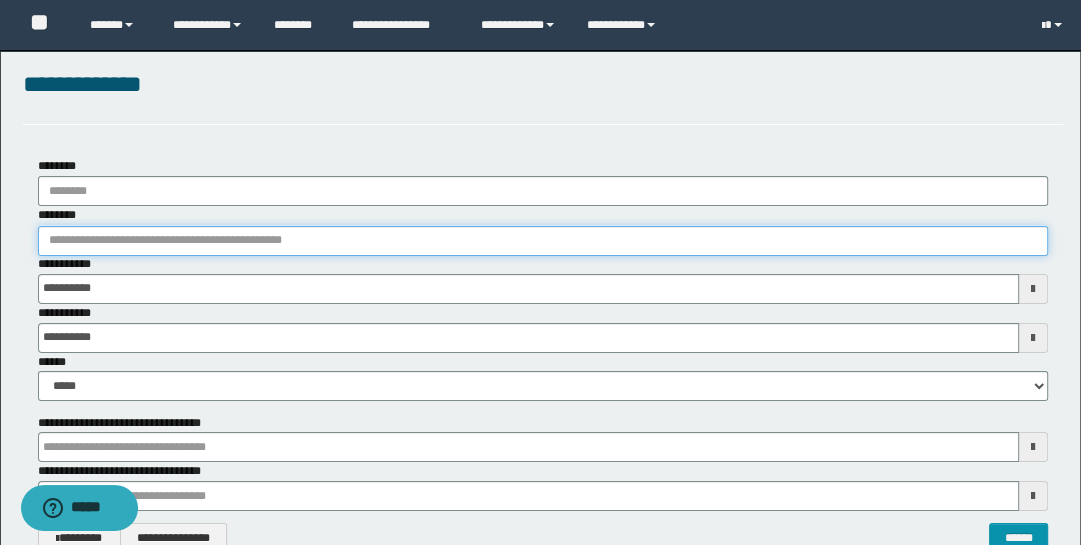 paste on "********" 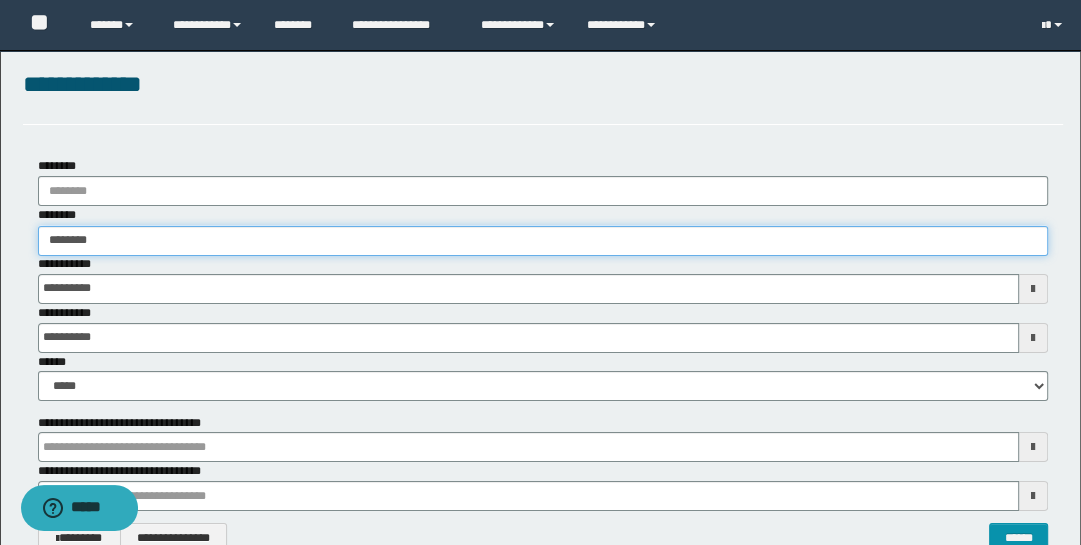 type on "********" 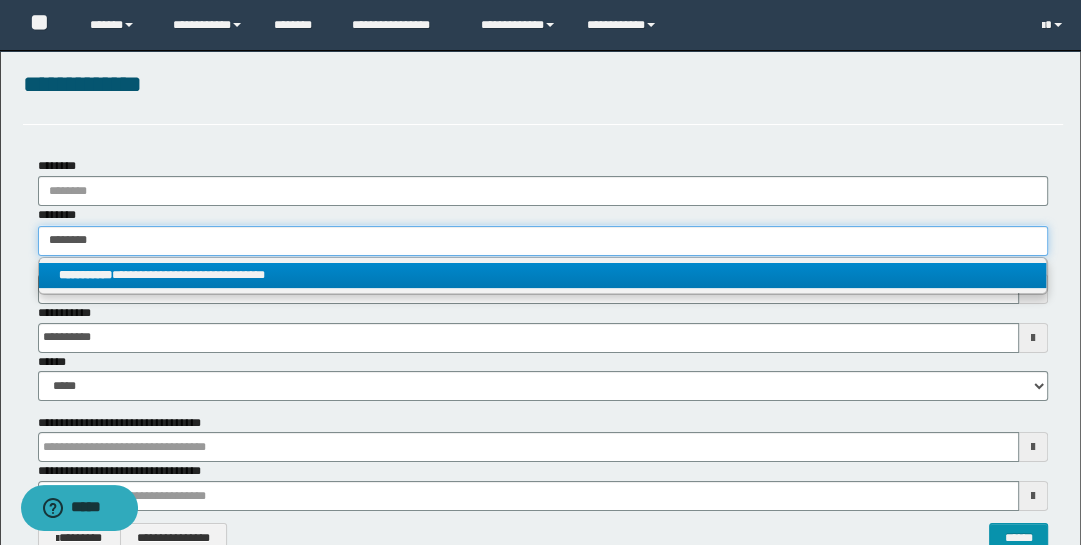 type on "********" 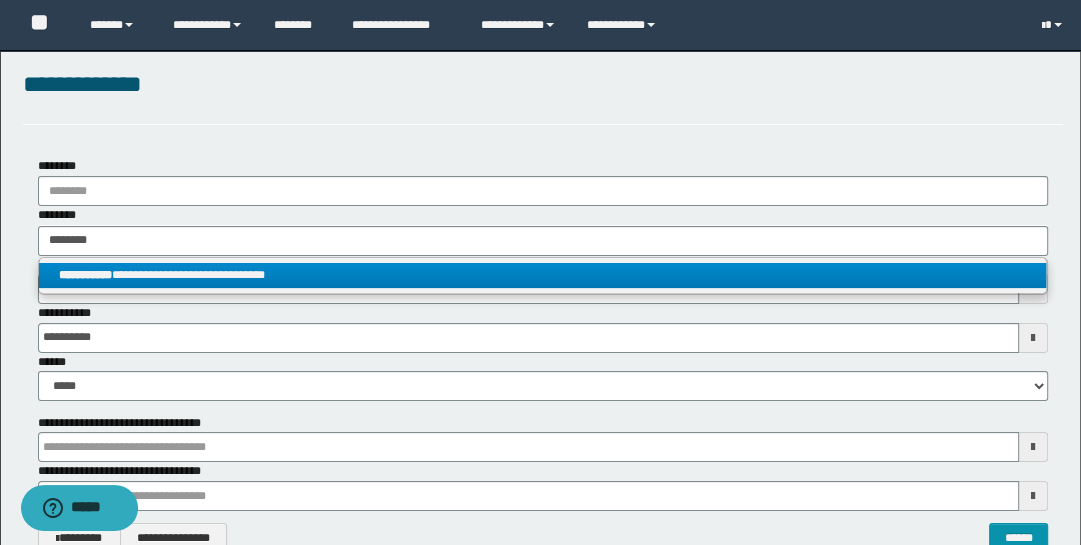 click on "**********" at bounding box center [543, 275] 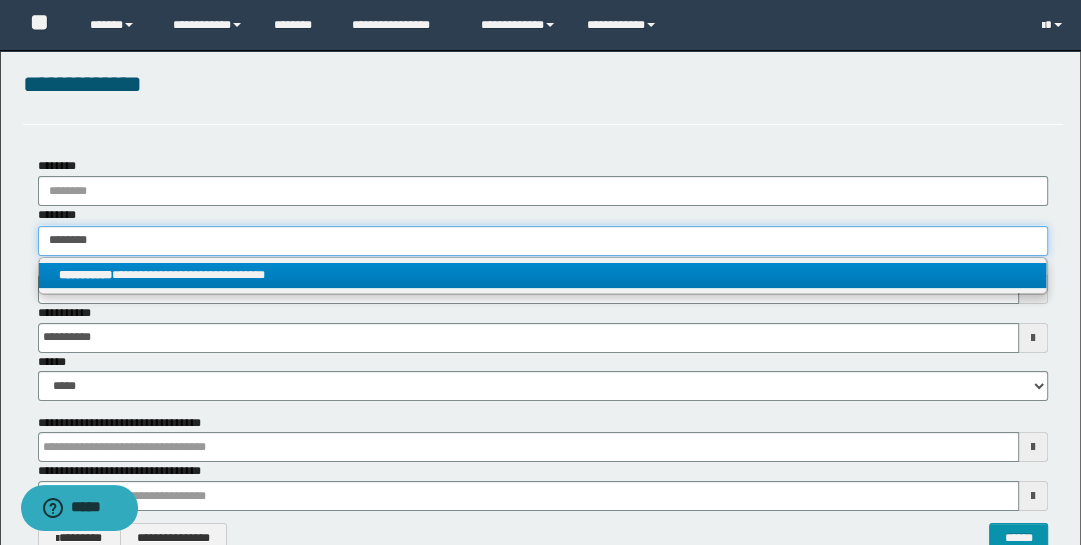 type 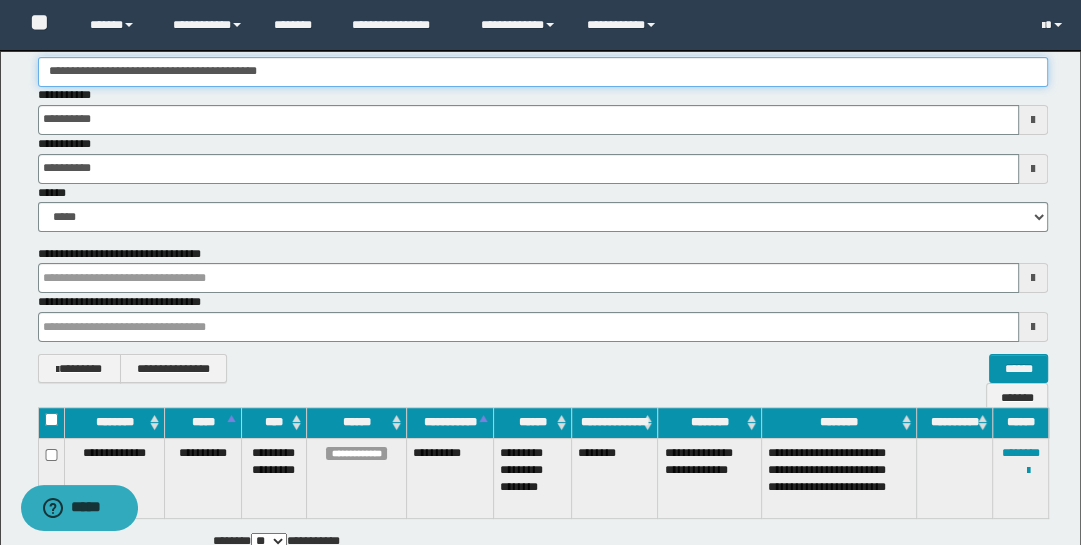 scroll, scrollTop: 194, scrollLeft: 0, axis: vertical 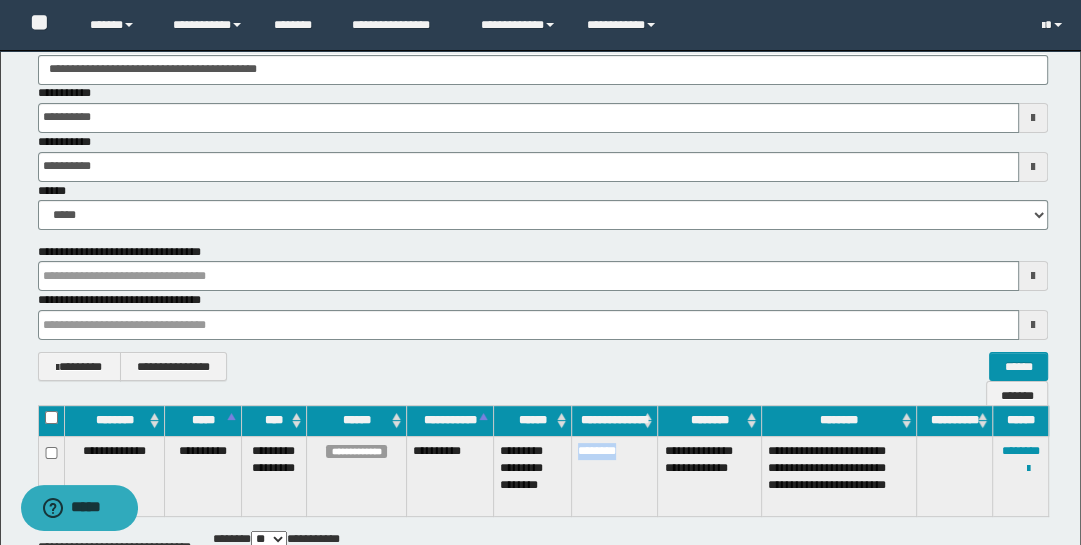 drag, startPoint x: 574, startPoint y: 452, endPoint x: 629, endPoint y: 468, distance: 57.280014 